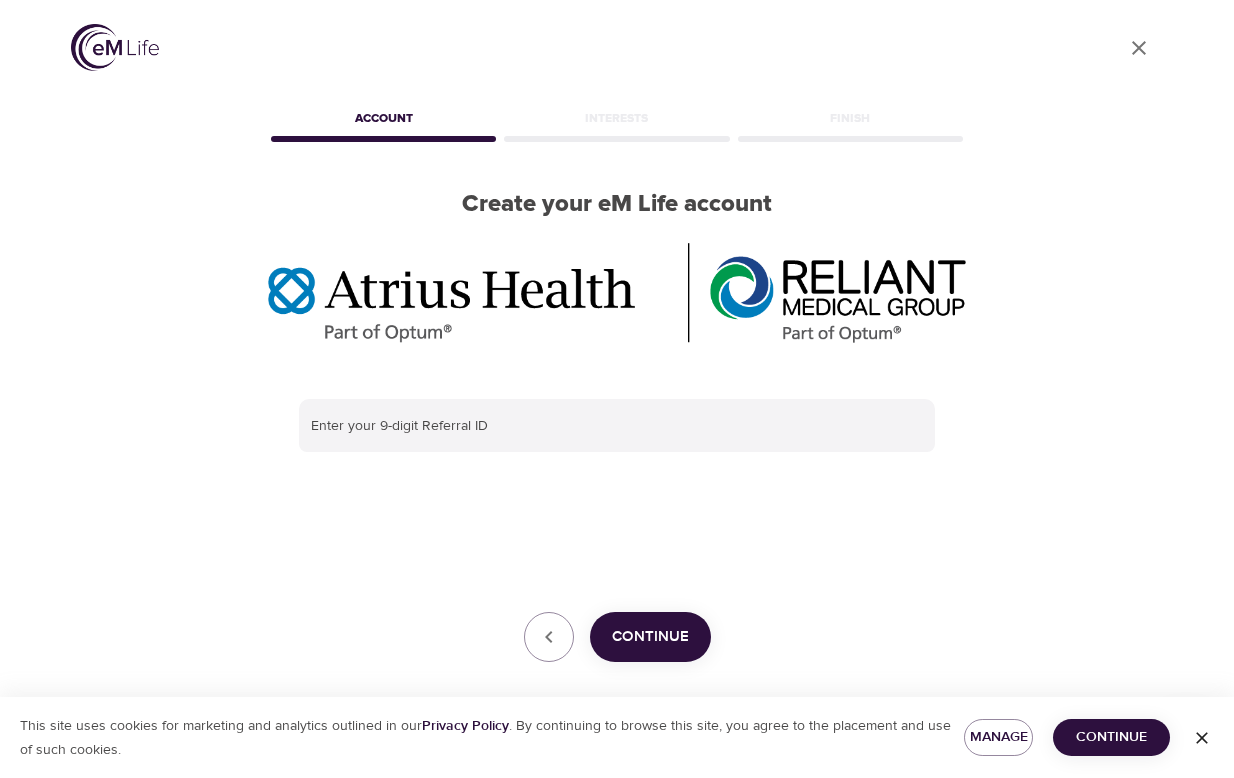 scroll, scrollTop: 0, scrollLeft: 0, axis: both 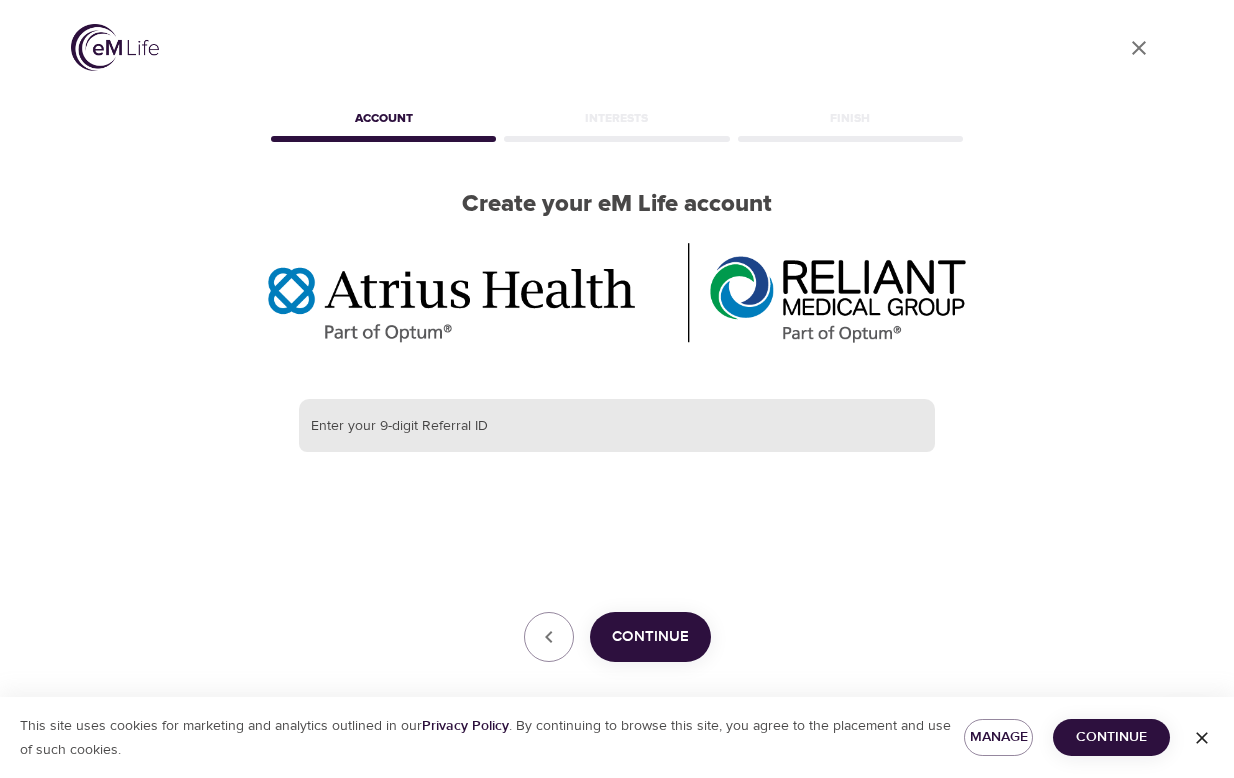 click at bounding box center (617, 426) 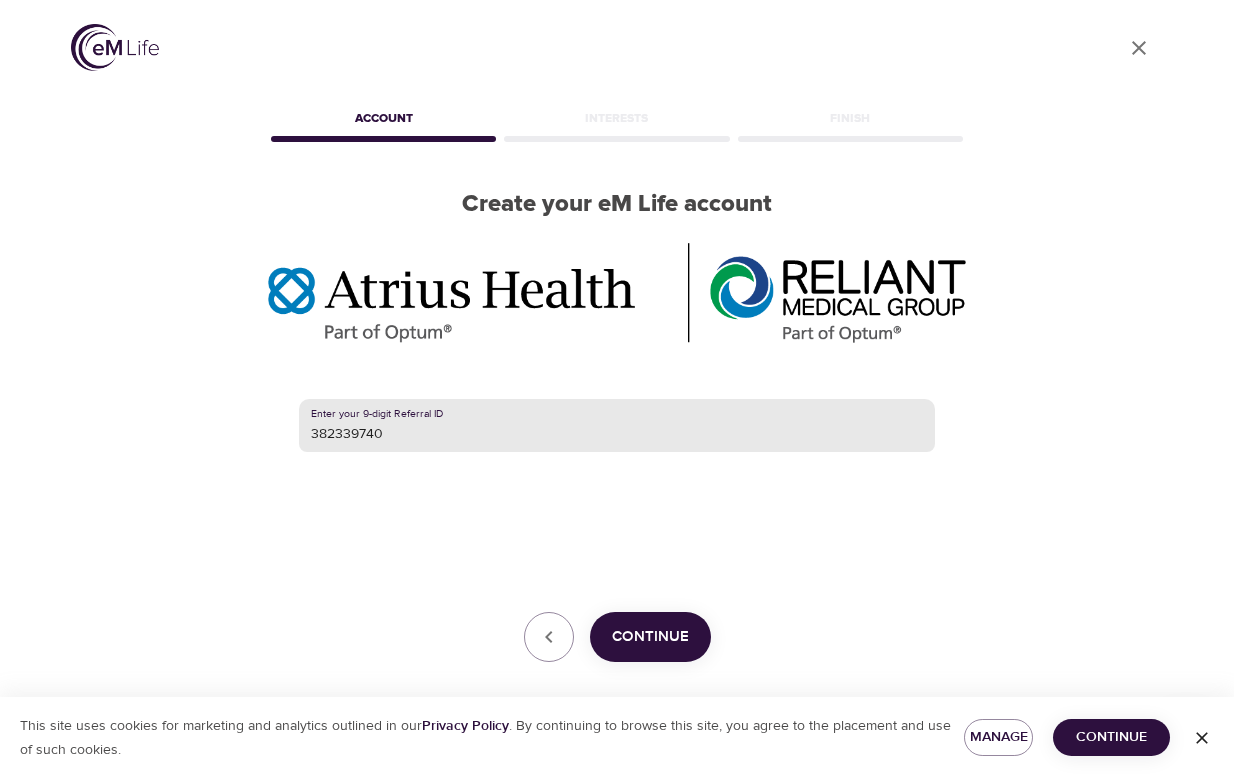 type on "382339740" 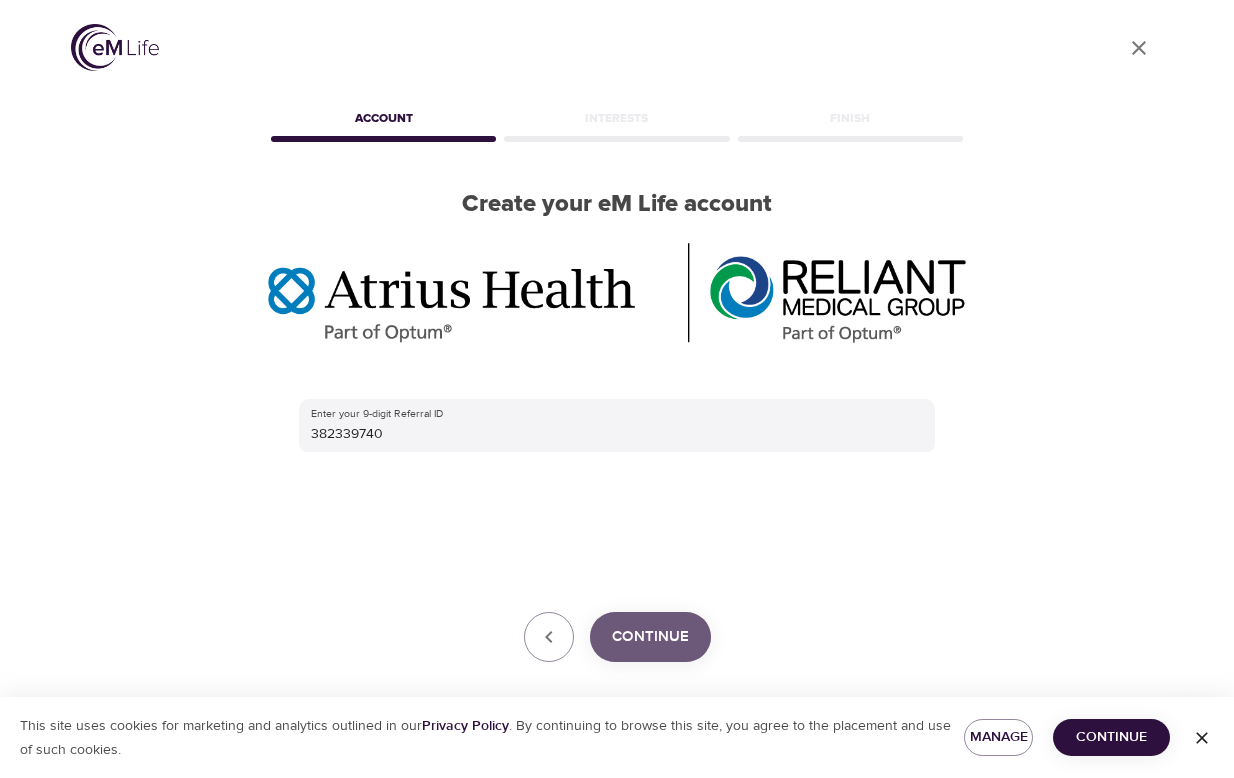 click on "Continue" at bounding box center (650, 637) 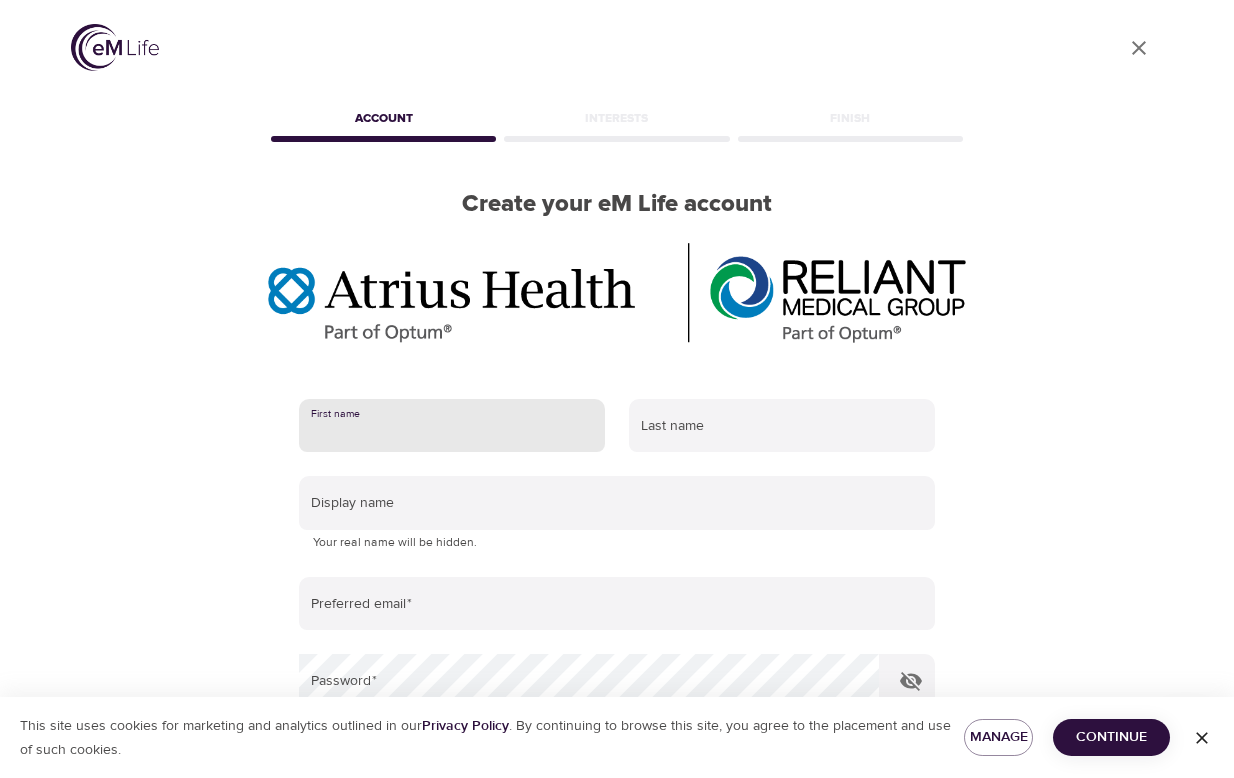 click at bounding box center (452, 426) 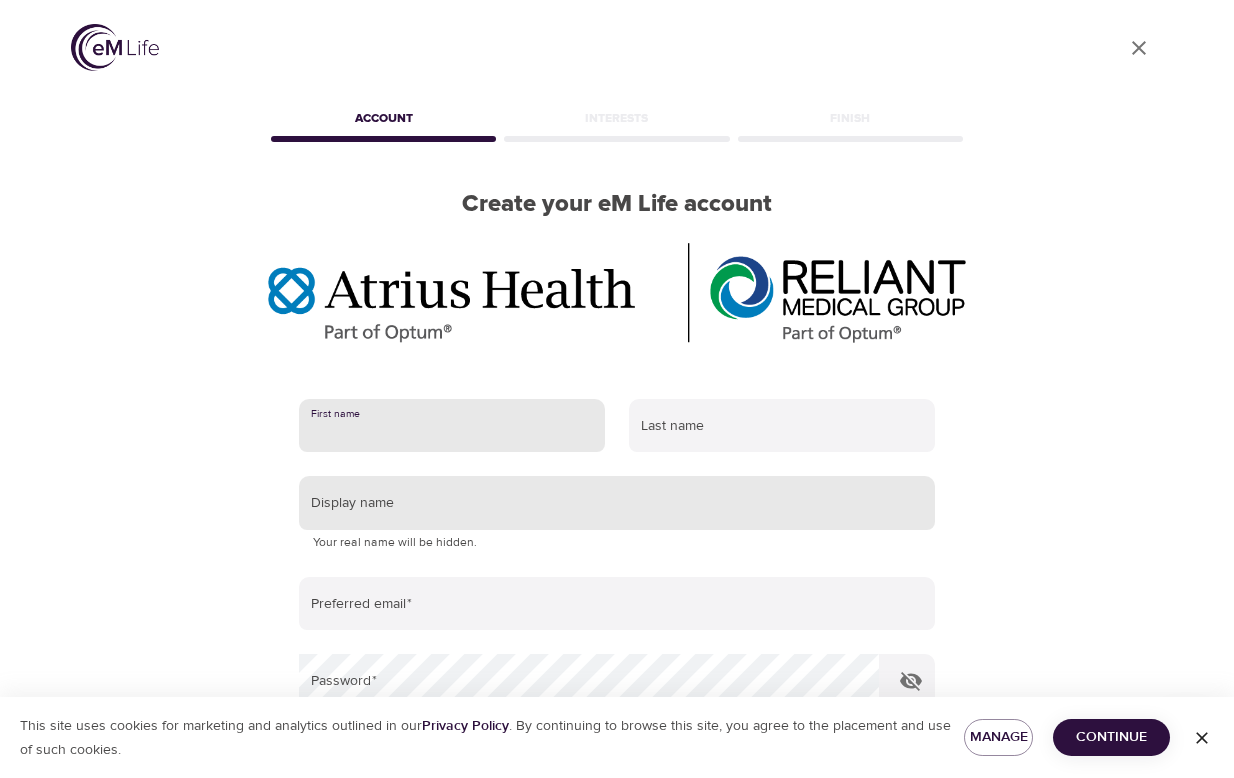 type on "[PERSON_NAME]" 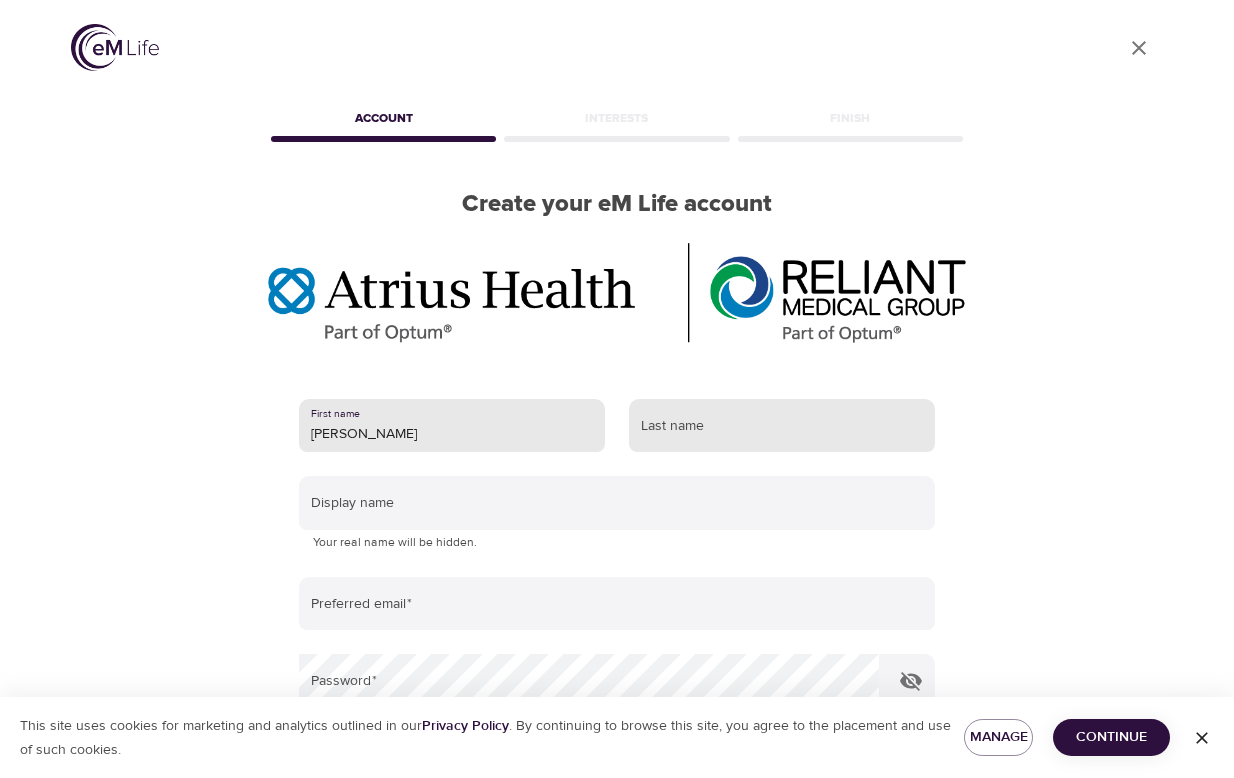 click at bounding box center (782, 426) 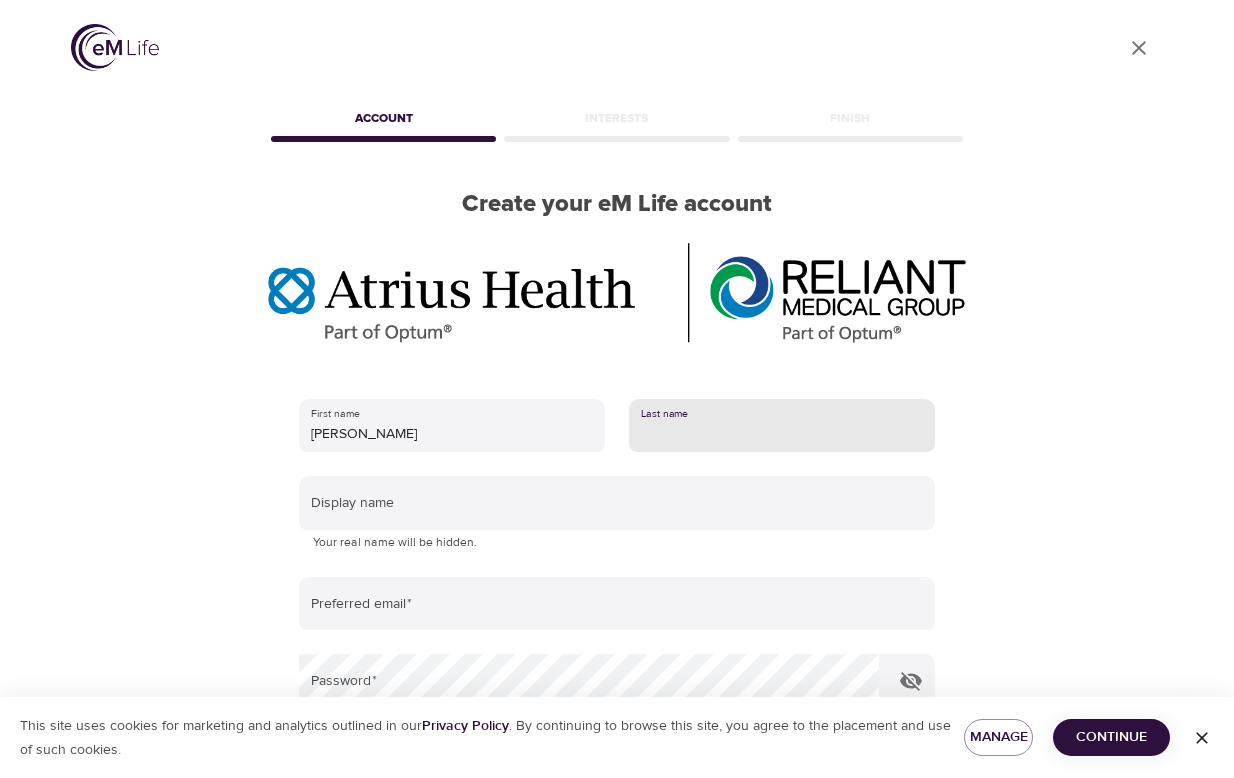 type on "[PERSON_NAME]" 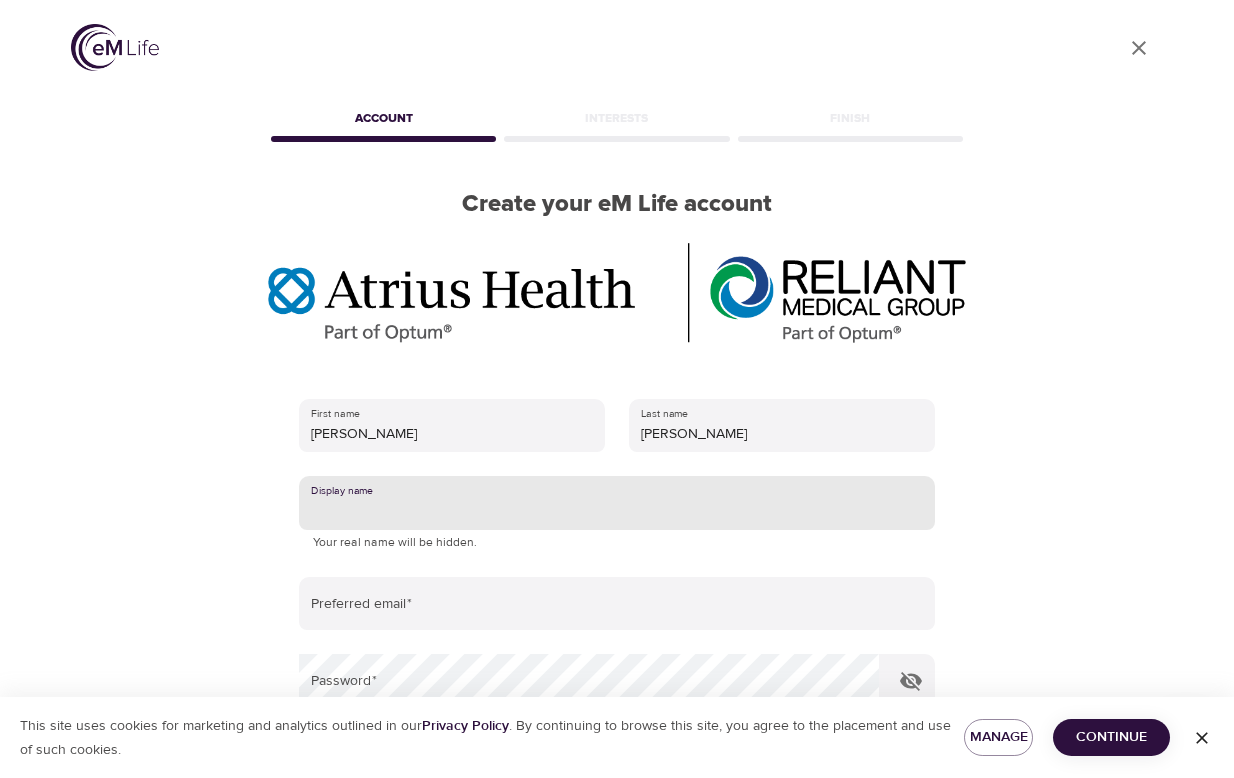 click at bounding box center (617, 503) 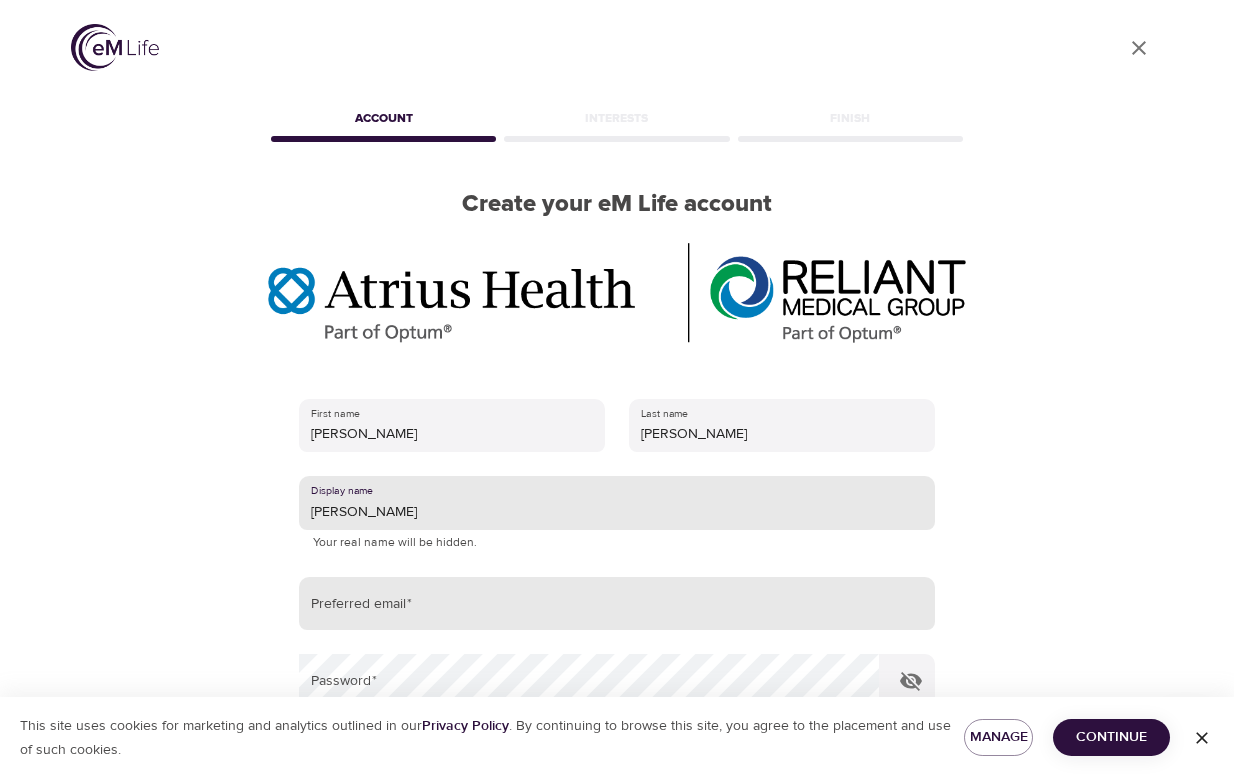 type on "[PERSON_NAME]" 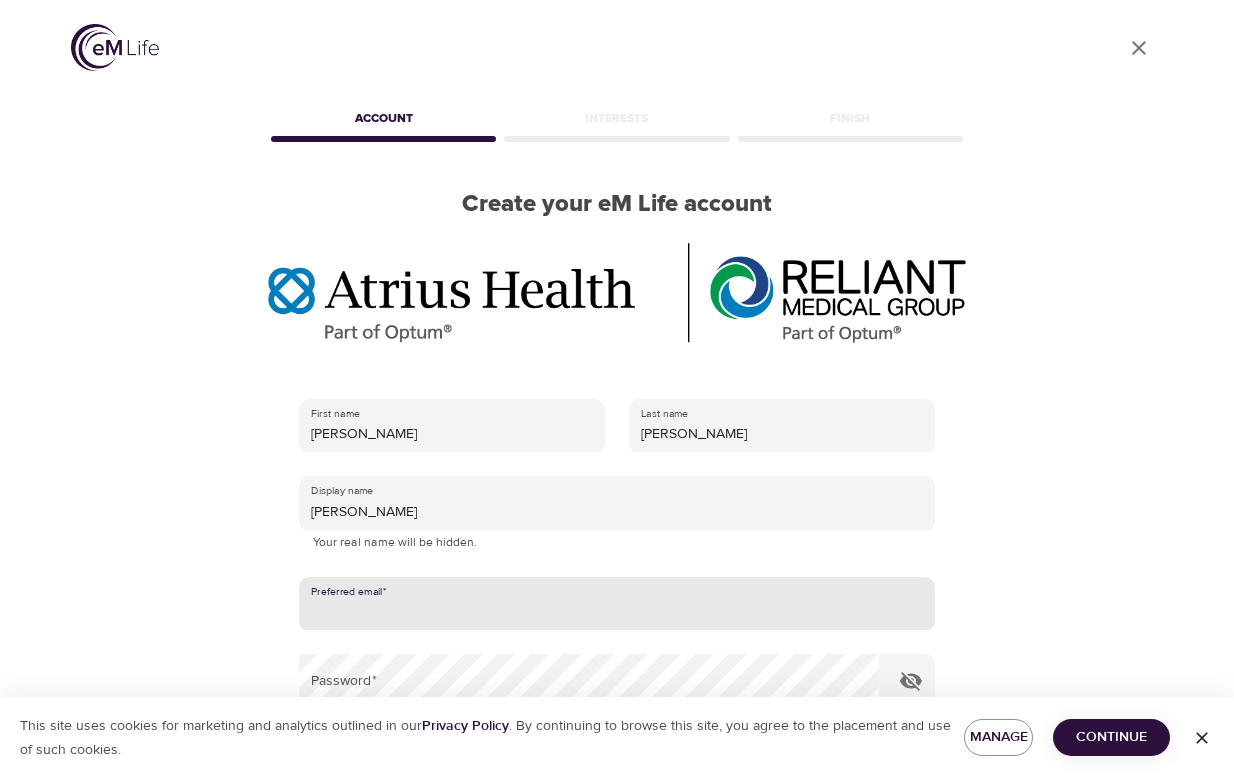 type on "[EMAIL_ADDRESS][DOMAIN_NAME]" 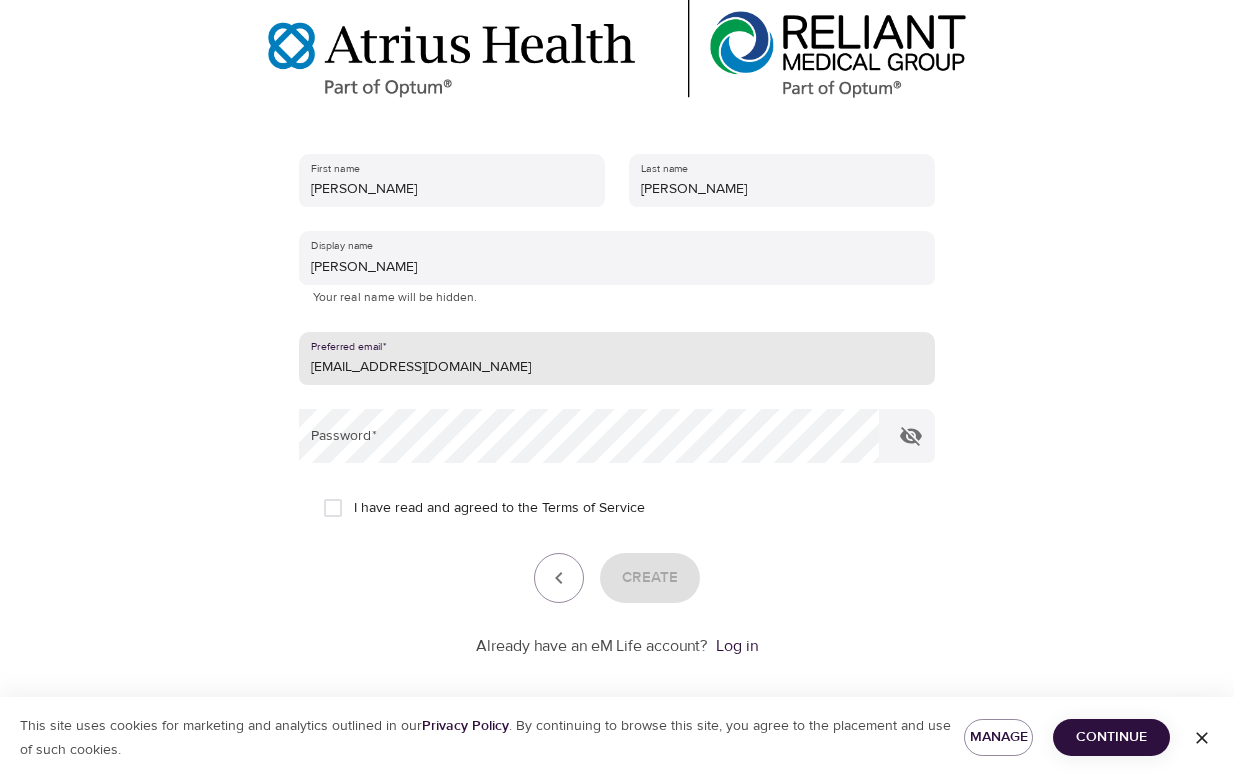 scroll, scrollTop: 260, scrollLeft: 0, axis: vertical 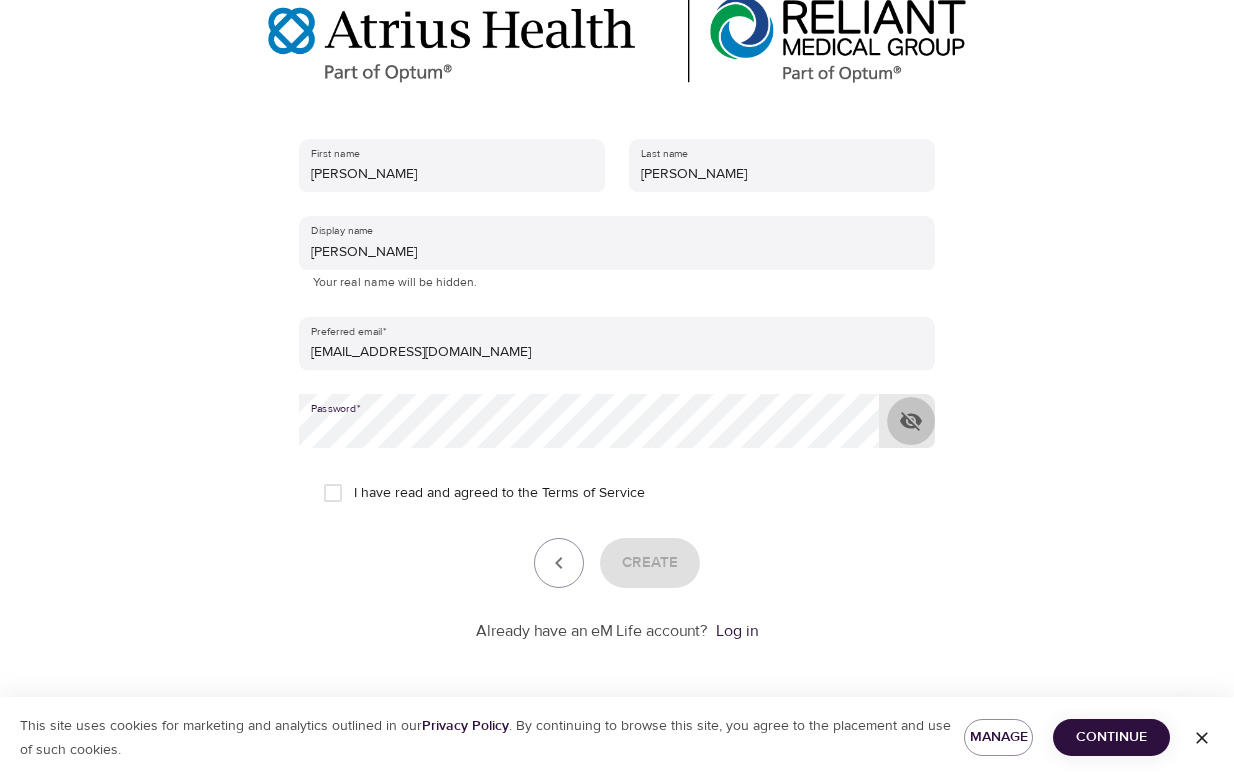 click 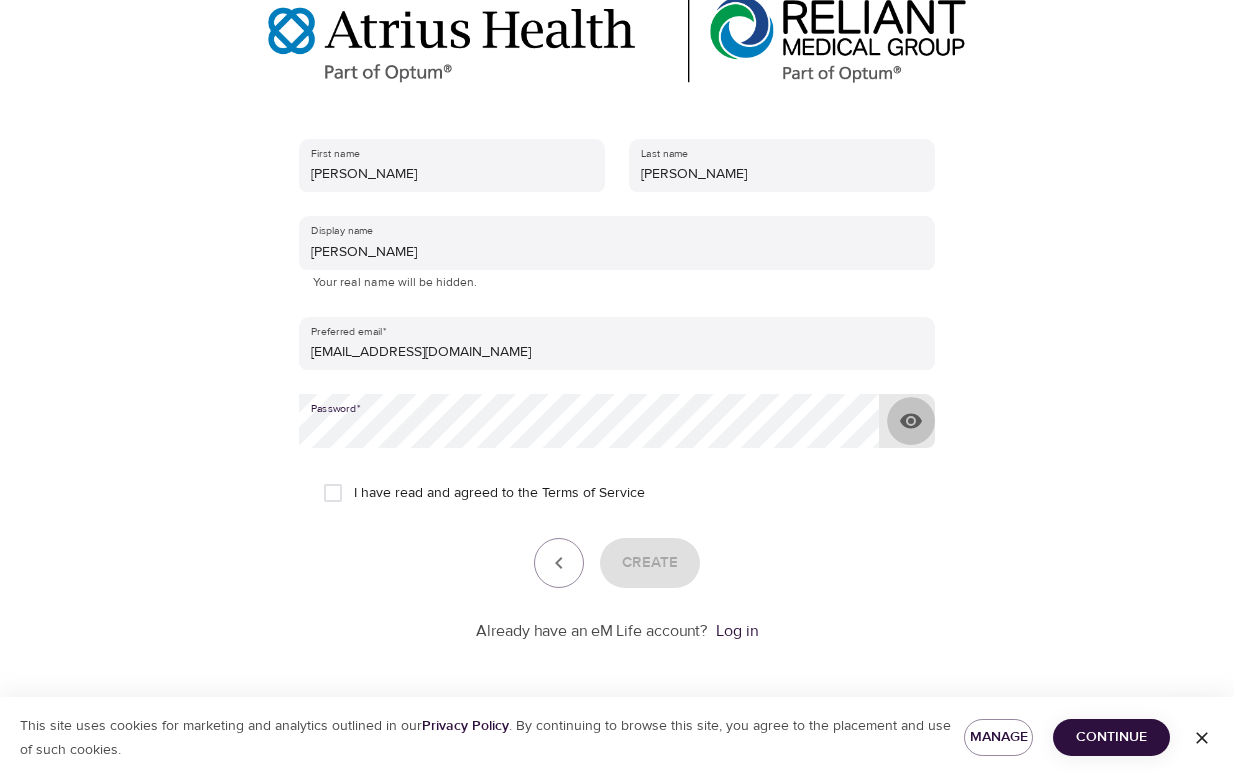 click 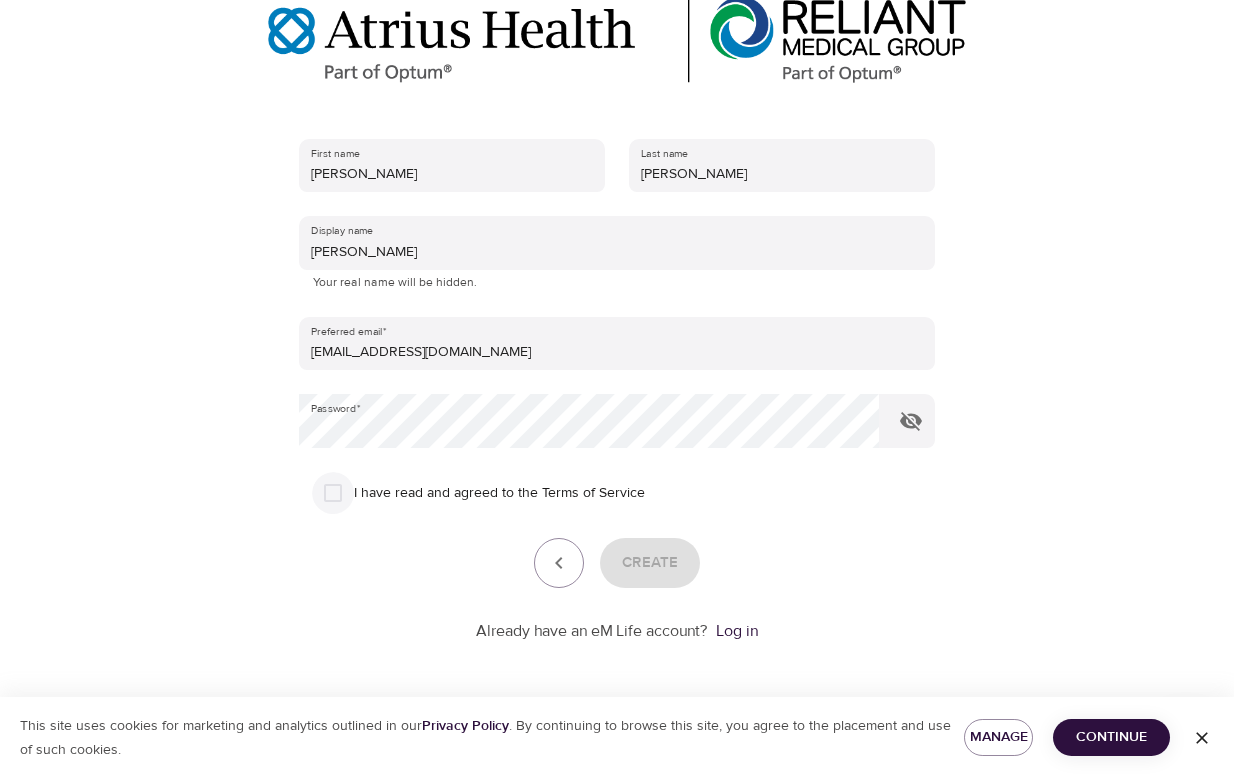 click on "I have read and agreed to the    Terms of Service" at bounding box center (333, 493) 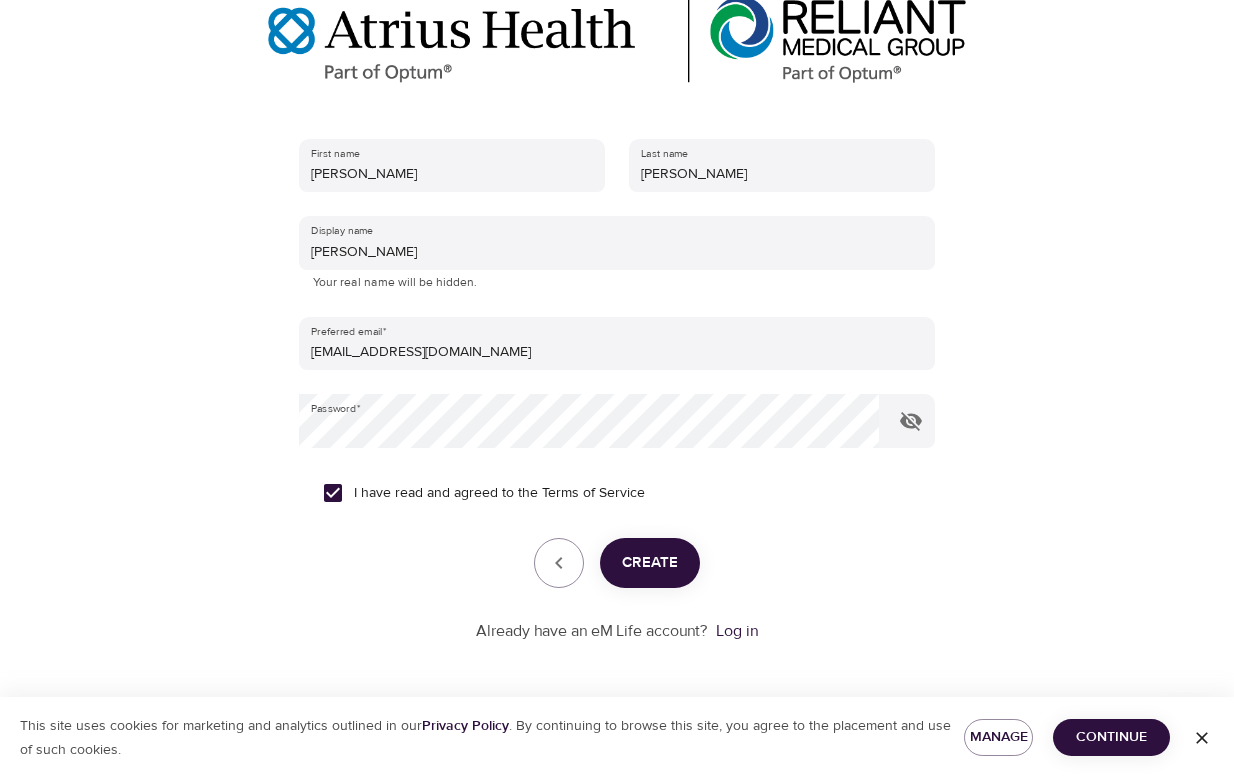click on "Create" at bounding box center (650, 563) 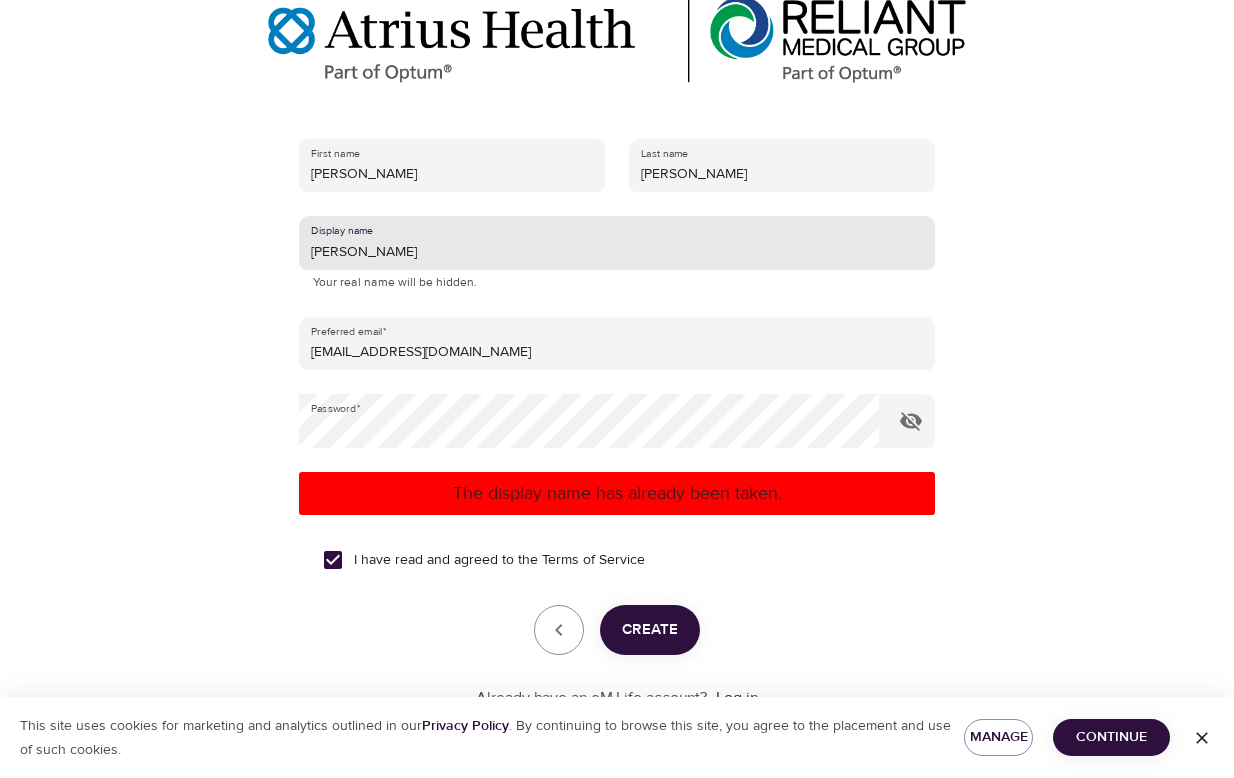 drag, startPoint x: 396, startPoint y: 254, endPoint x: -161, endPoint y: 166, distance: 563.9087 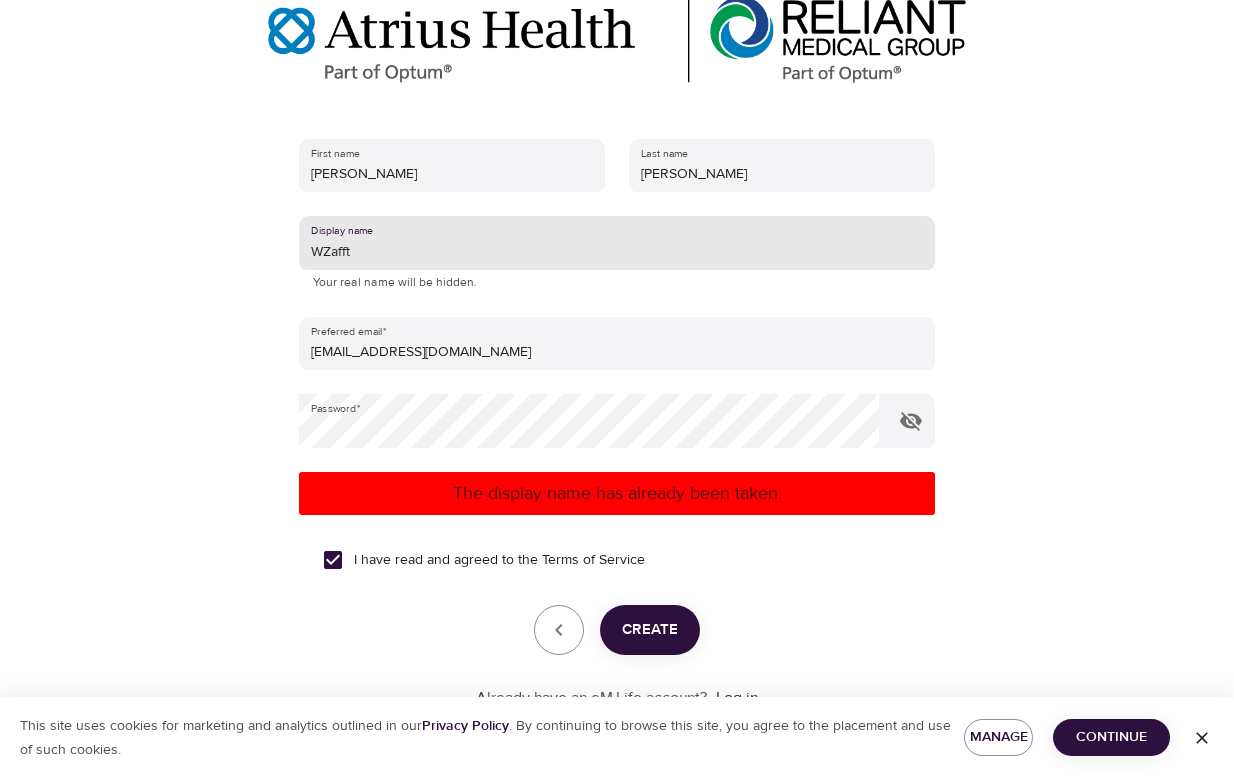type on "WZafft" 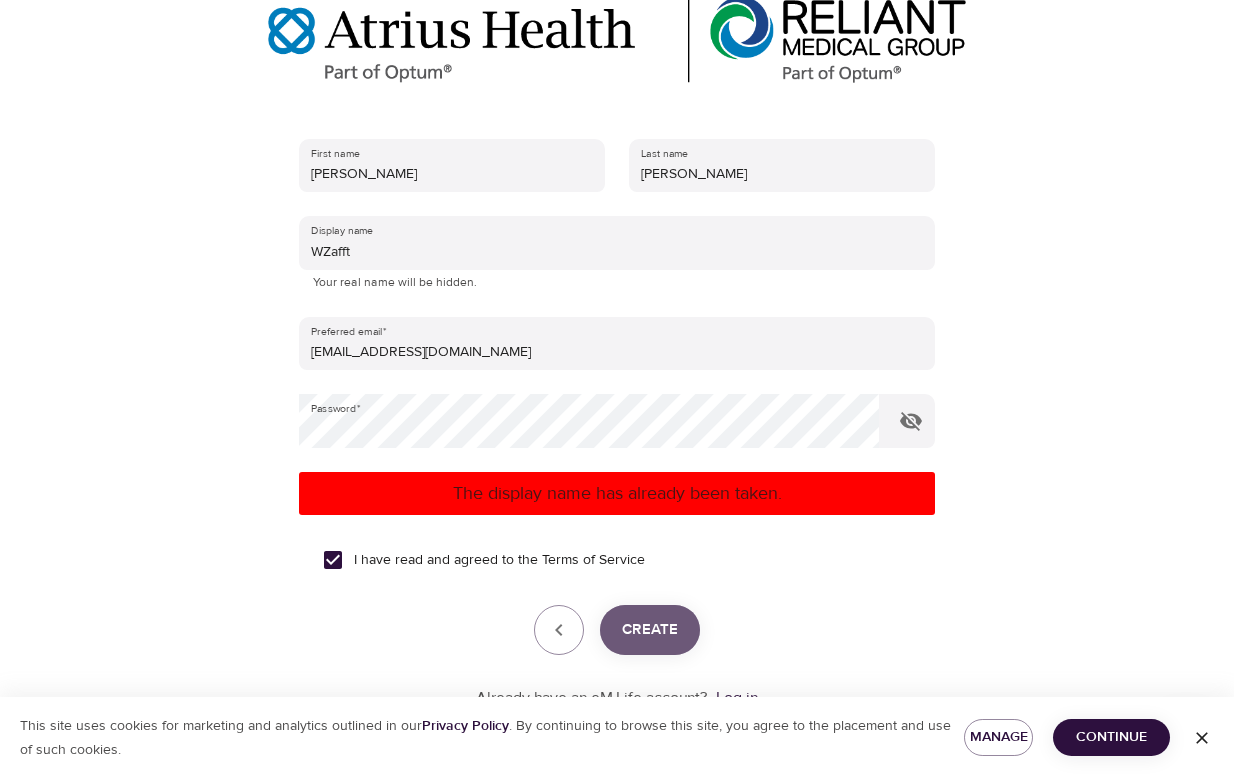 click on "Create" at bounding box center (650, 630) 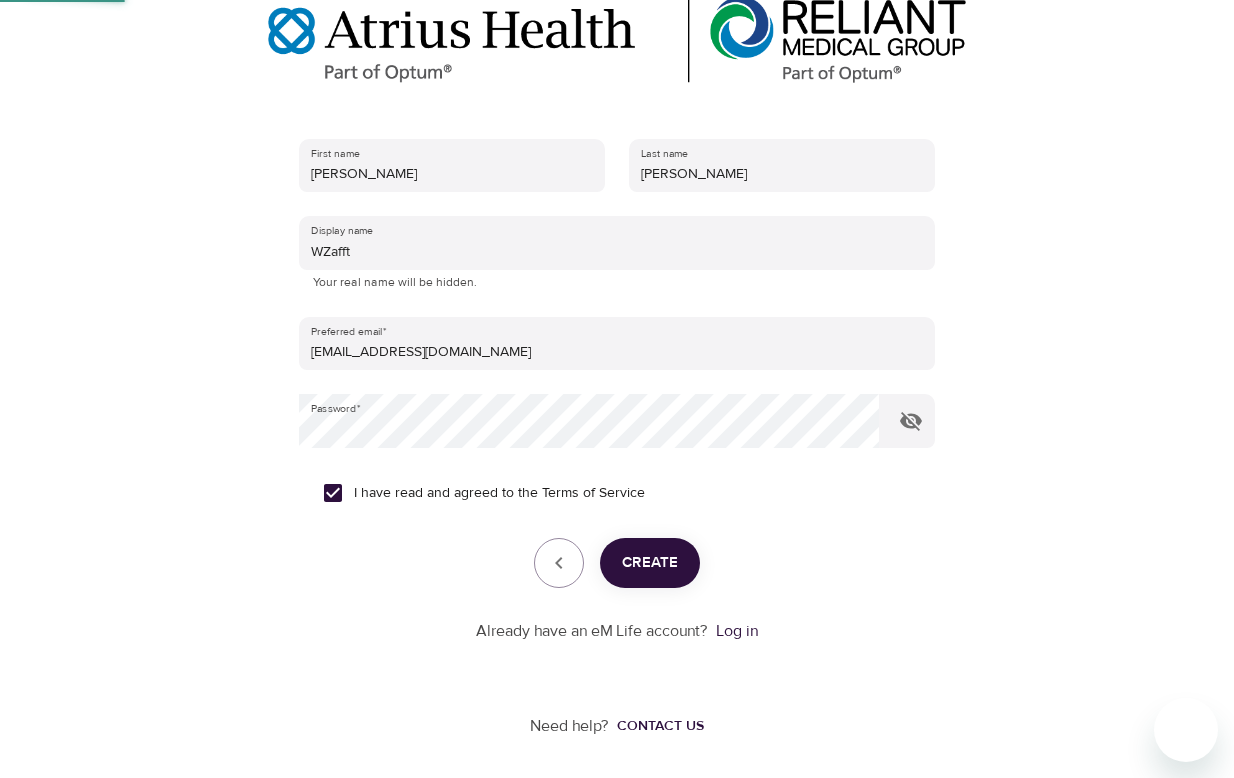 scroll, scrollTop: 0, scrollLeft: 0, axis: both 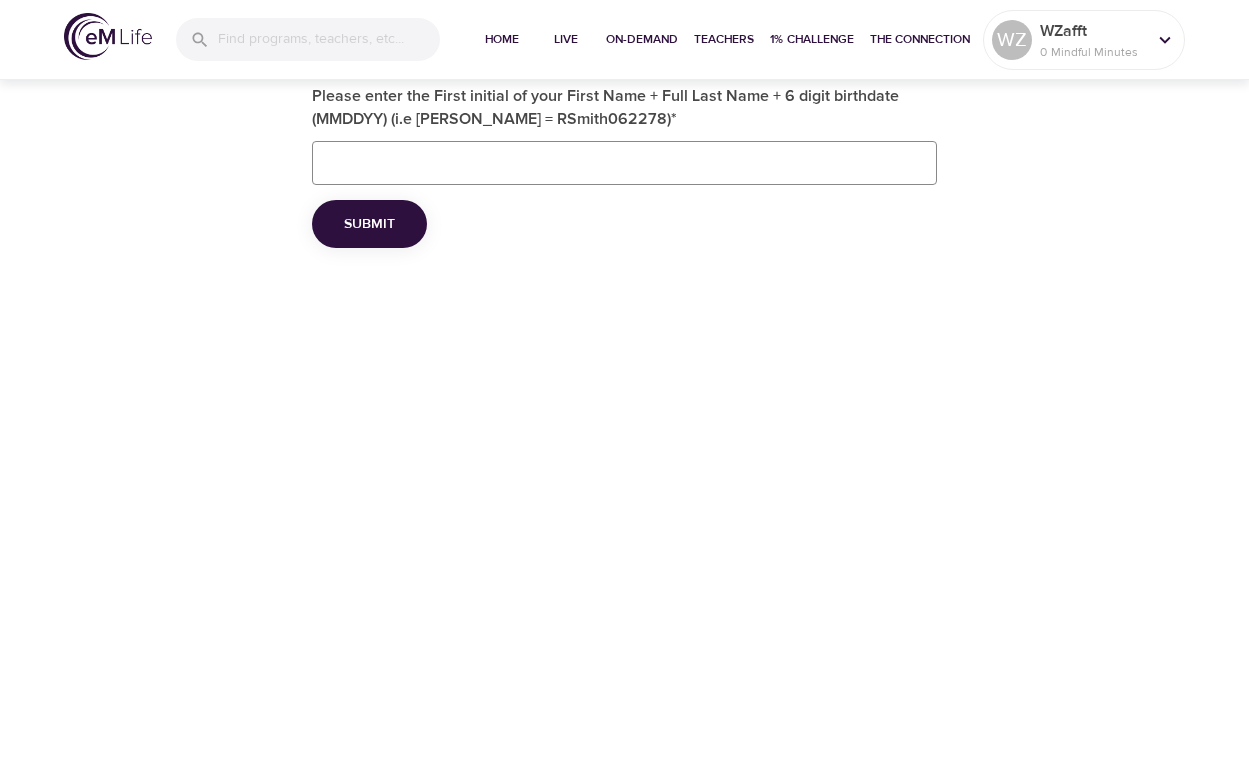 click on "Please enter the First initial of your First Name + Full Last Name + 6 digit birthdate (MMDDYY) (i.e [PERSON_NAME] = RSmith062278) *" at bounding box center [624, 163] 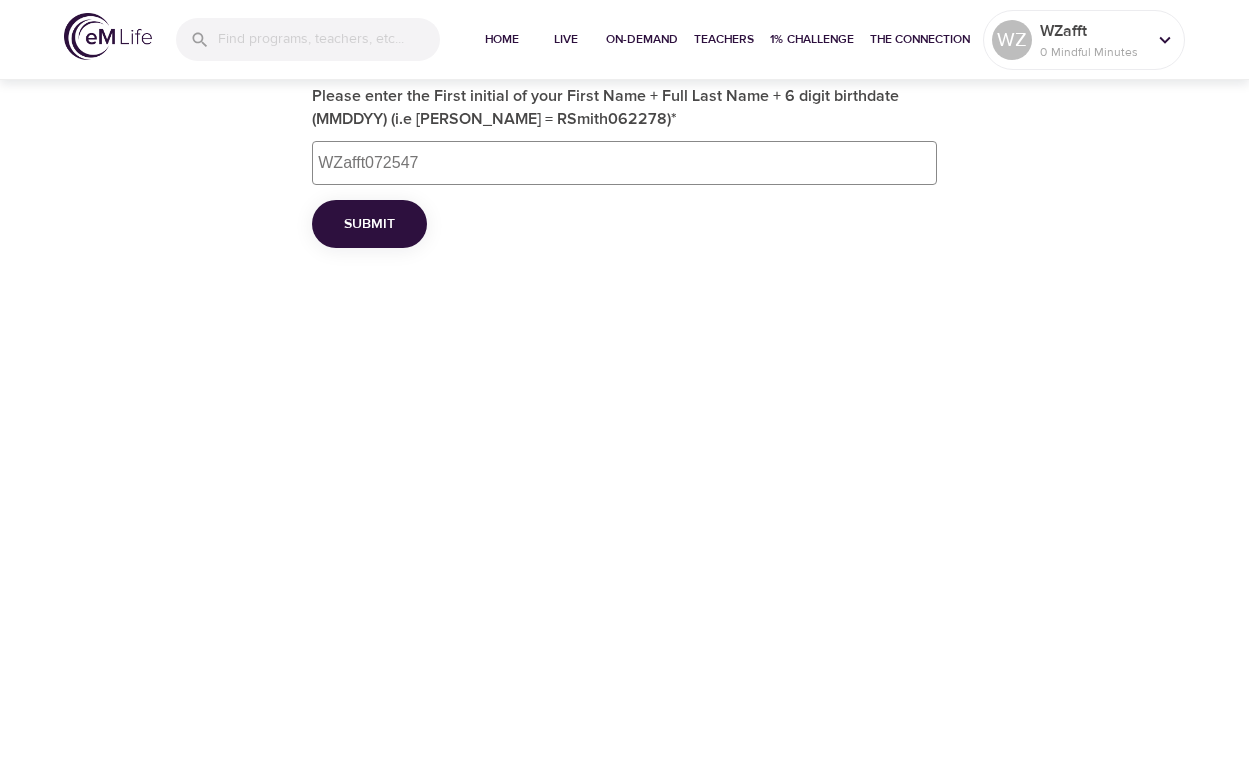 type on "WZafft072547" 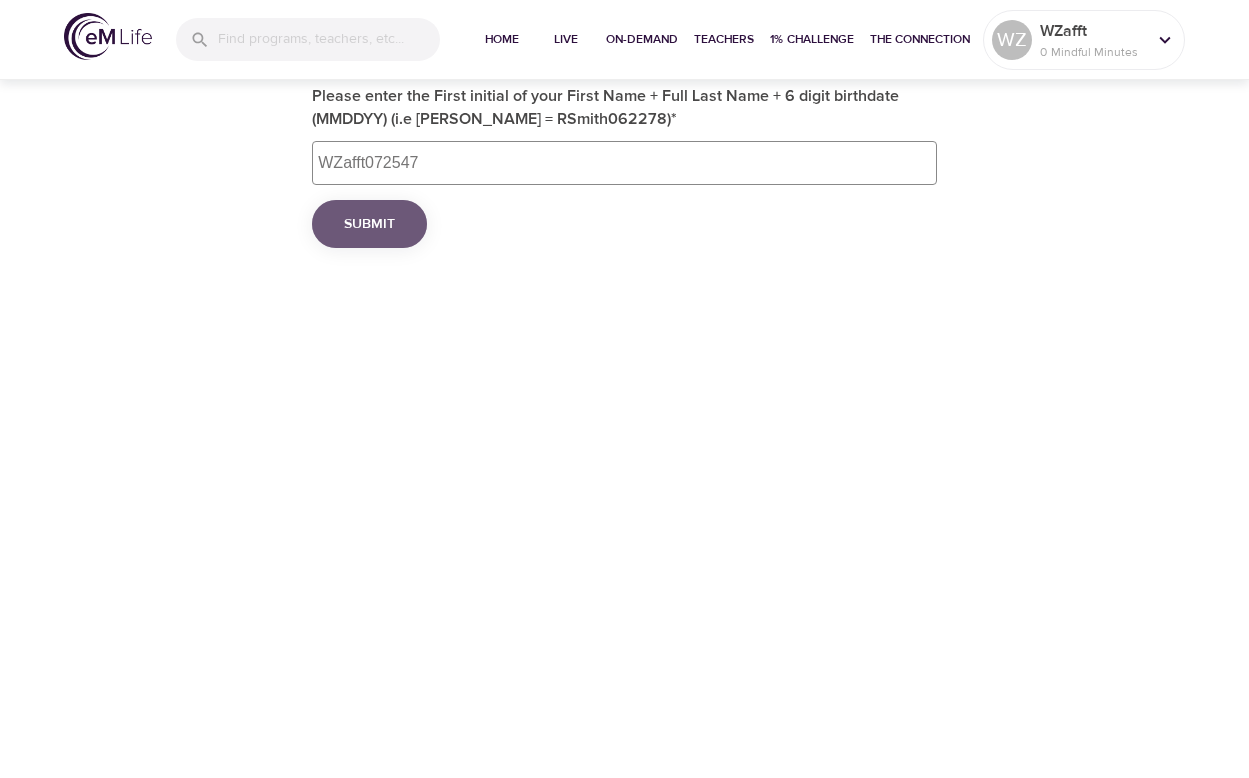 click on "Submit" at bounding box center [369, 224] 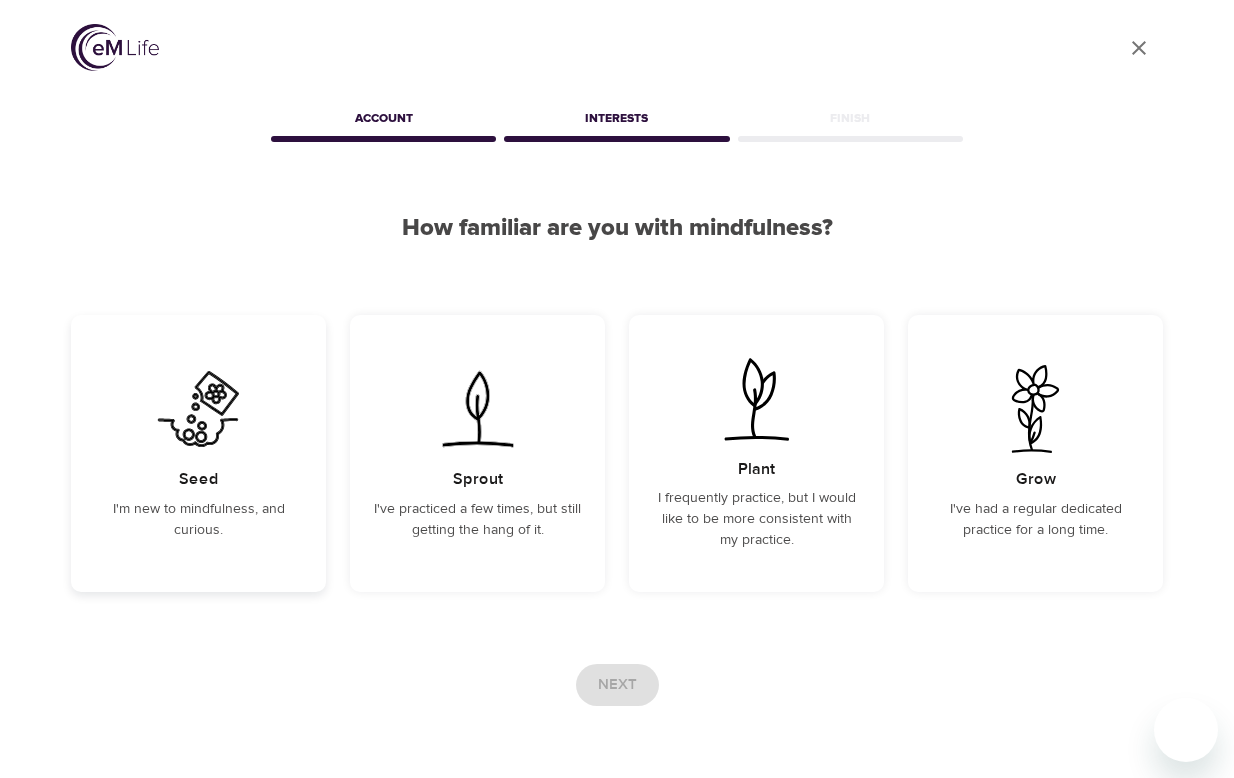 click at bounding box center (198, 409) 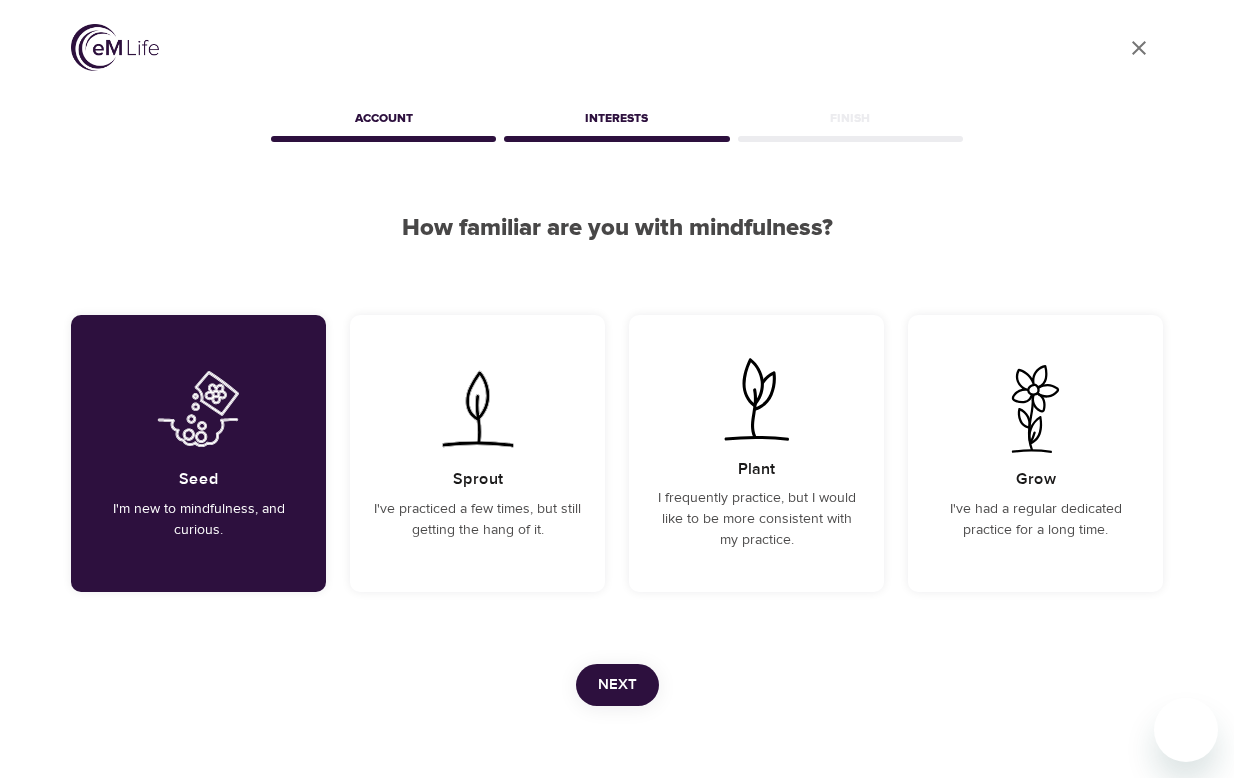click on "Next" at bounding box center [617, 685] 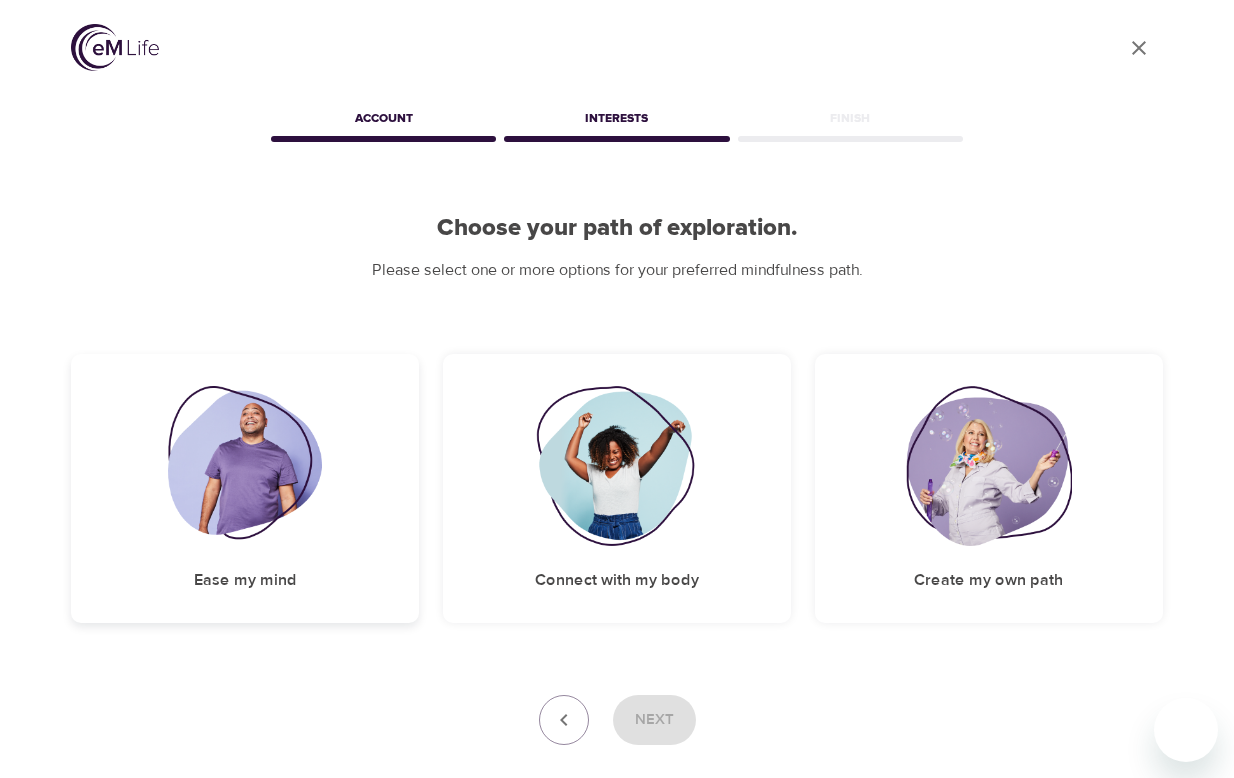 click at bounding box center (245, 466) 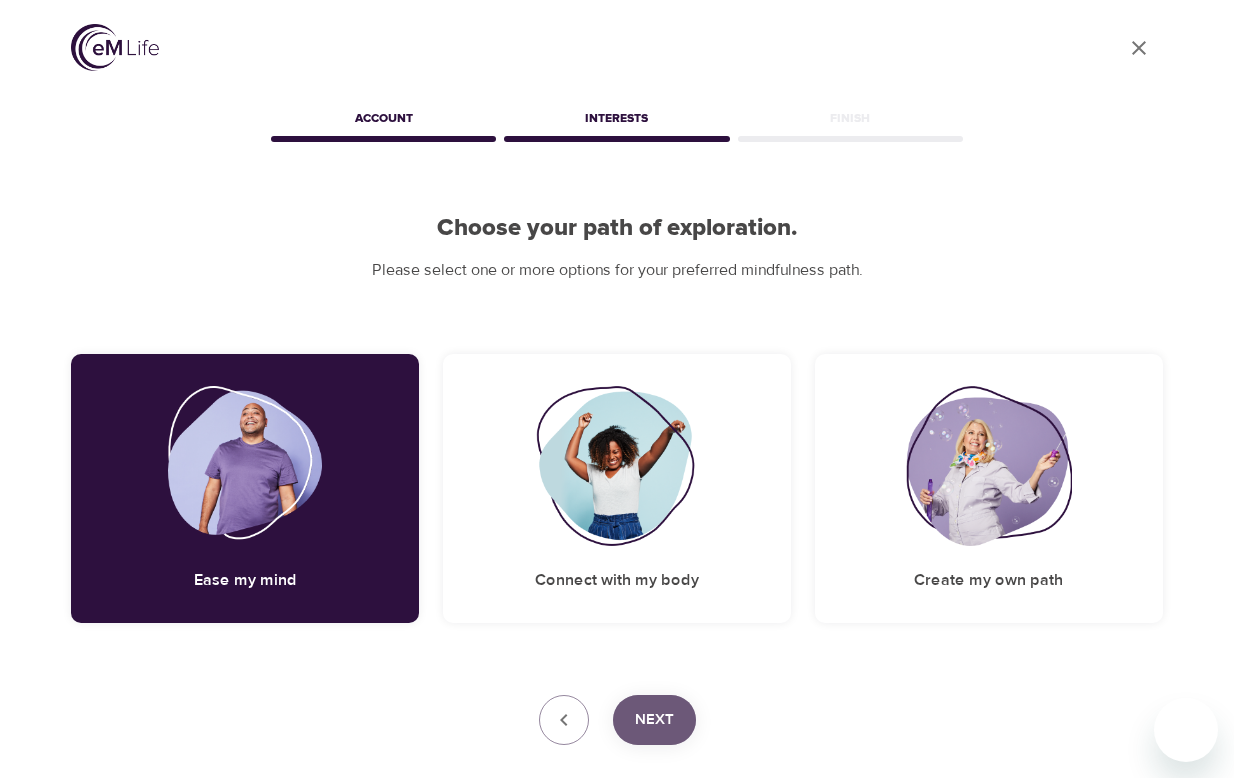 click on "Next" at bounding box center [654, 720] 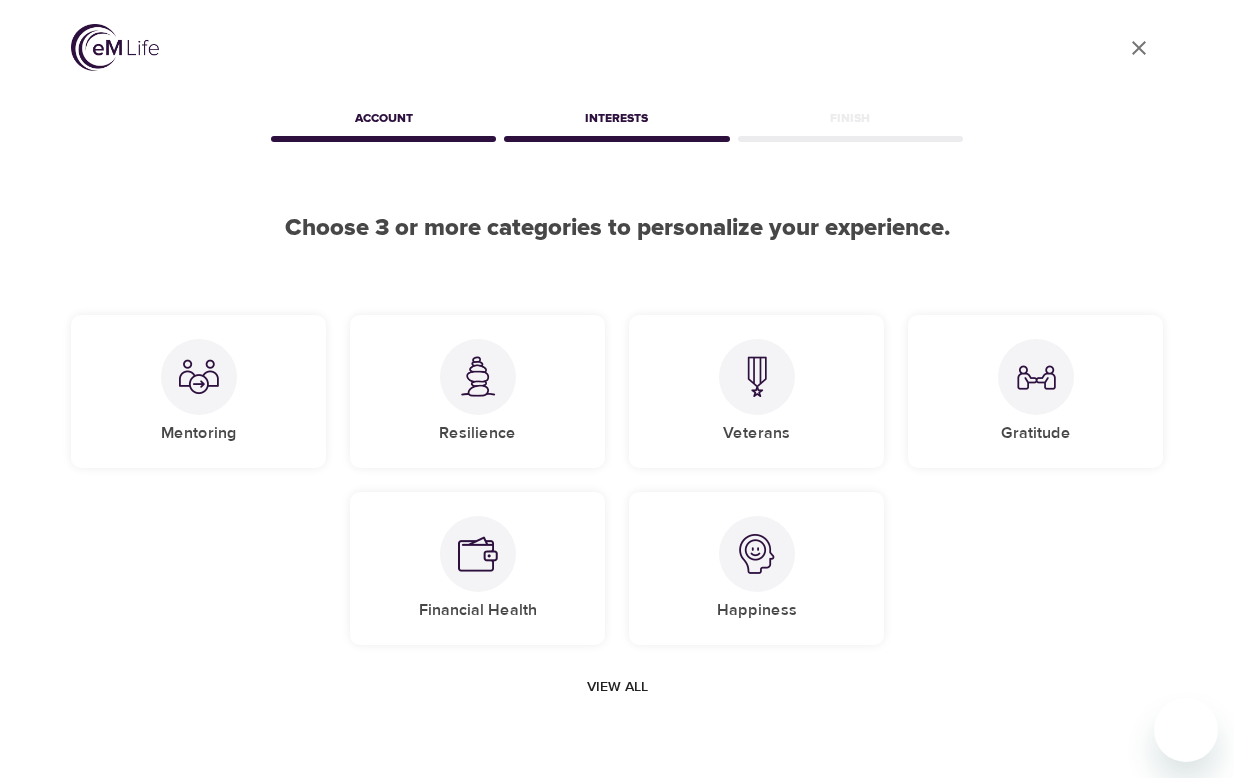 click on "View all" at bounding box center (617, 687) 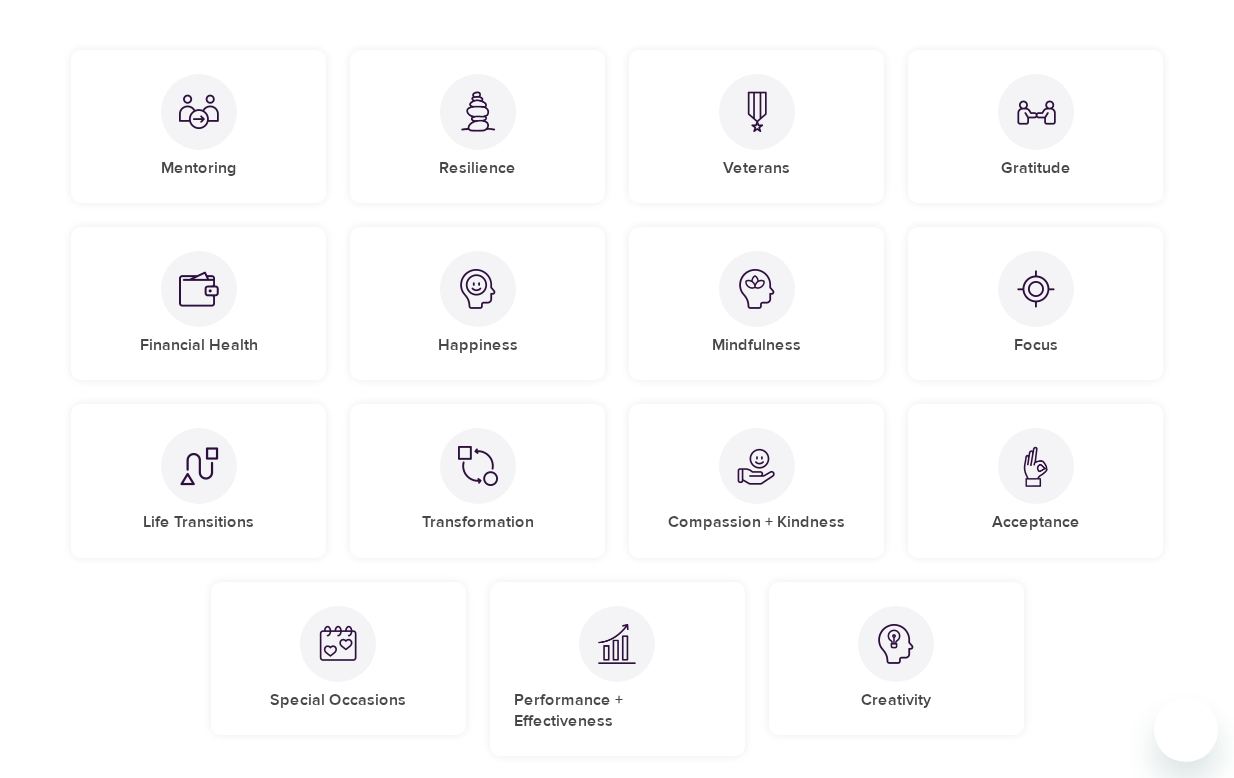 scroll, scrollTop: 300, scrollLeft: 0, axis: vertical 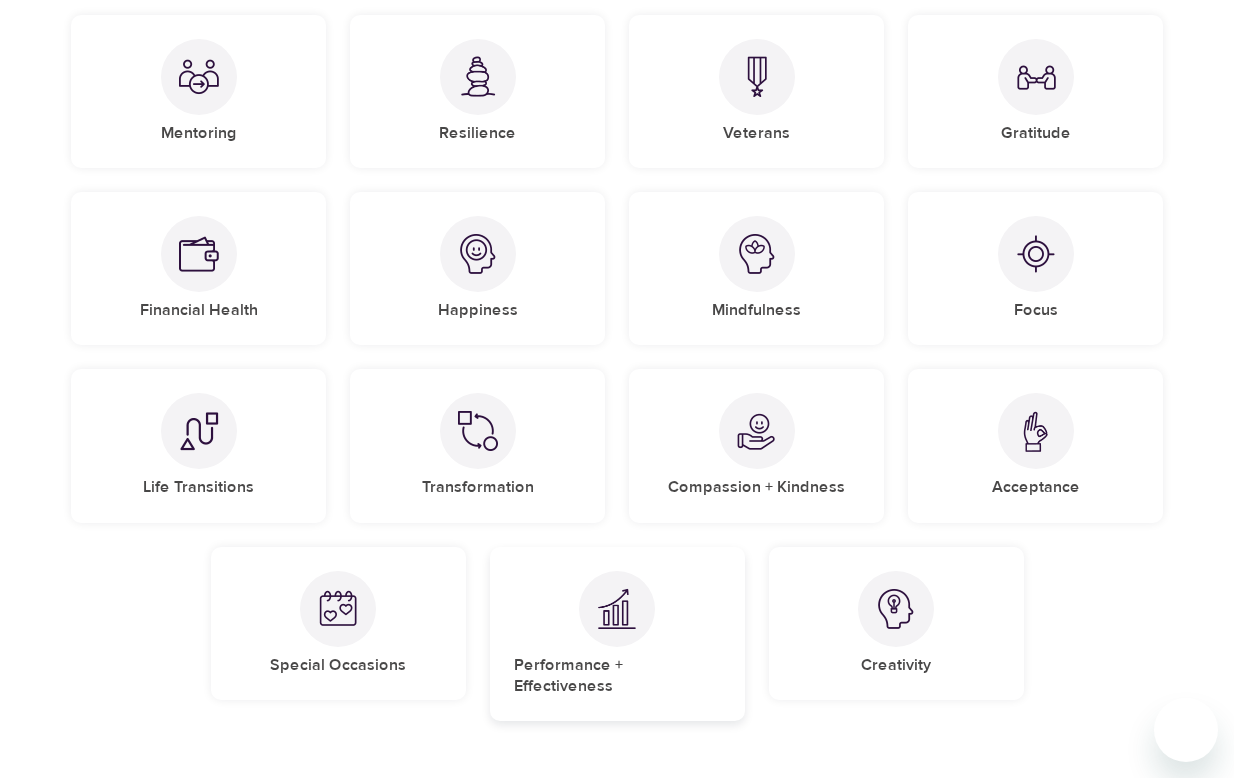 click at bounding box center [617, 608] 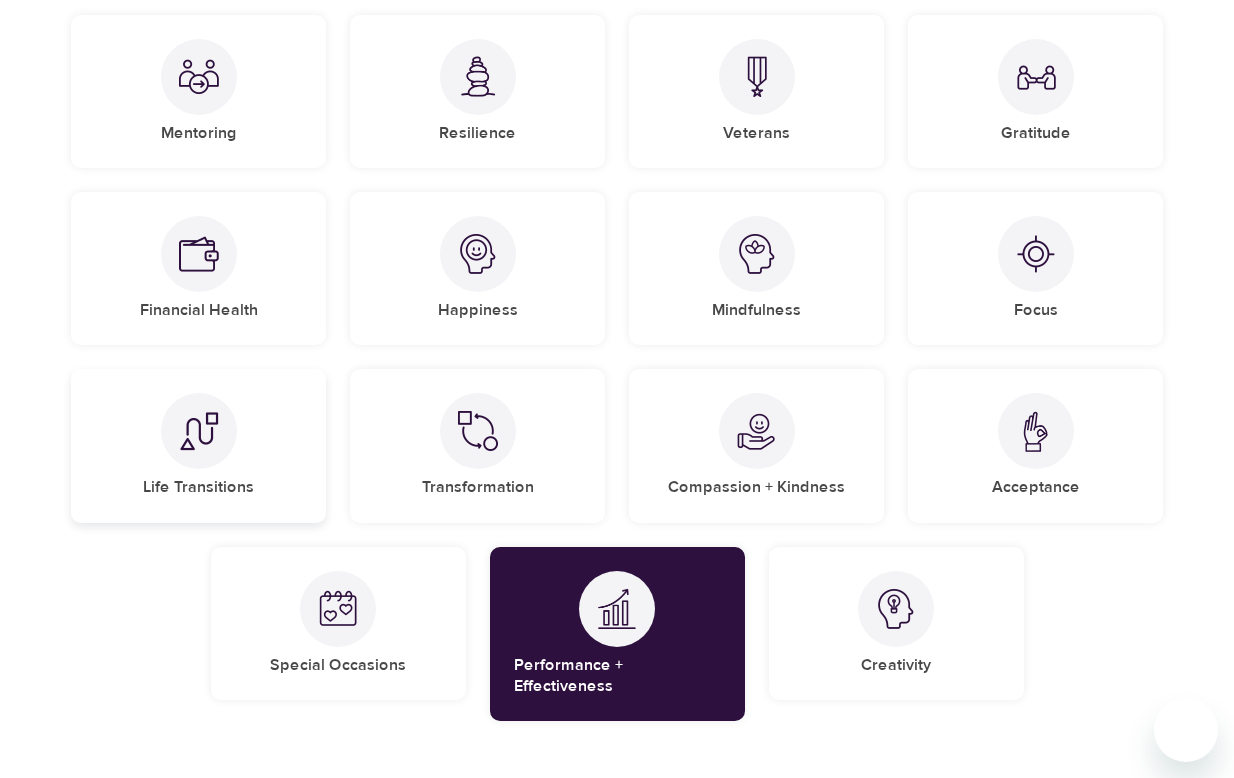 click at bounding box center [199, 431] 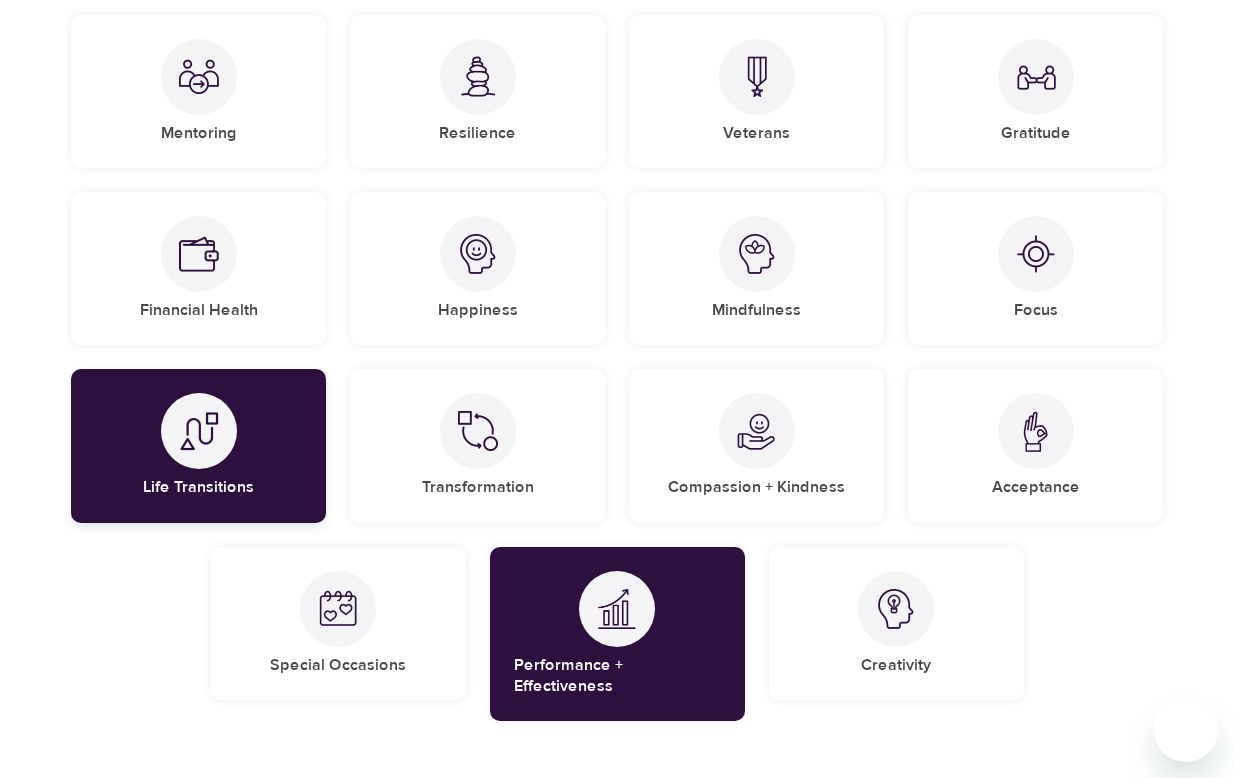 click on "Life Transitions" at bounding box center (198, 445) 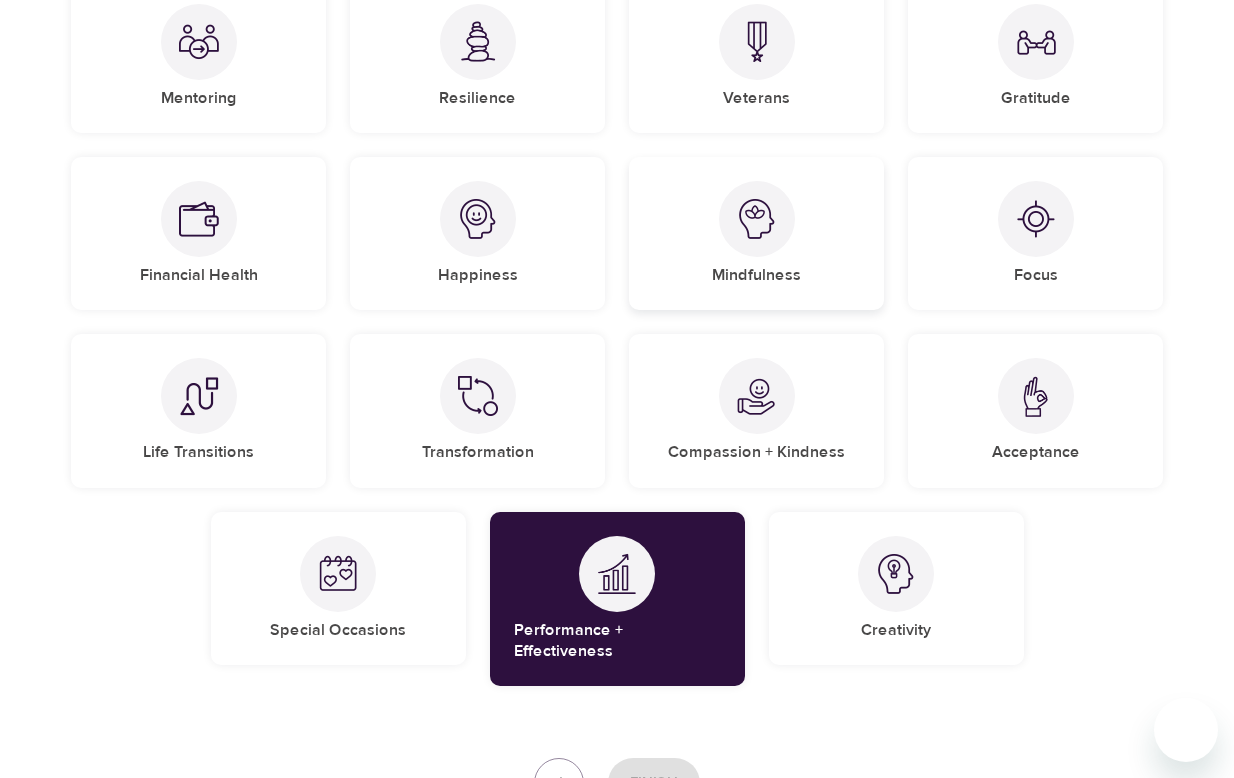 scroll, scrollTop: 300, scrollLeft: 0, axis: vertical 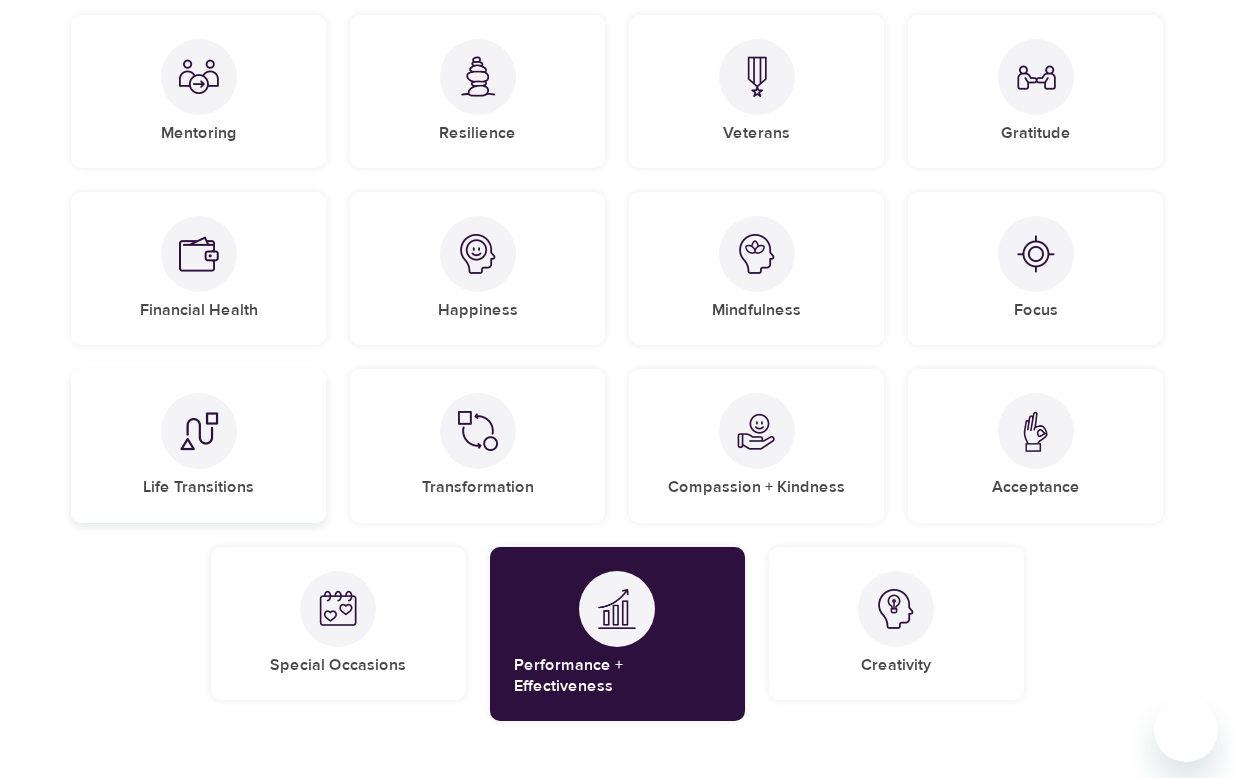 click at bounding box center (199, 431) 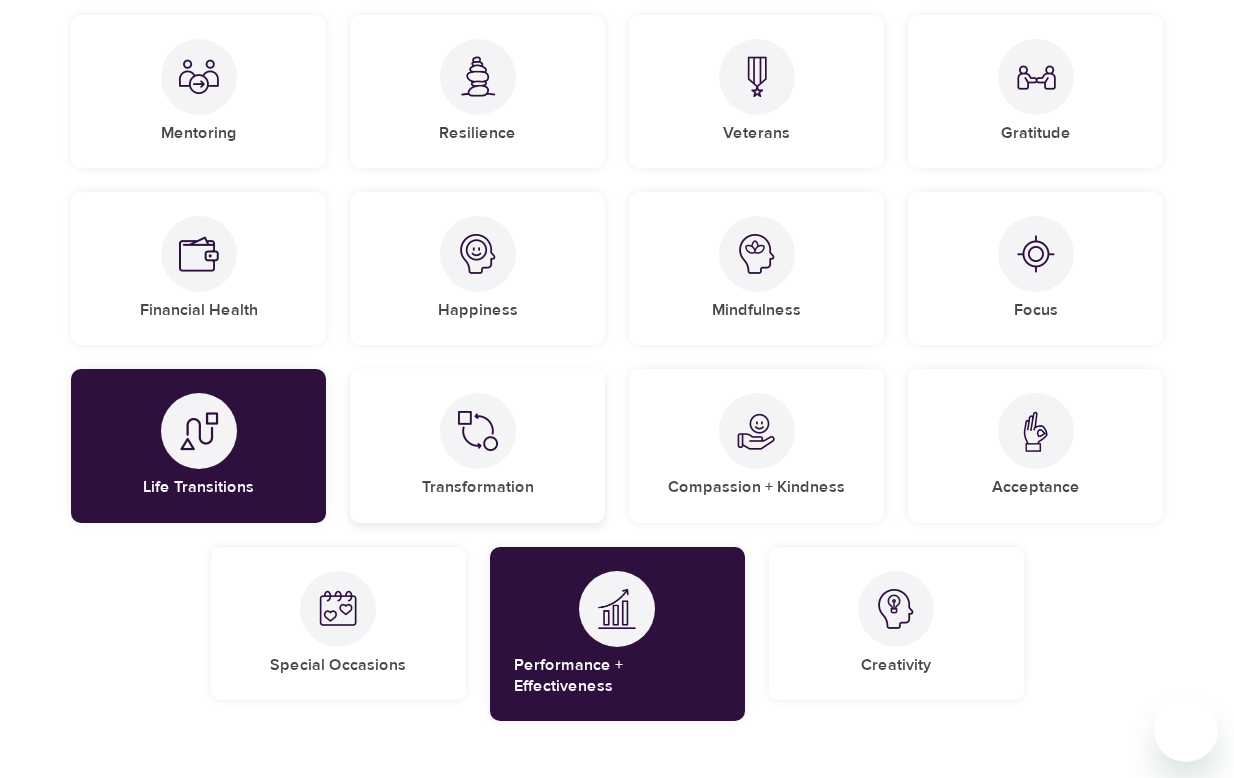 click at bounding box center [478, 431] 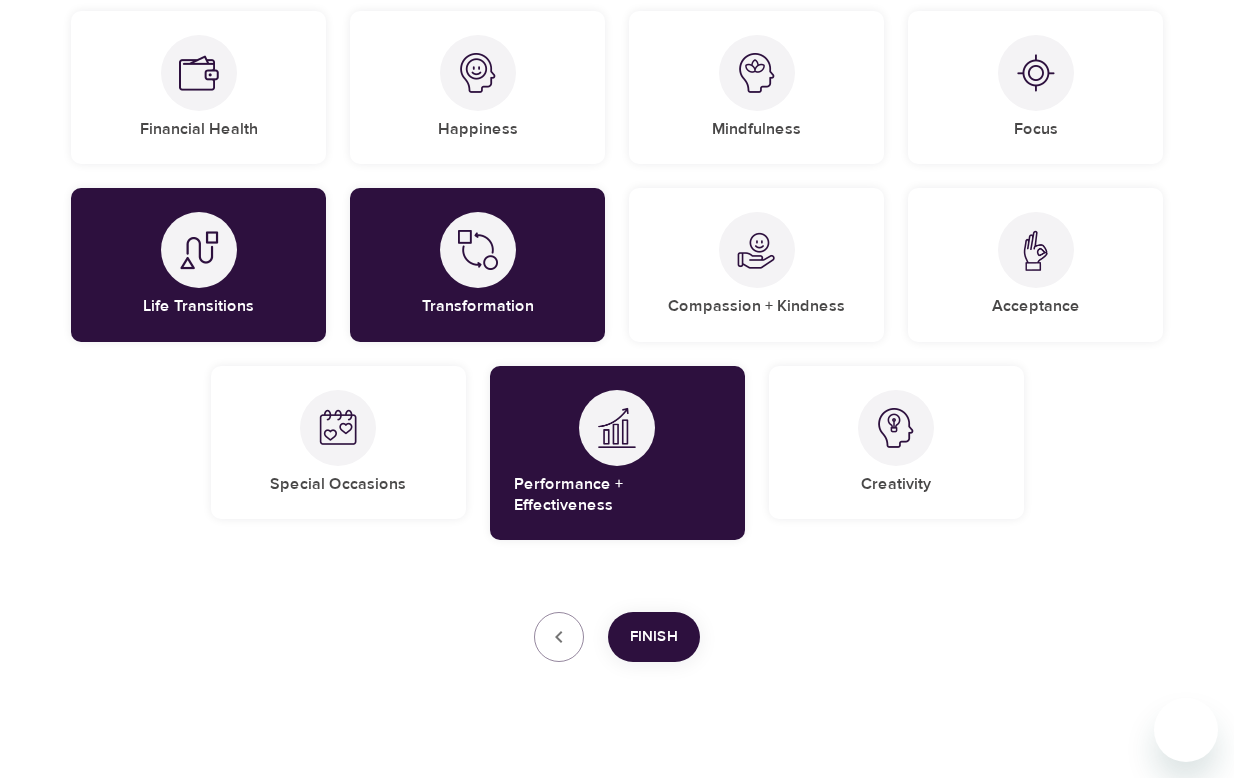 scroll, scrollTop: 487, scrollLeft: 0, axis: vertical 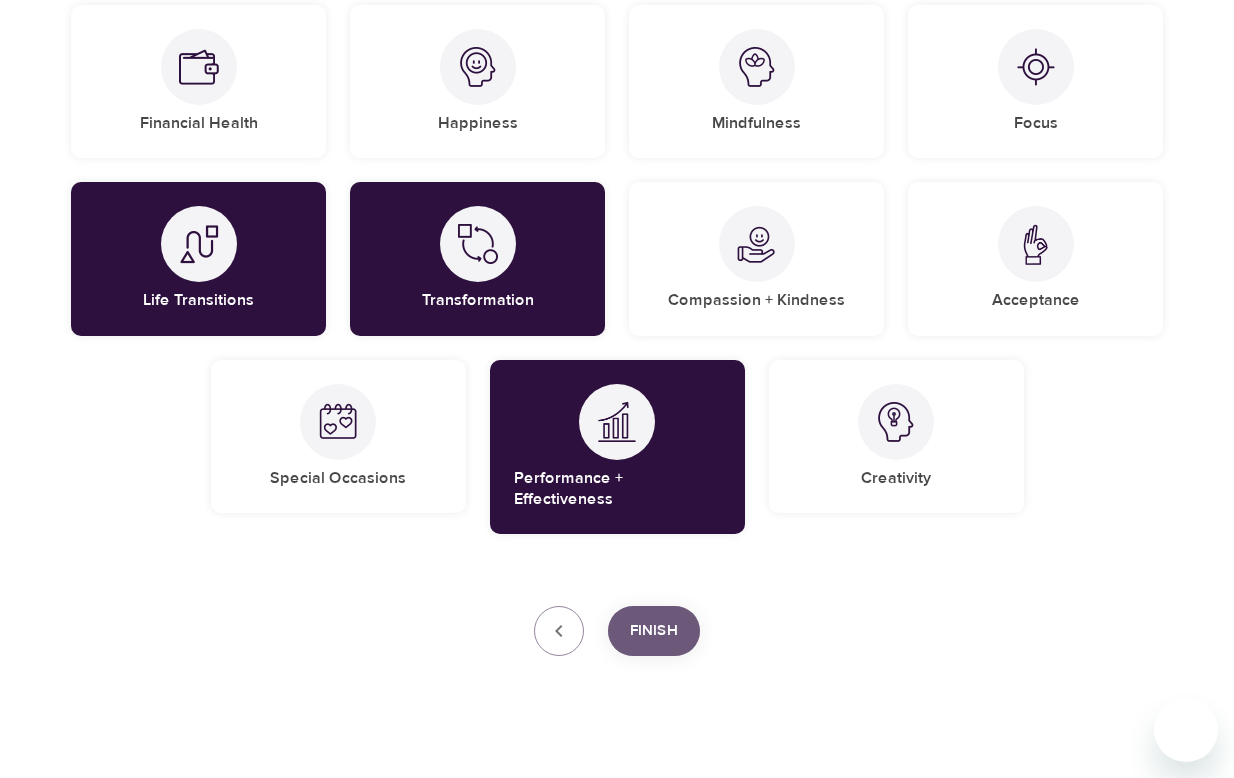 click on "Finish" at bounding box center [654, 631] 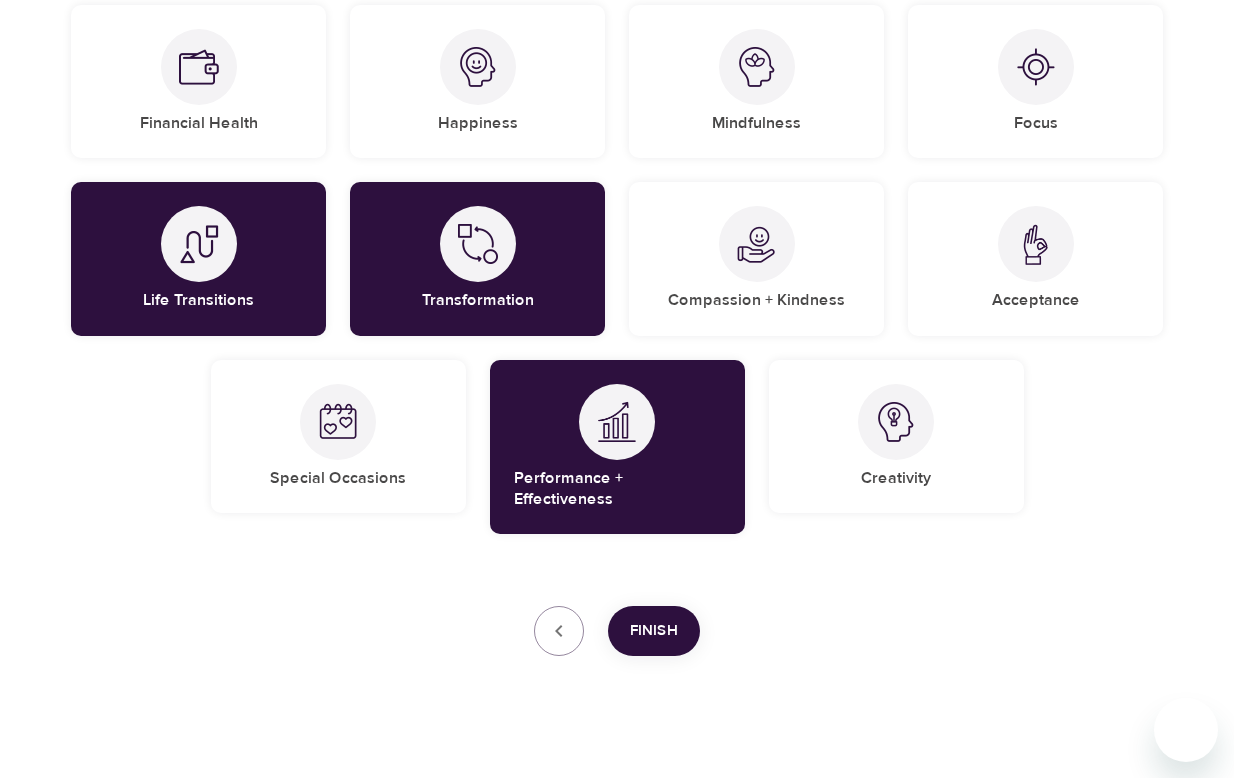 scroll, scrollTop: 455, scrollLeft: 0, axis: vertical 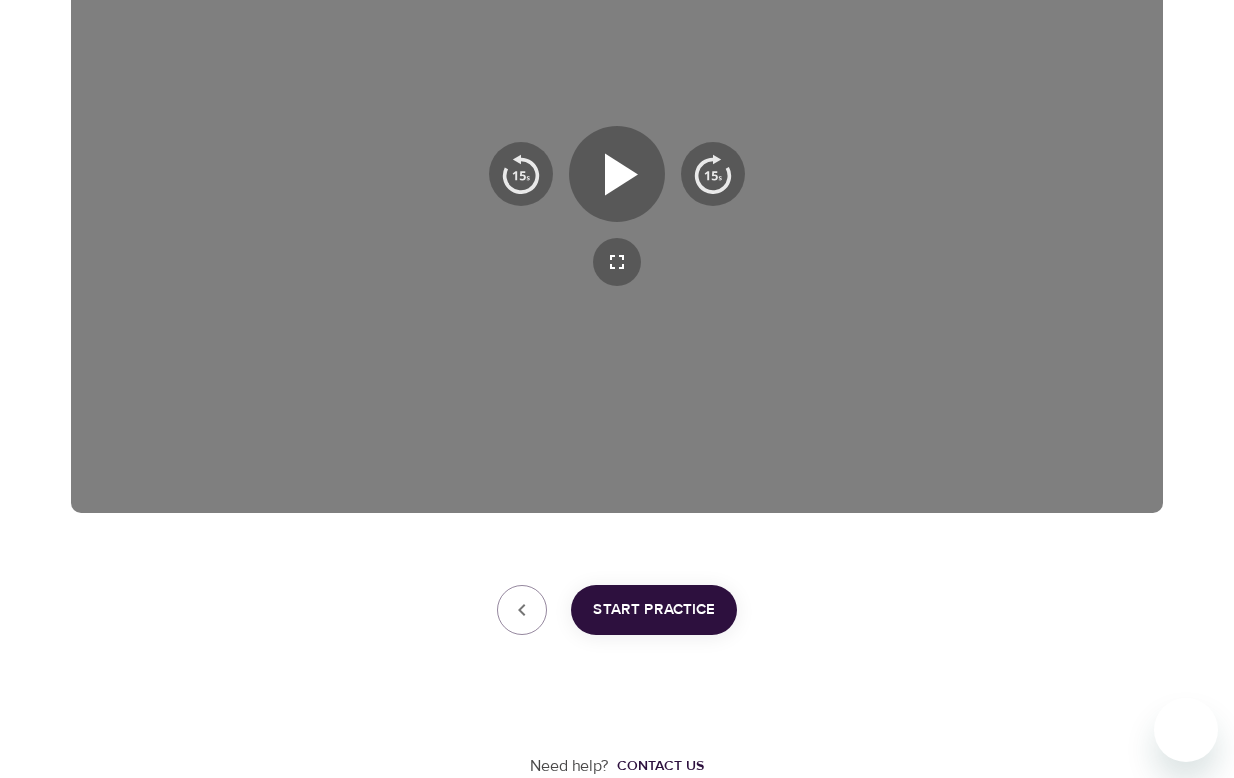 click on "Start Practice" at bounding box center (654, 610) 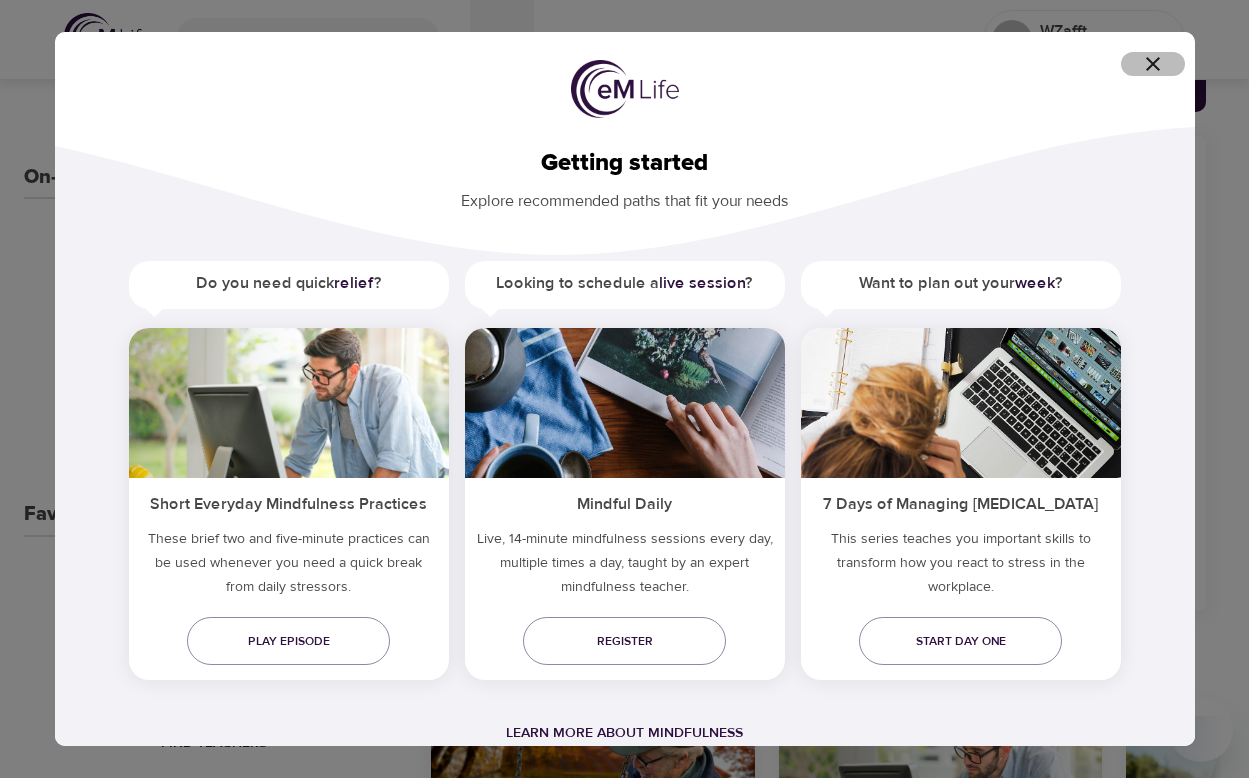 click 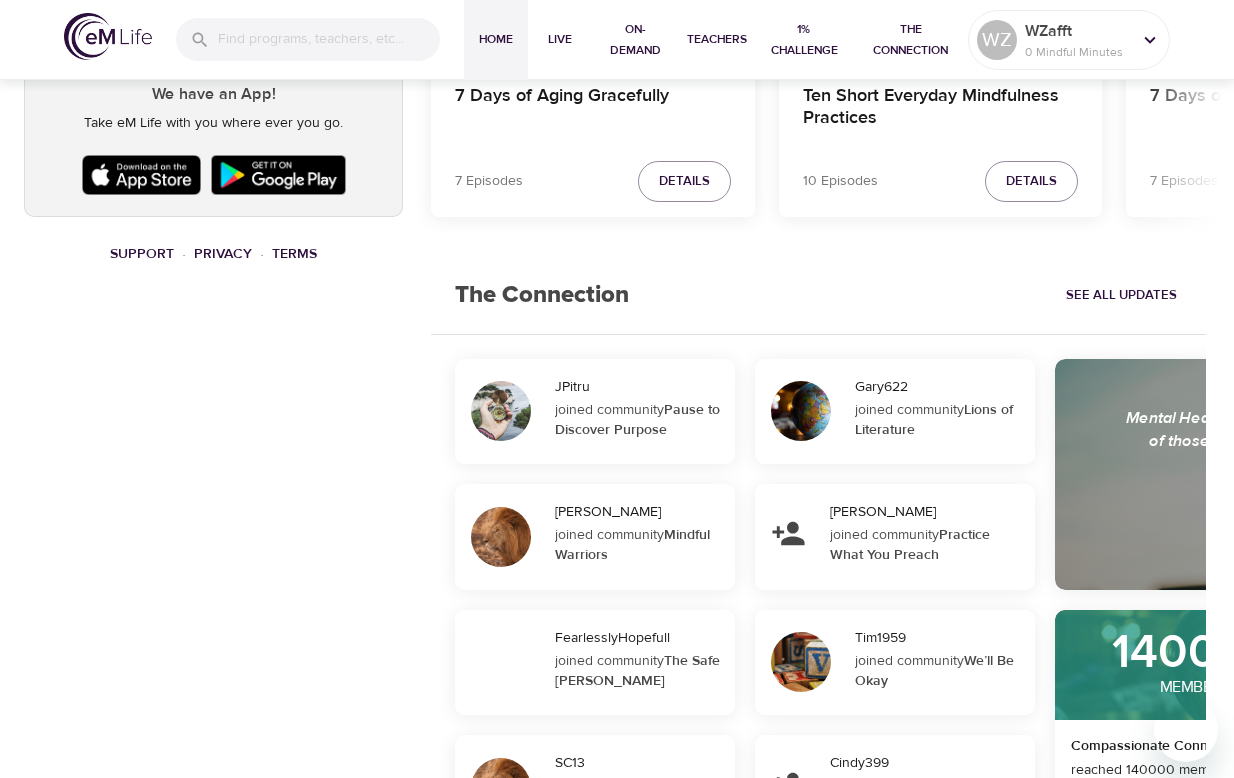 scroll, scrollTop: 1323, scrollLeft: 0, axis: vertical 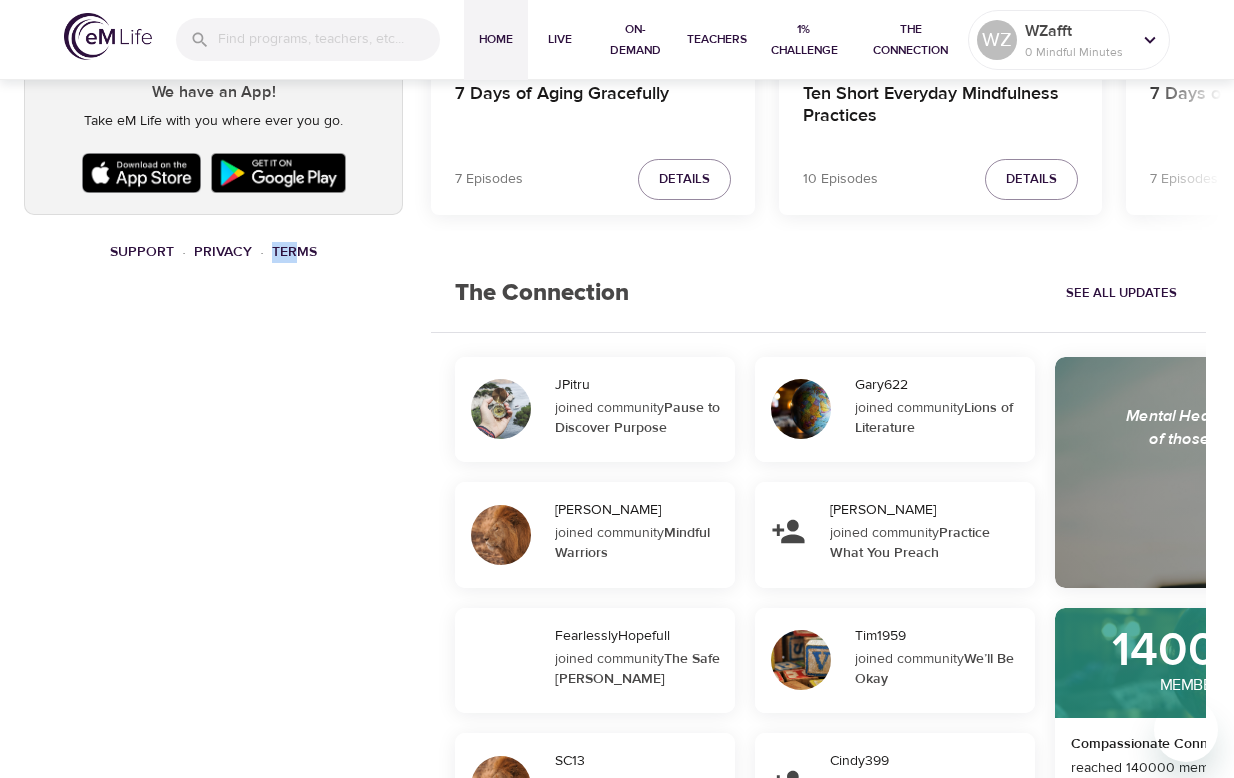 drag, startPoint x: 296, startPoint y: 398, endPoint x: 236, endPoint y: 456, distance: 83.450584 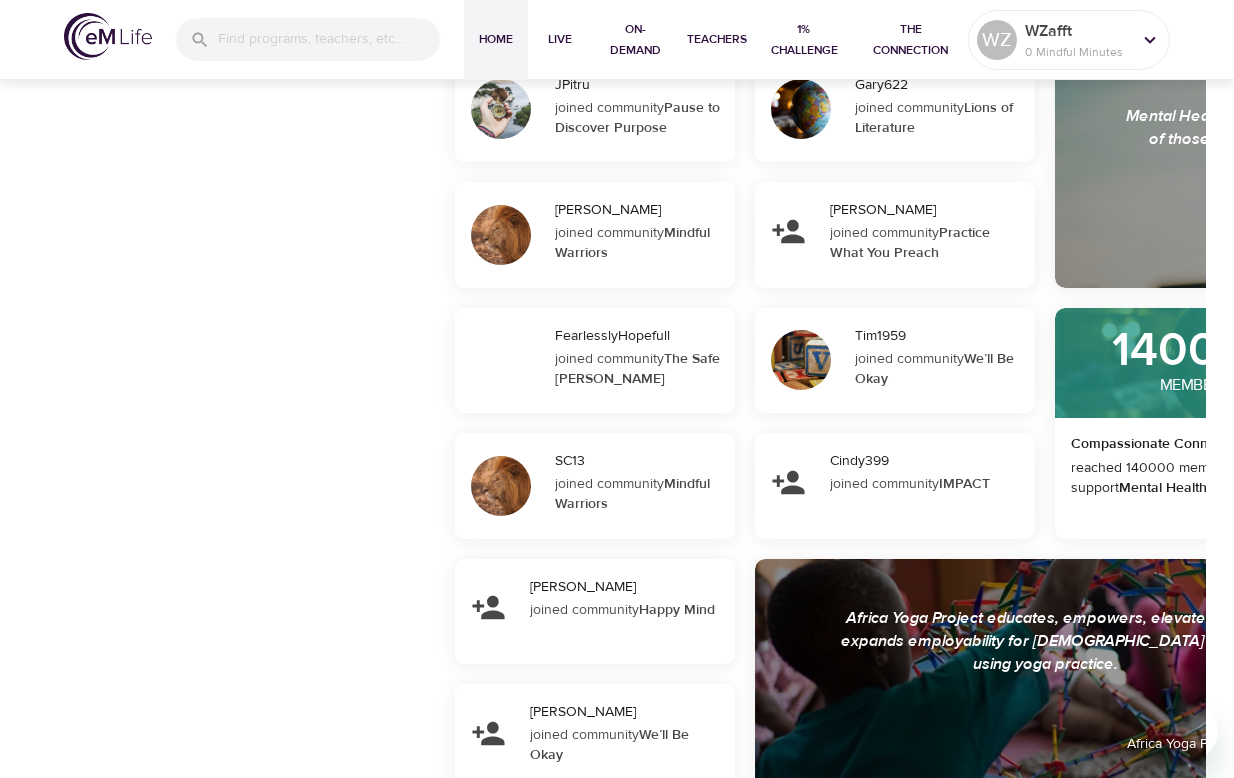 scroll, scrollTop: 1723, scrollLeft: 0, axis: vertical 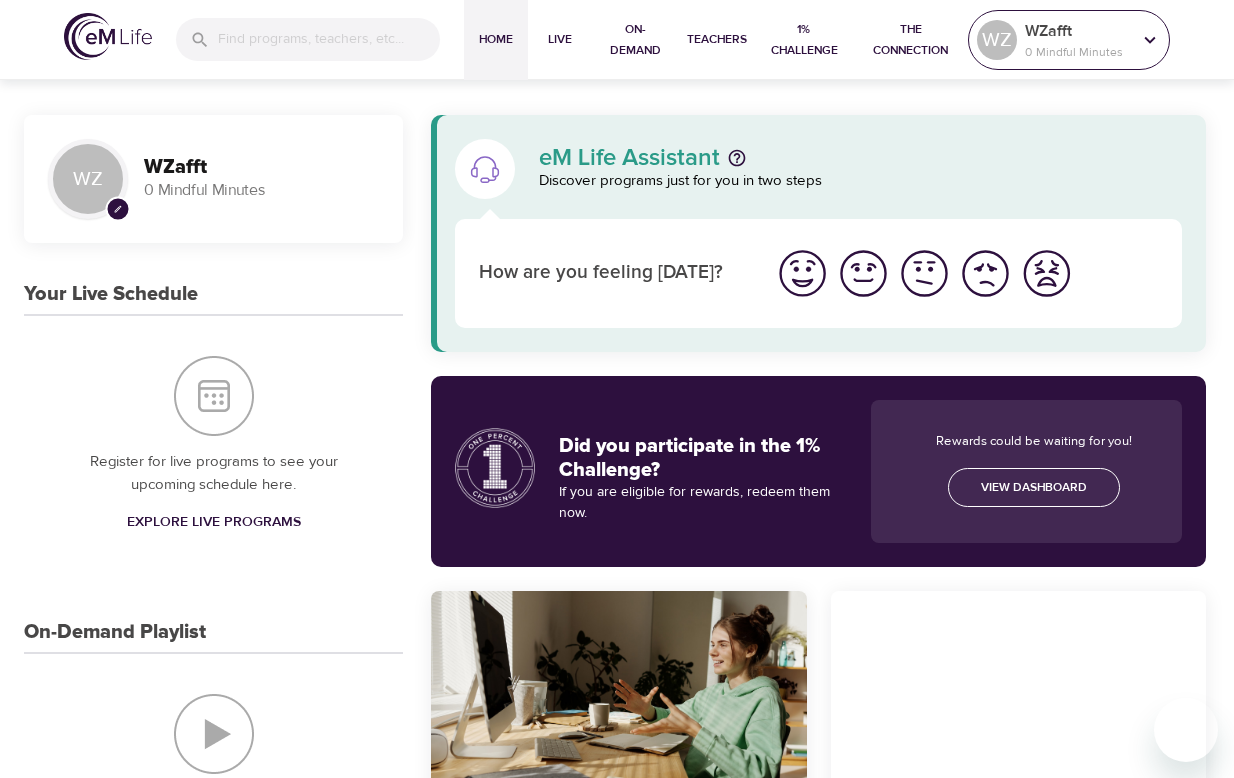 click 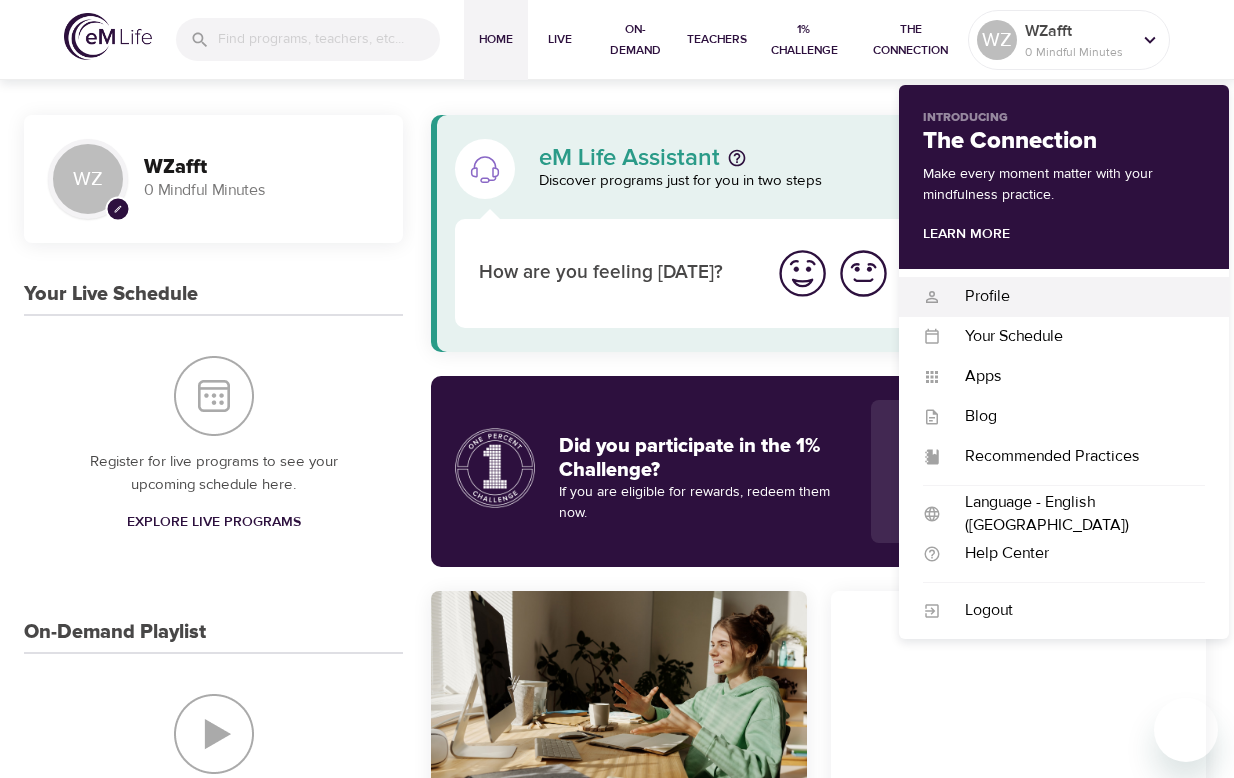 click on "Profile" at bounding box center (1073, 296) 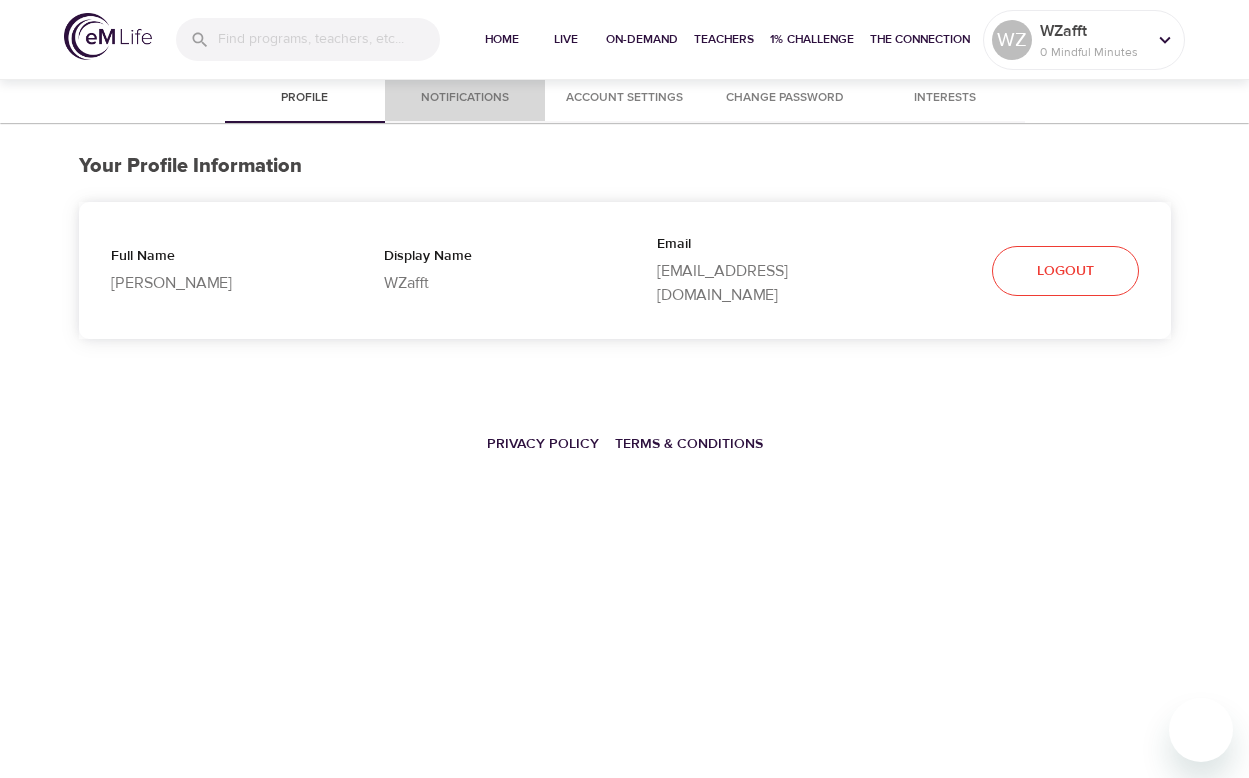 click on "Notifications" at bounding box center [465, 98] 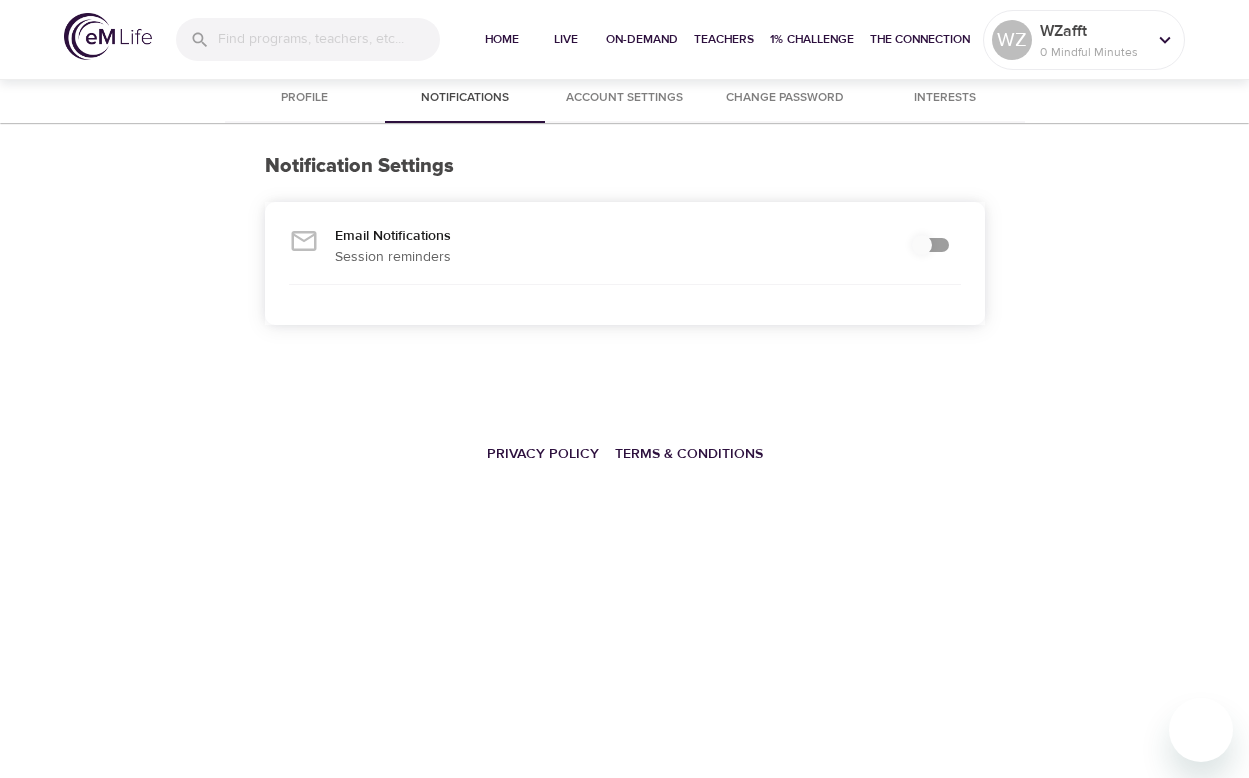 checkbox on "true" 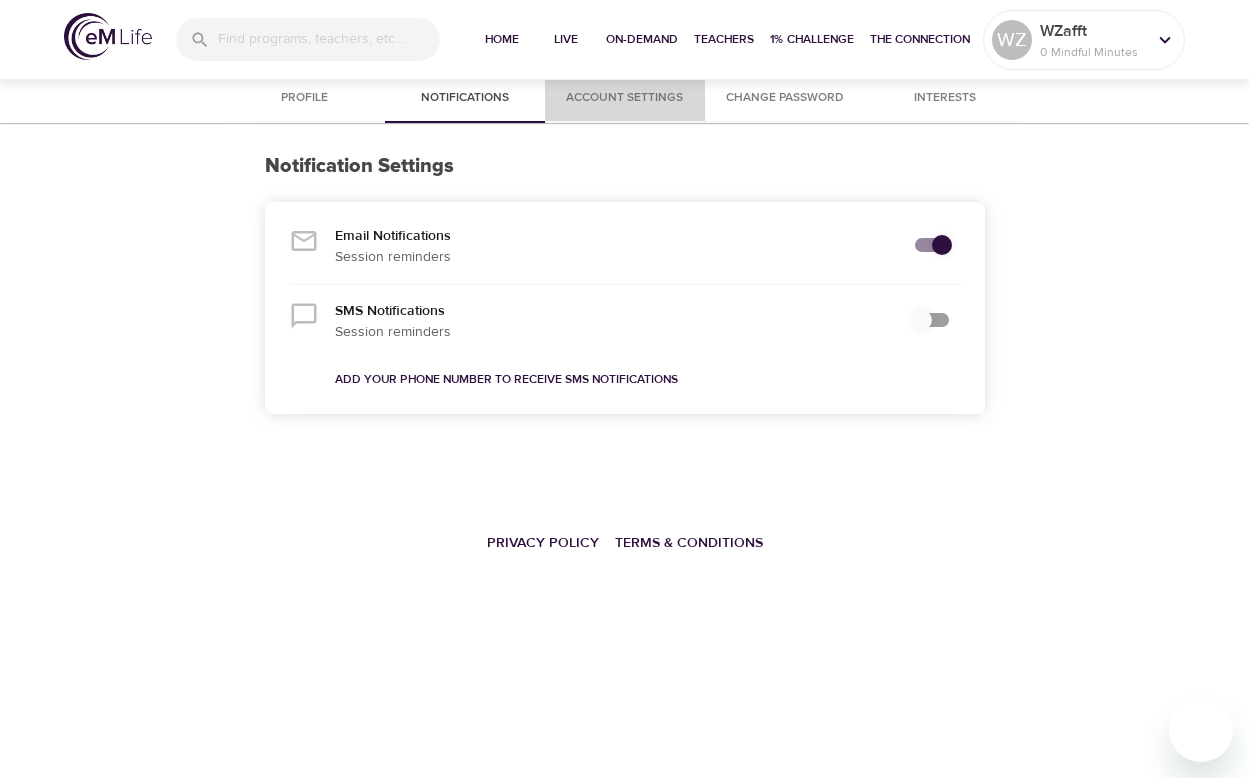 click on "Account Settings" at bounding box center [625, 98] 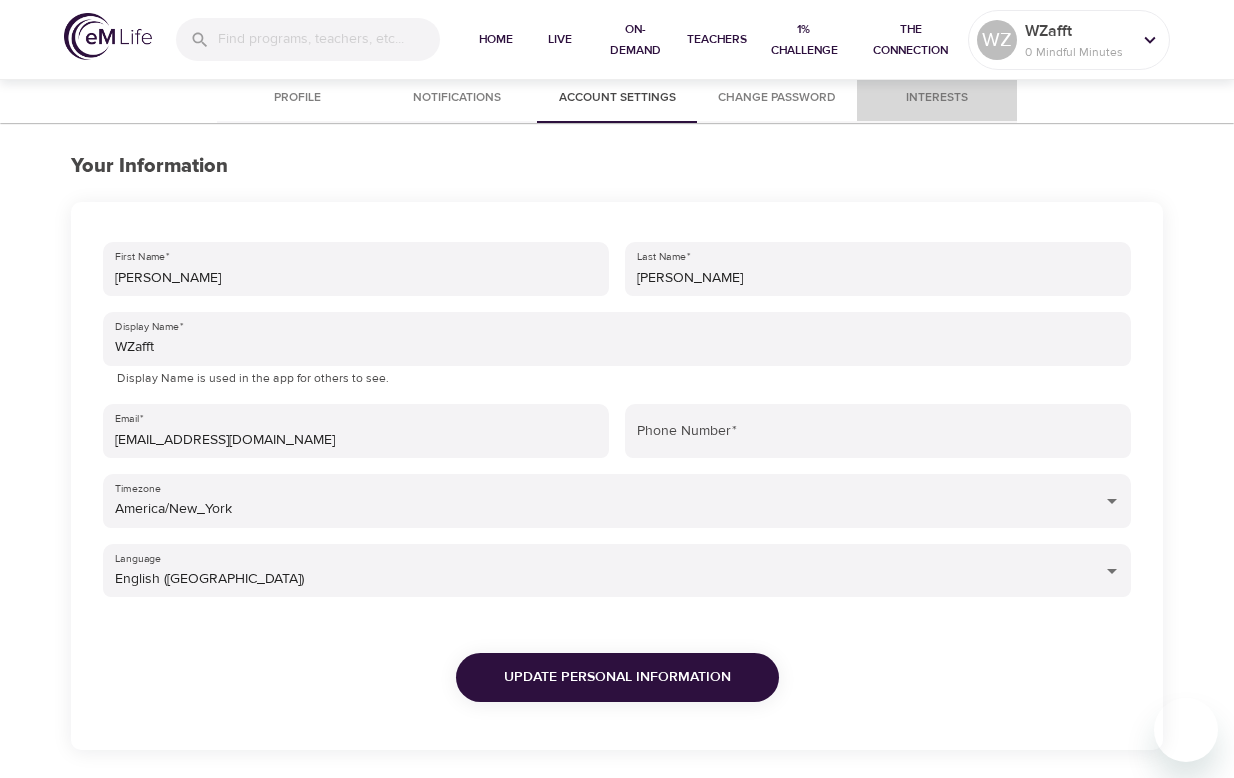 click on "Interests" at bounding box center [937, 98] 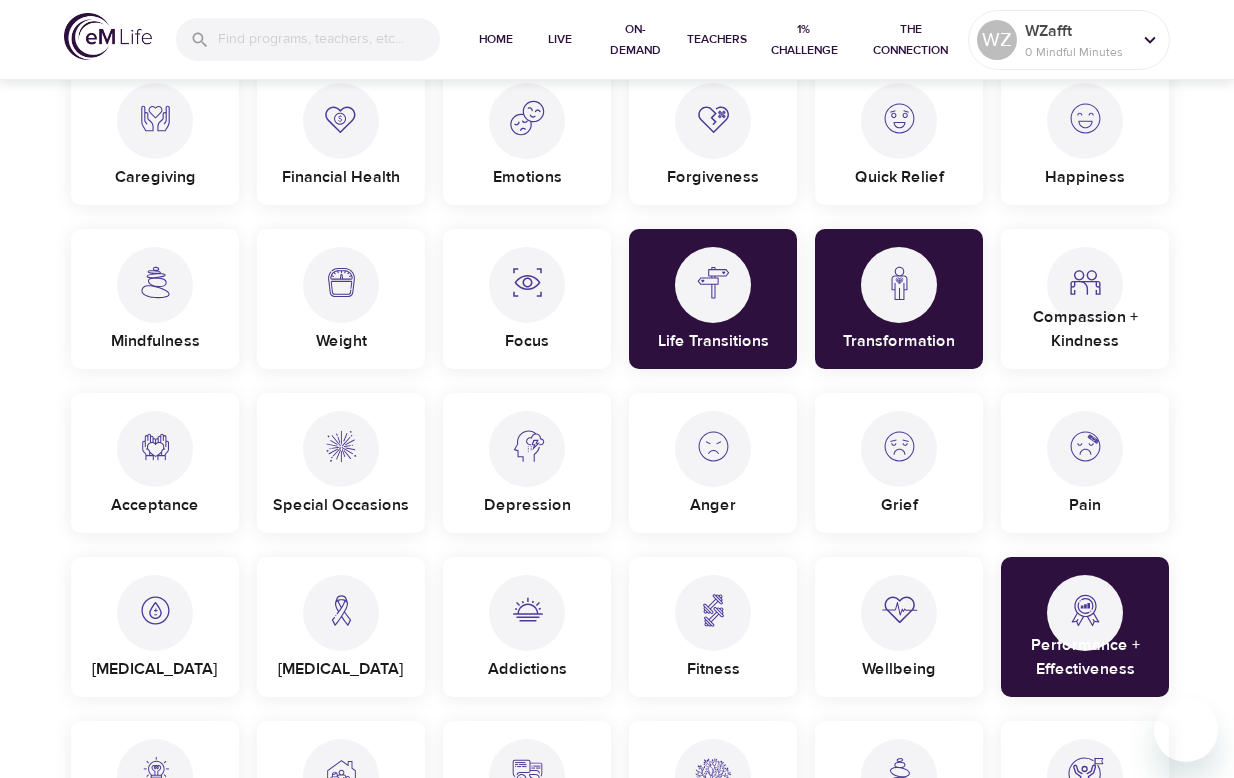 scroll, scrollTop: 500, scrollLeft: 0, axis: vertical 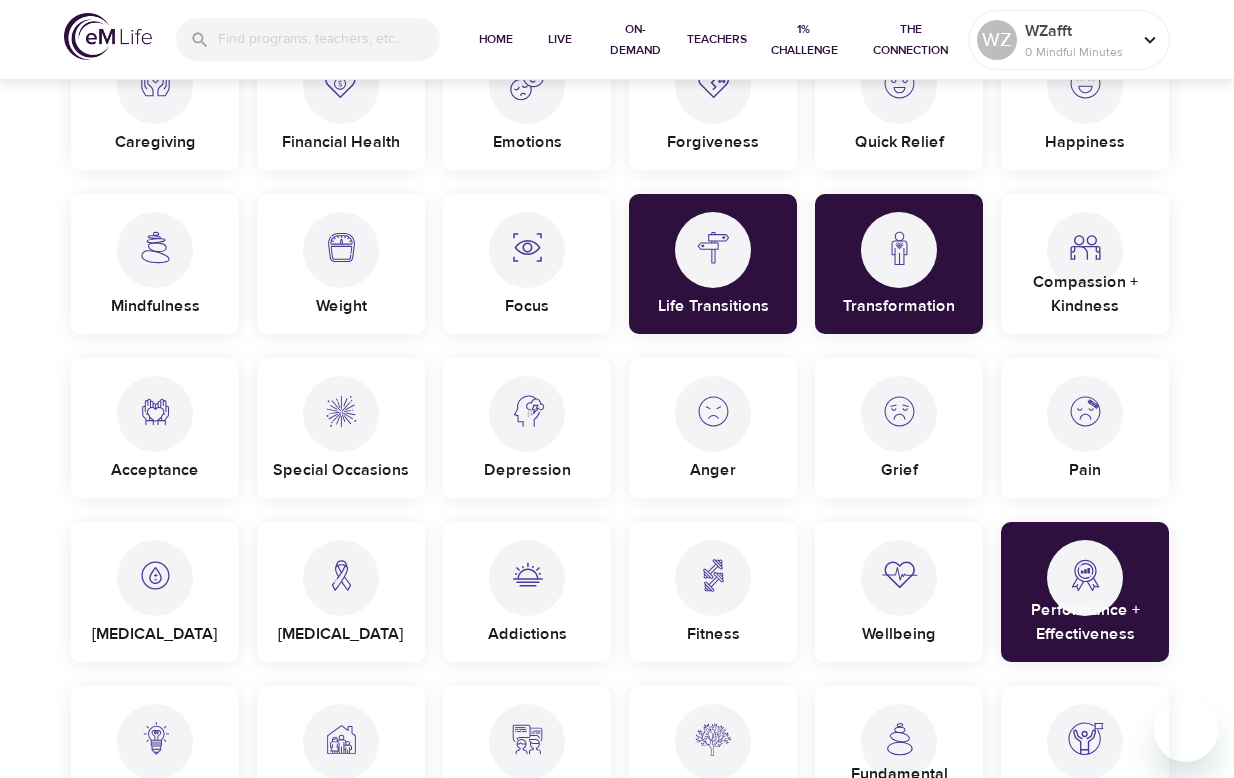 click at bounding box center (527, 403) 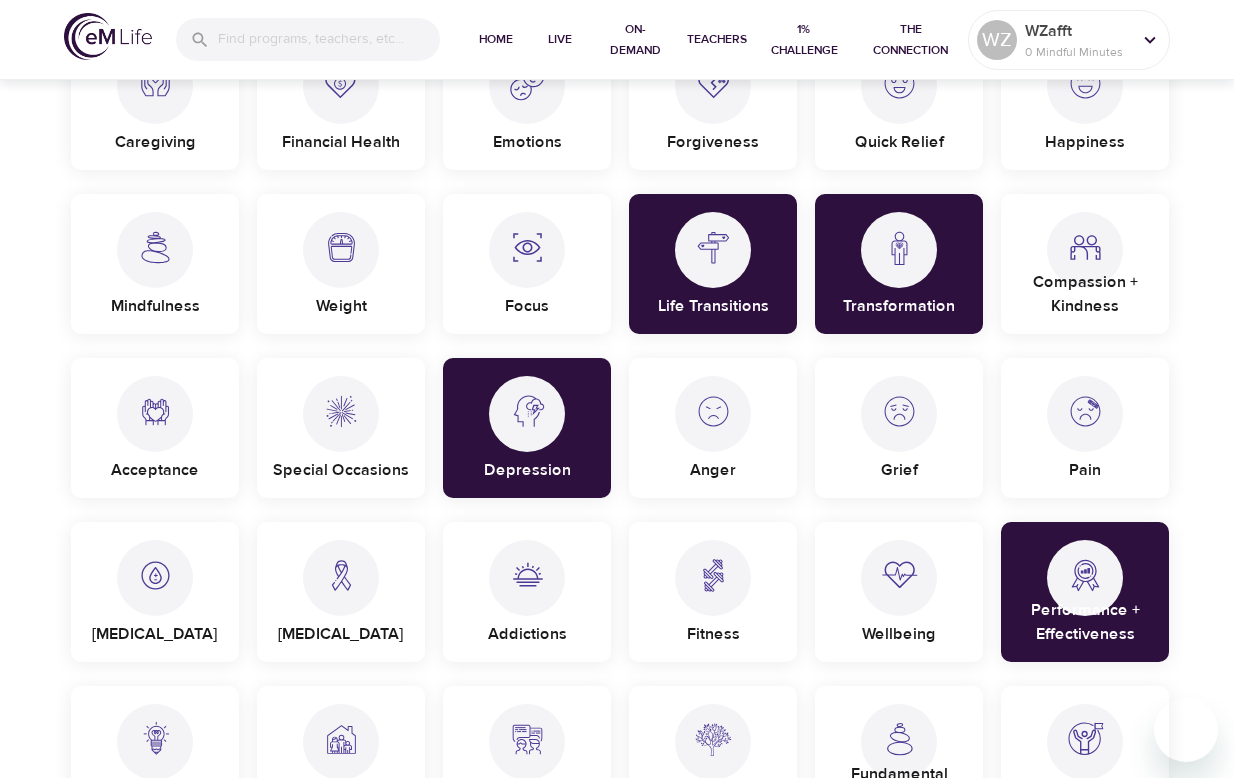 click on "Life Transitions" at bounding box center [713, 264] 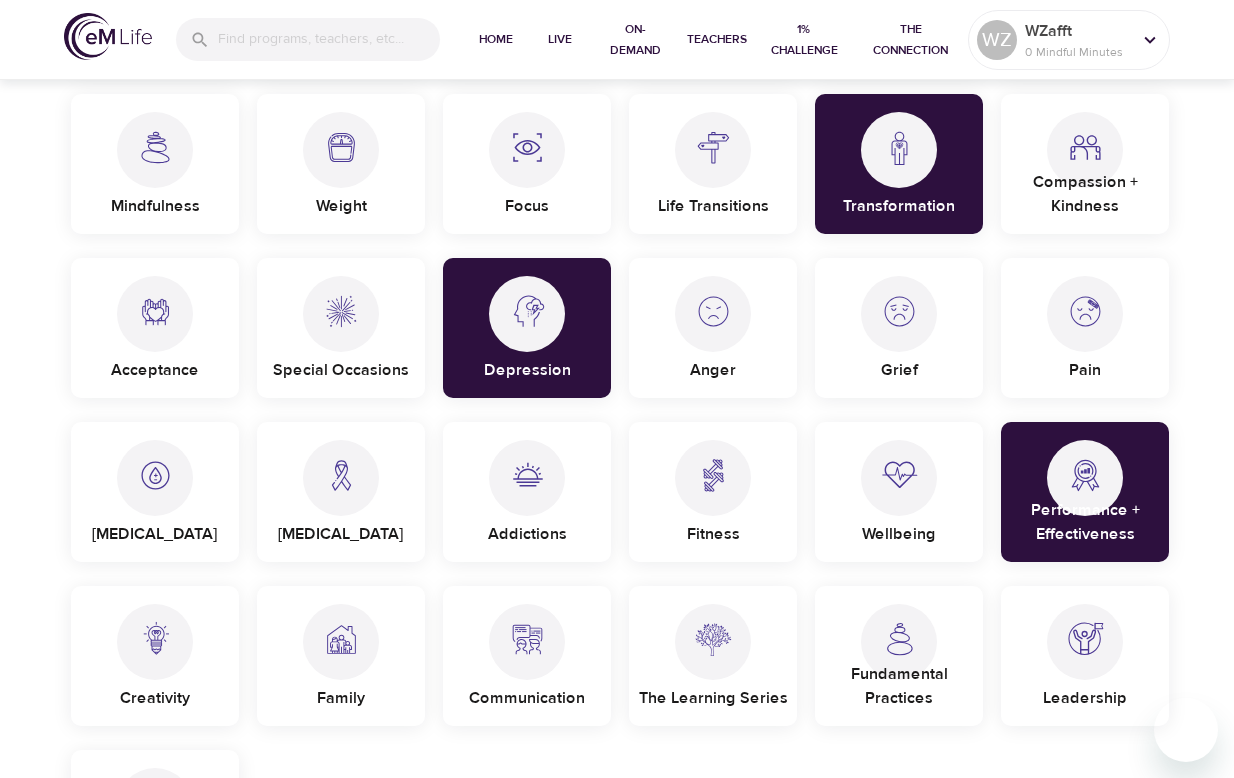scroll, scrollTop: 700, scrollLeft: 0, axis: vertical 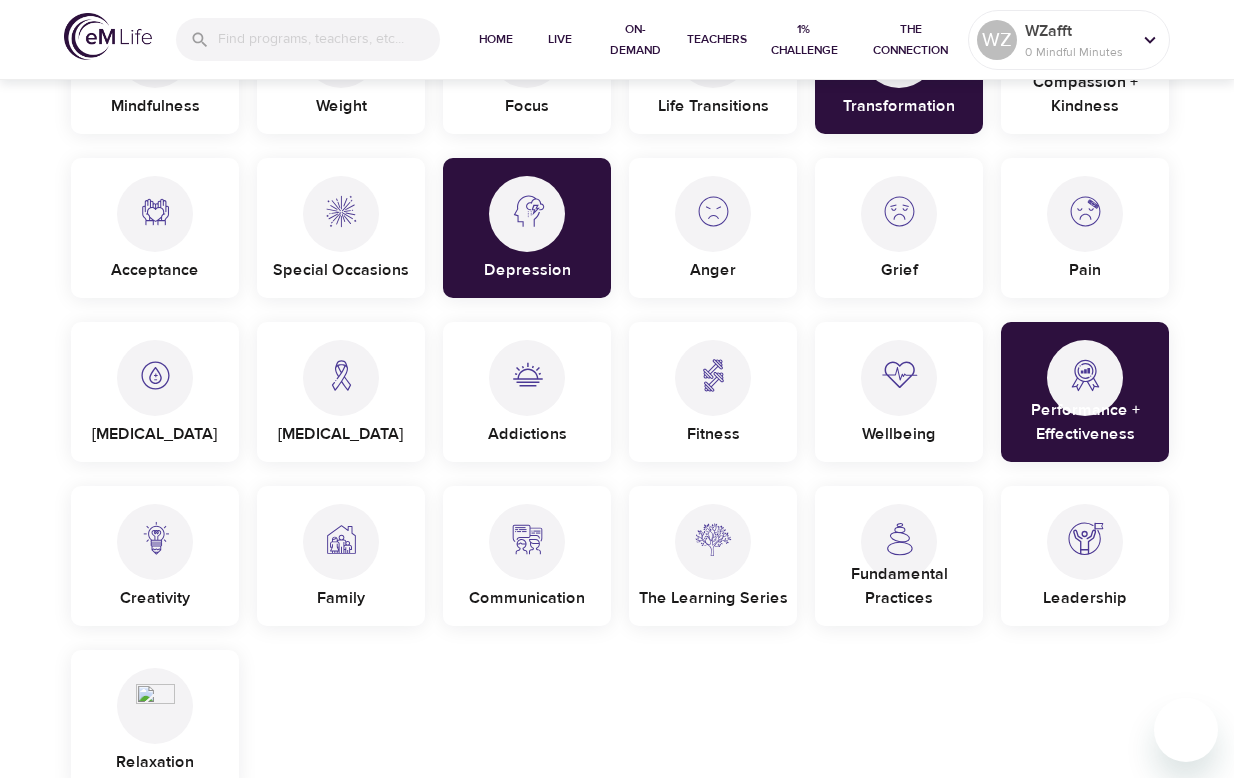click at bounding box center [341, 531] 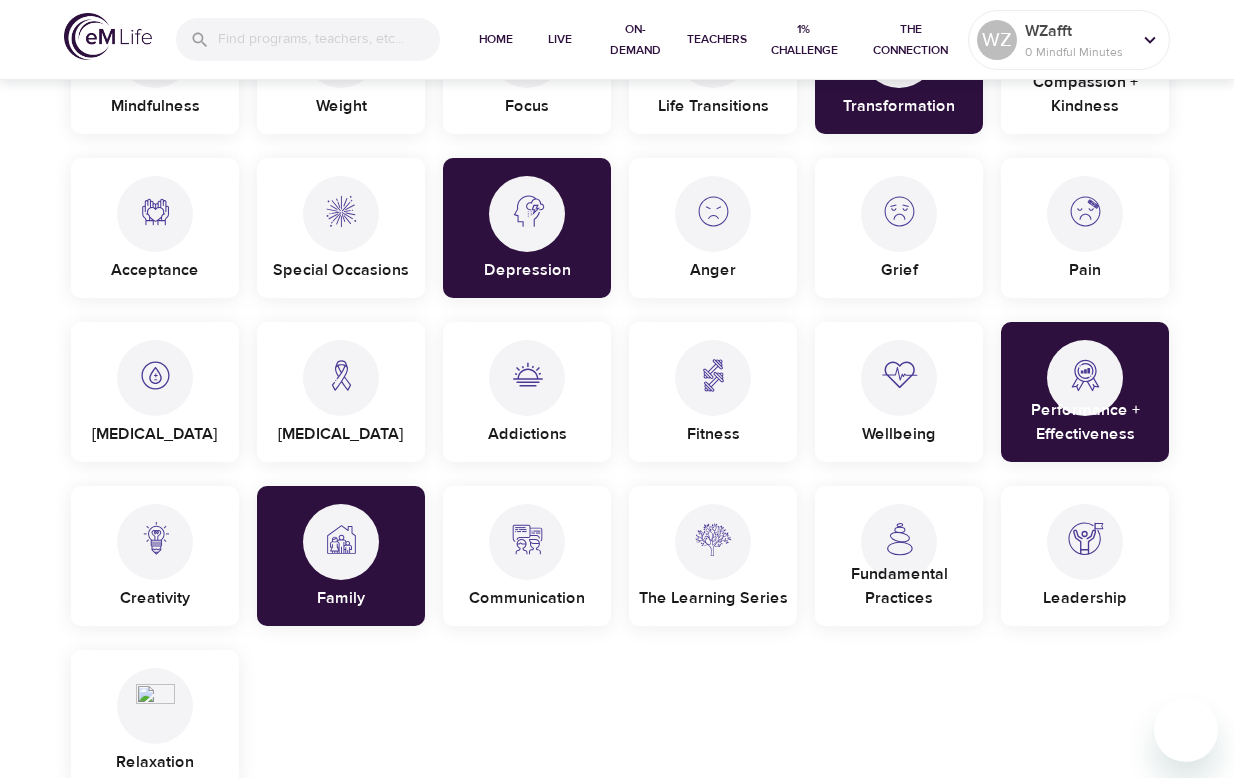 click on "Transformation" at bounding box center (899, 102) 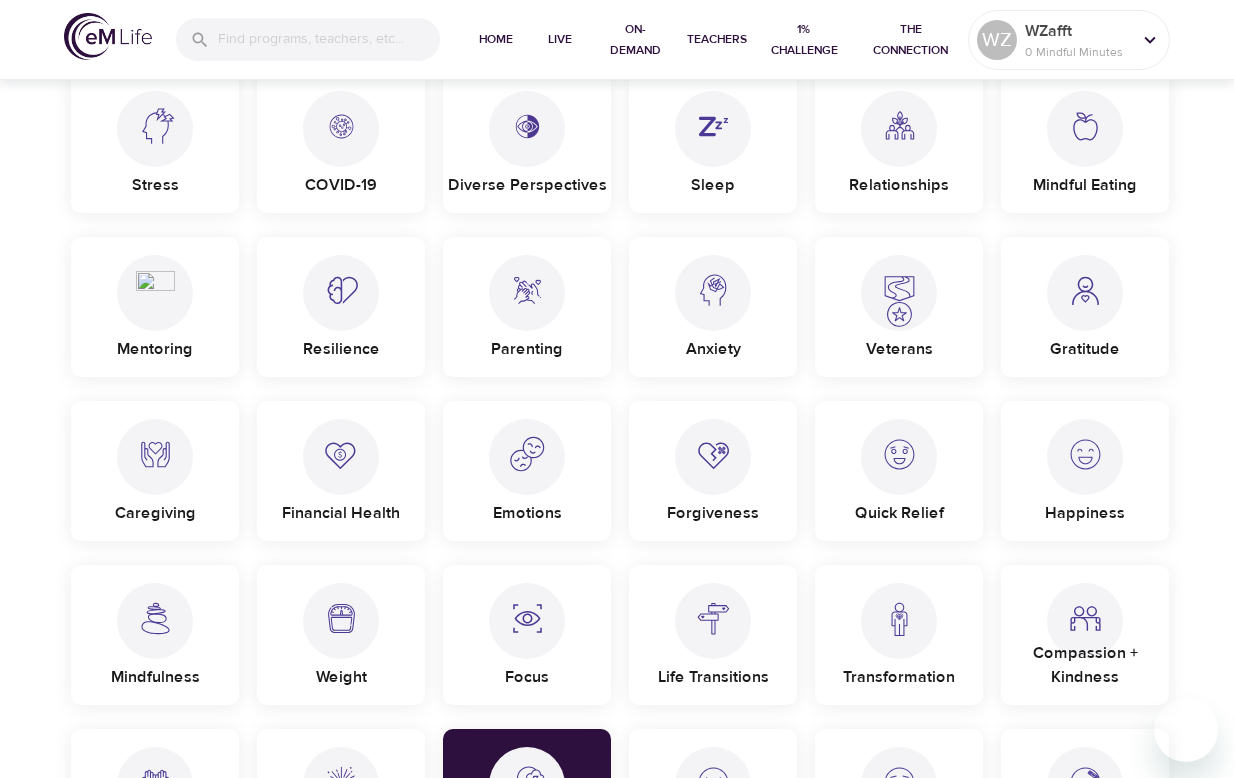 scroll, scrollTop: 100, scrollLeft: 0, axis: vertical 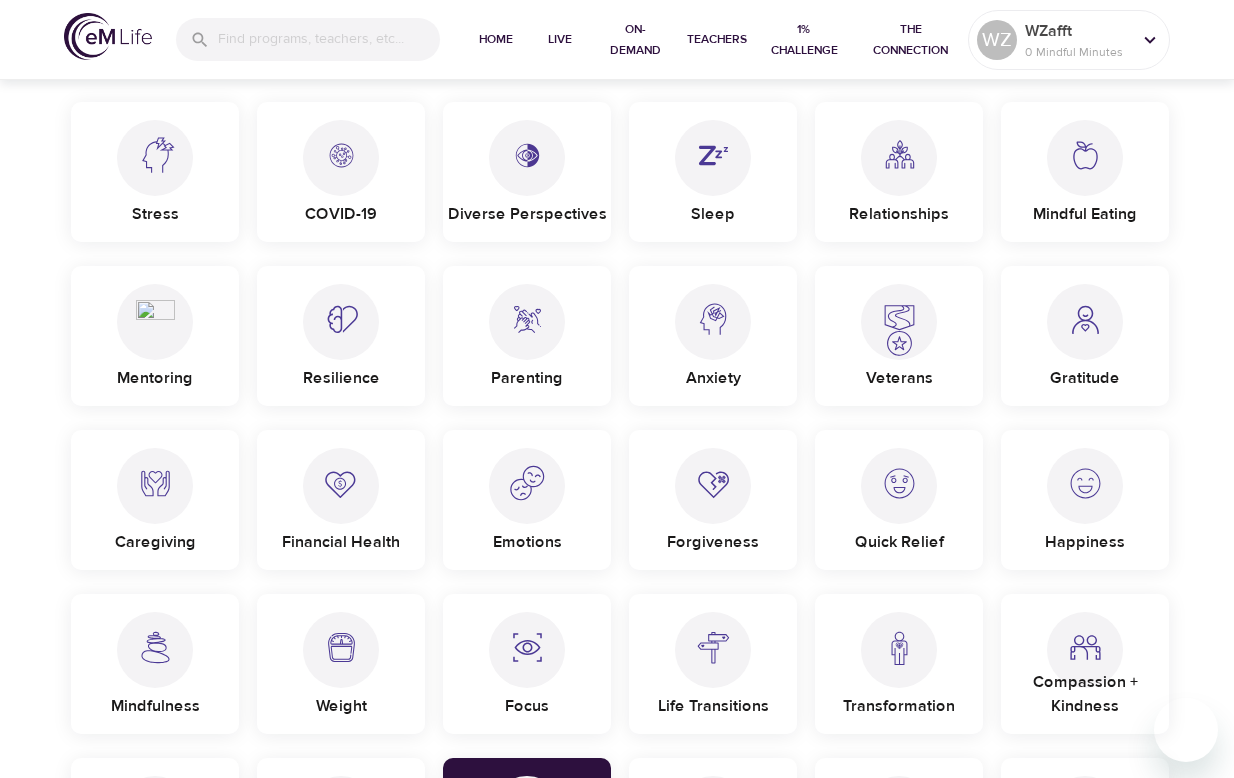 click at bounding box center [527, 322] 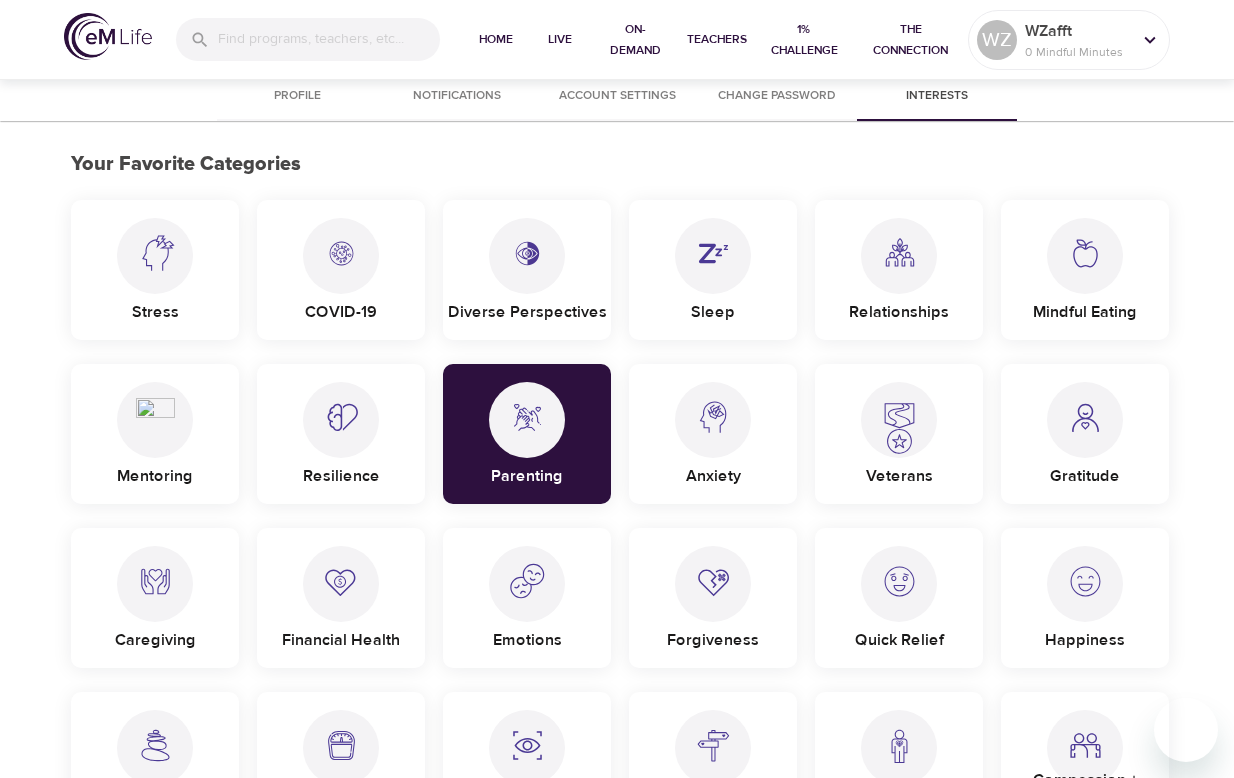 scroll, scrollTop: 0, scrollLeft: 0, axis: both 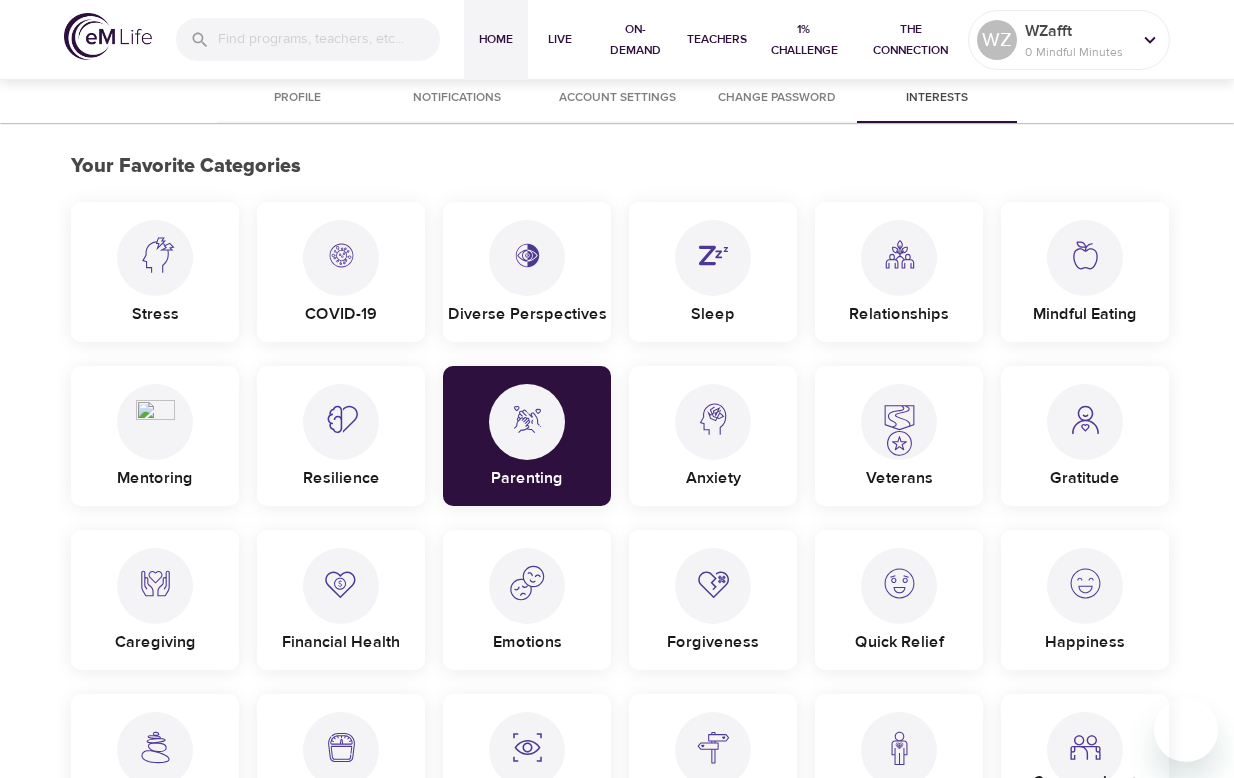 click on "Home" at bounding box center [496, 39] 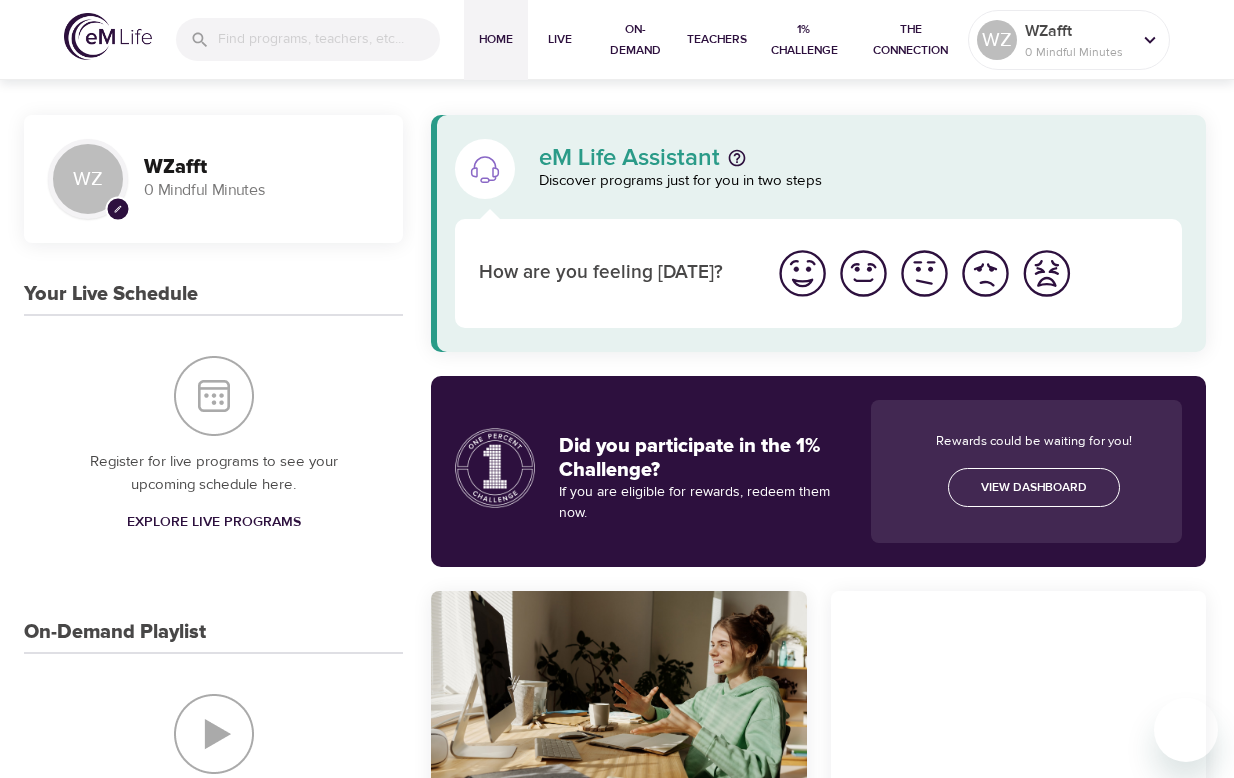 click at bounding box center (924, 273) 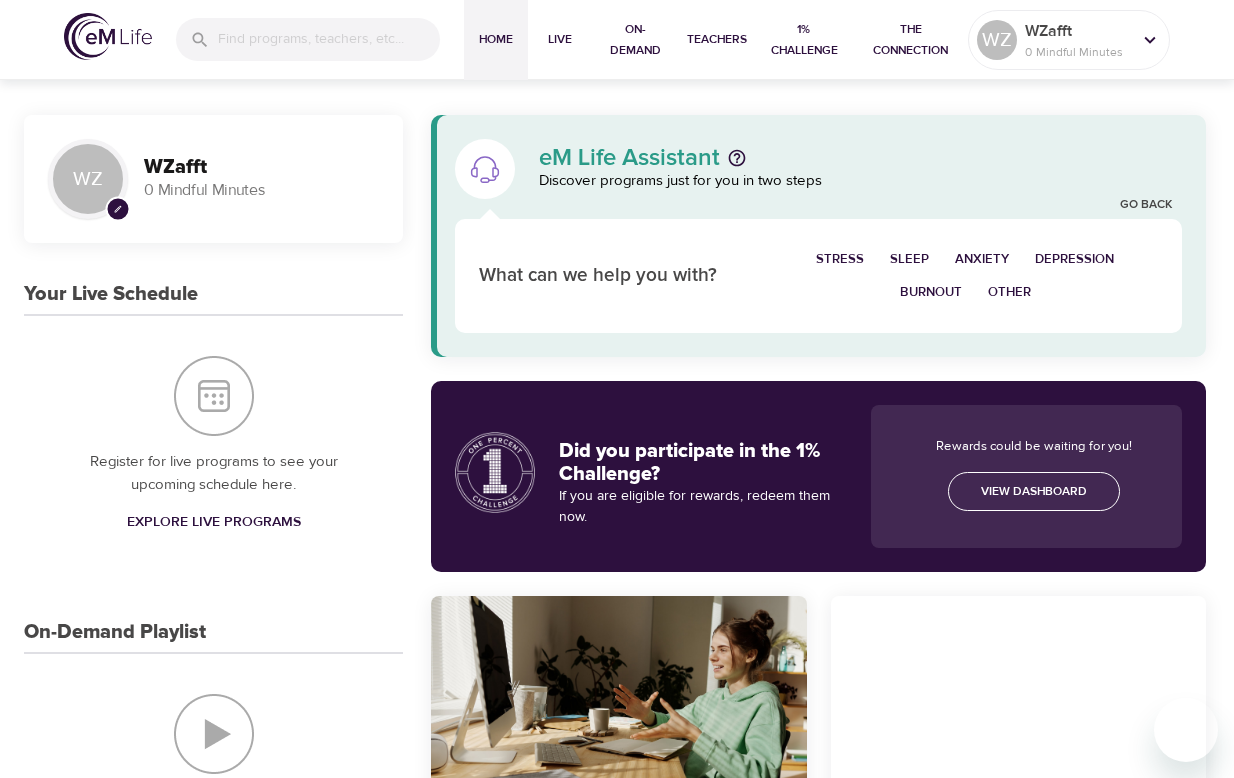 click on "Depression" at bounding box center [1074, 259] 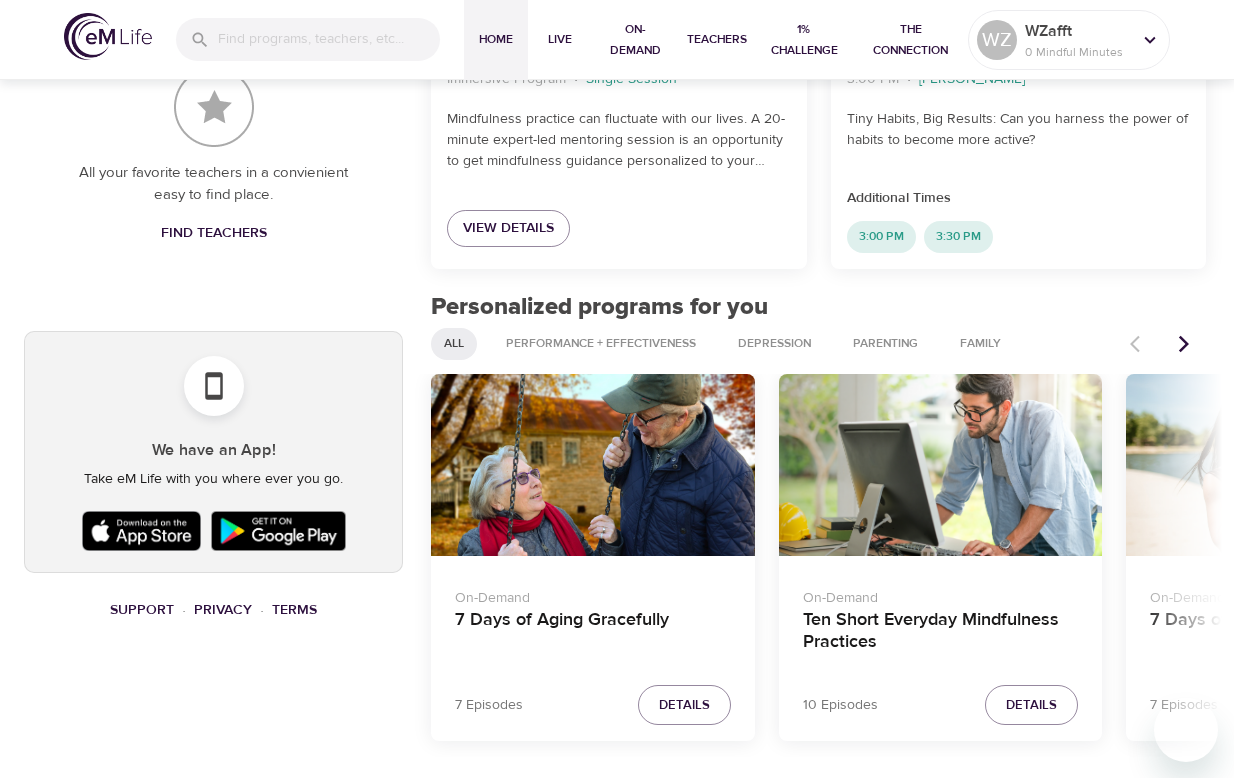 scroll, scrollTop: 1000, scrollLeft: 0, axis: vertical 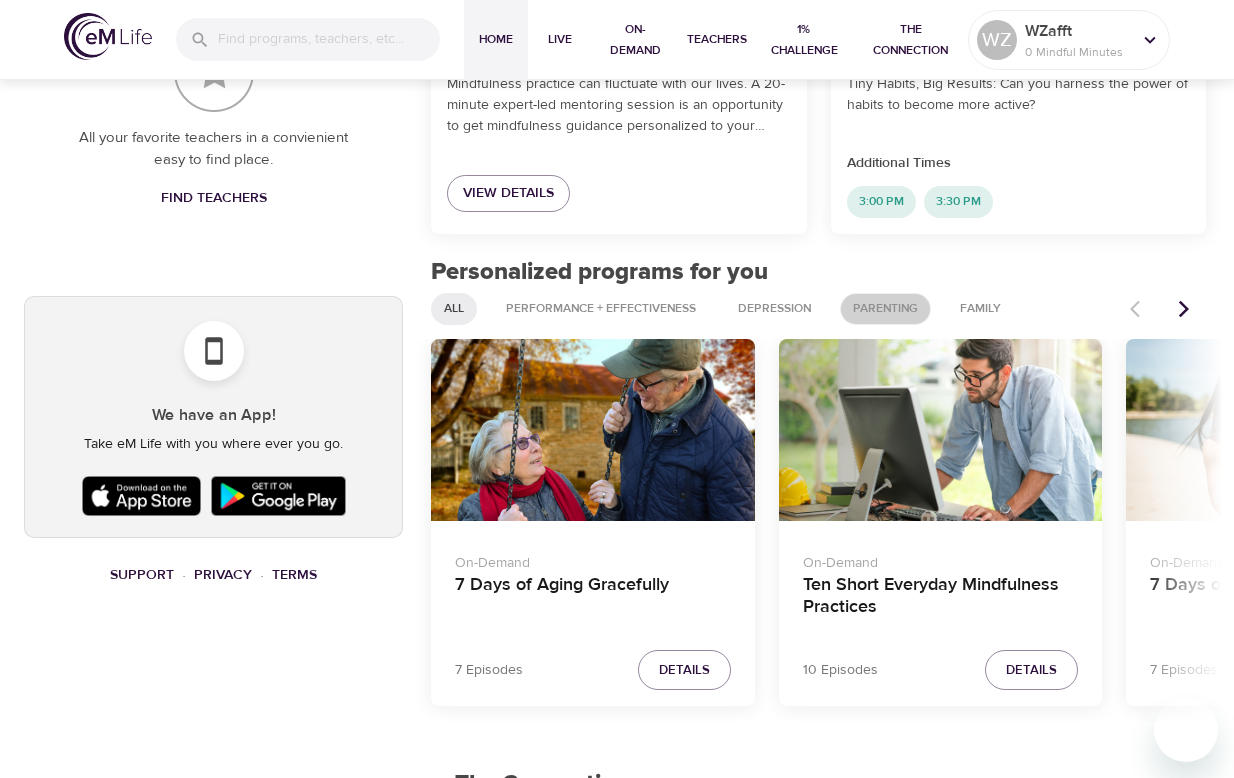 click on "Parenting" at bounding box center [885, 308] 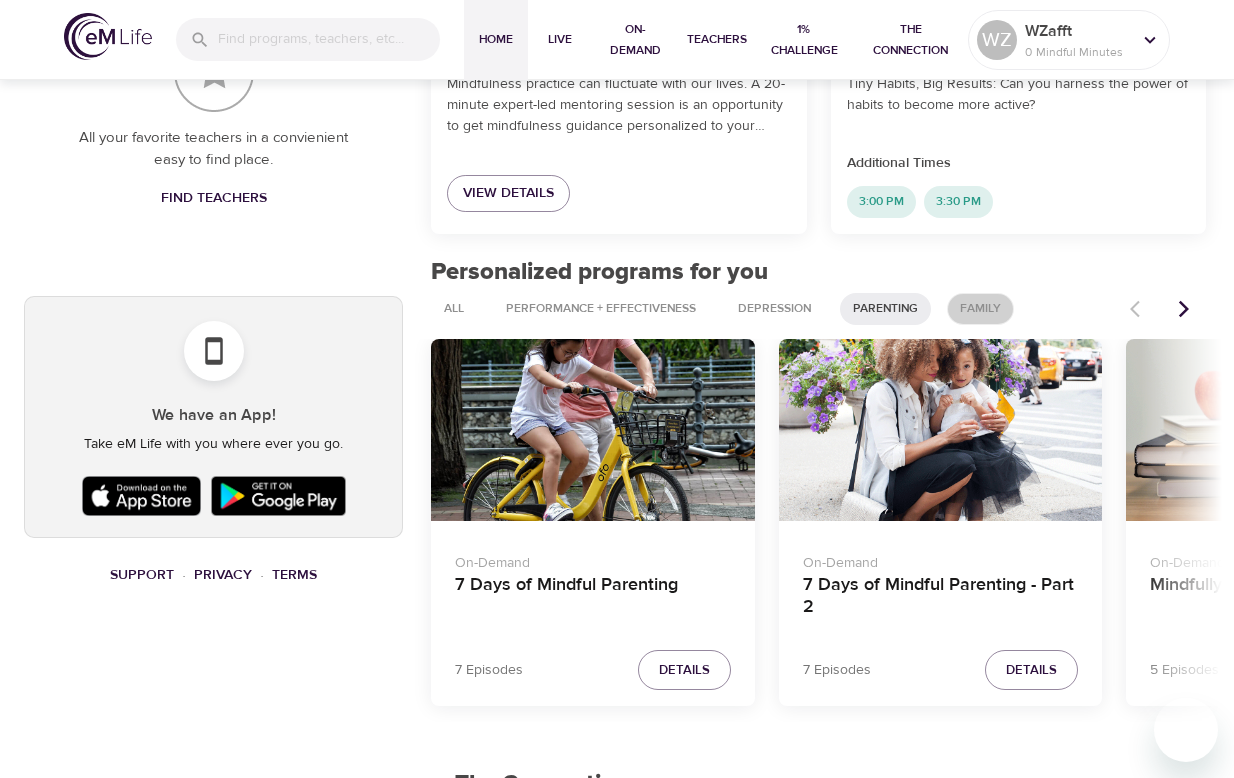 click on "Family" at bounding box center [980, 308] 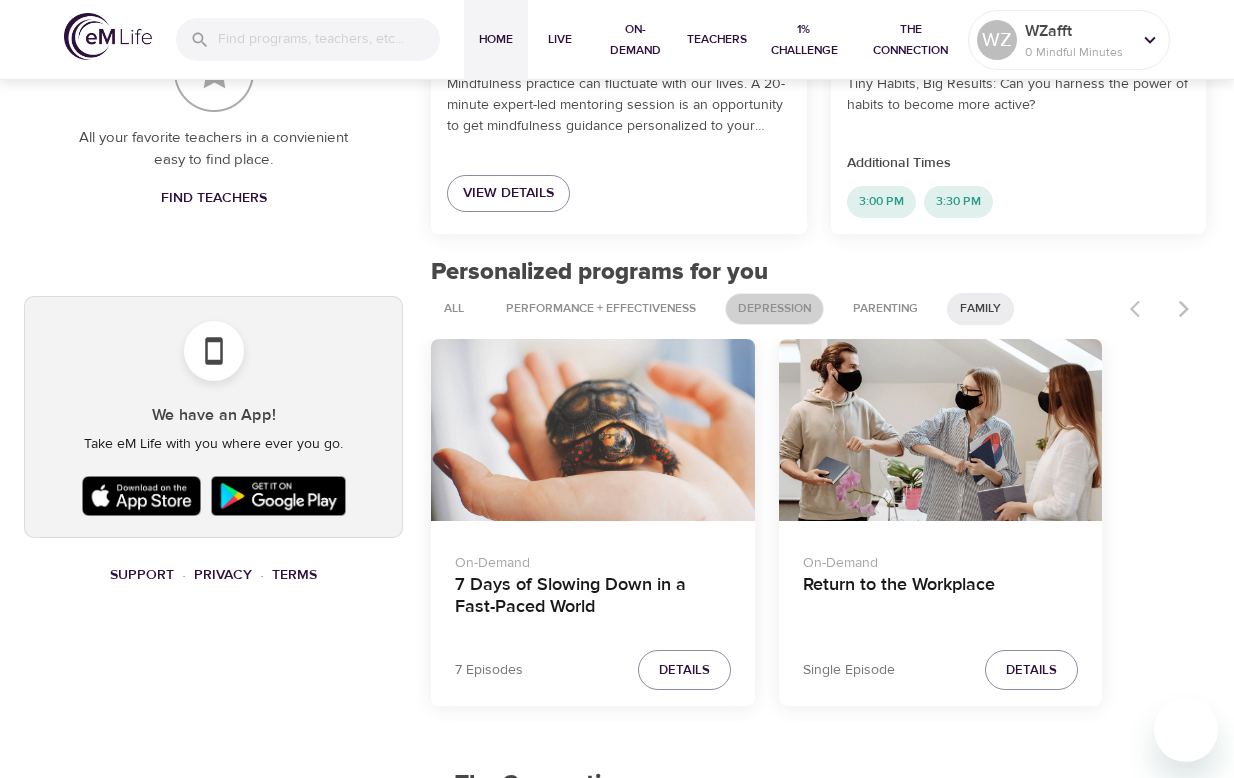 click on "Depression" at bounding box center [774, 308] 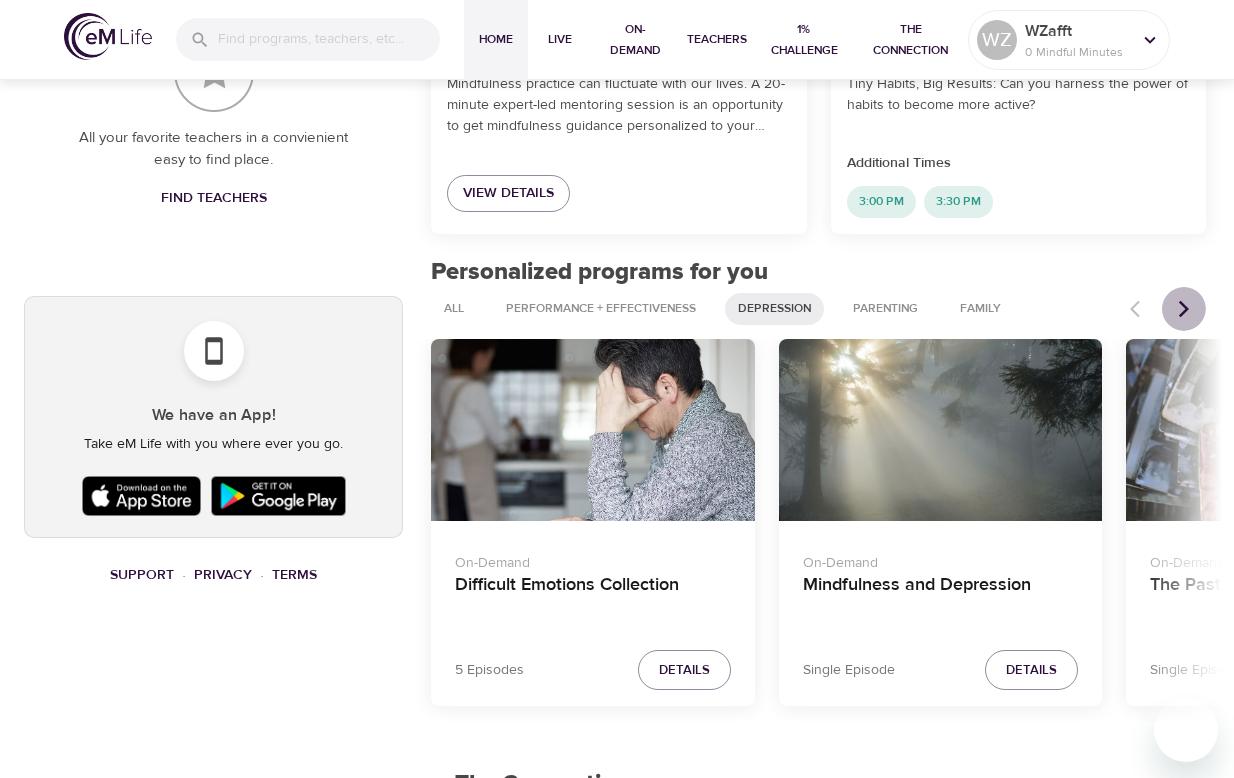 click 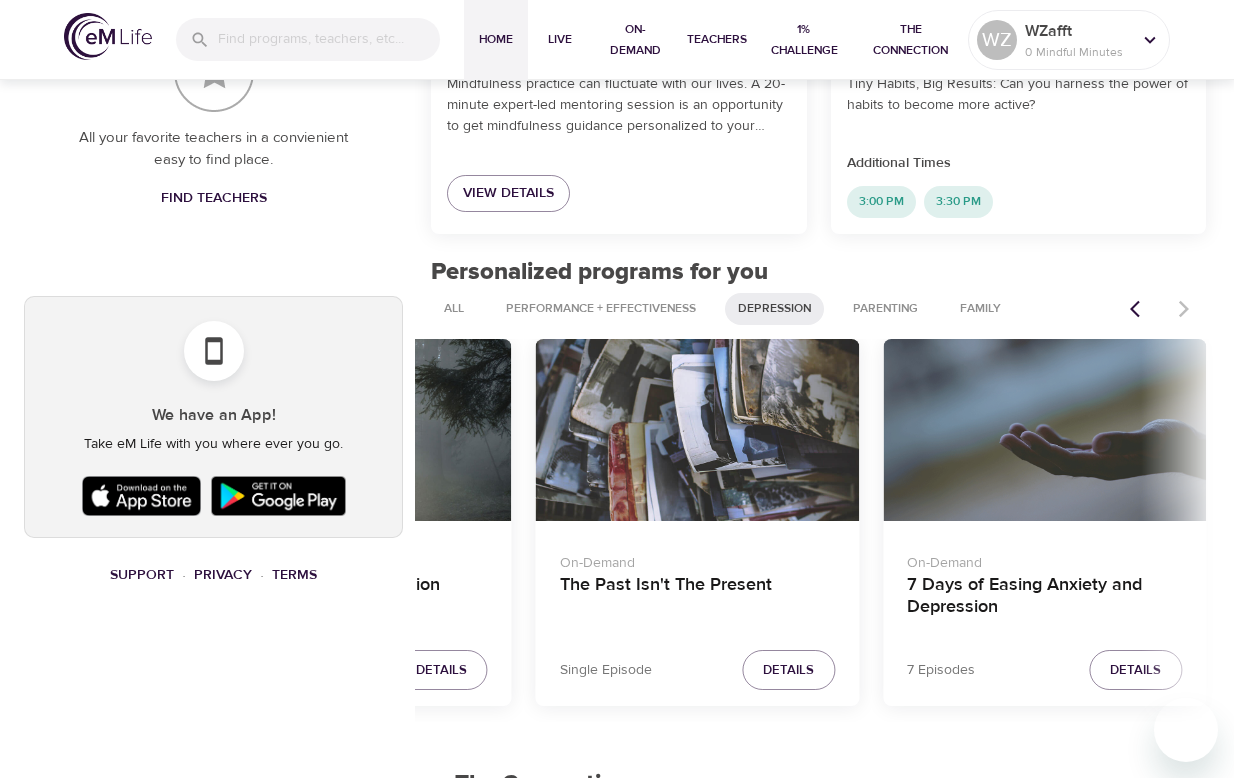 click at bounding box center [1162, 309] 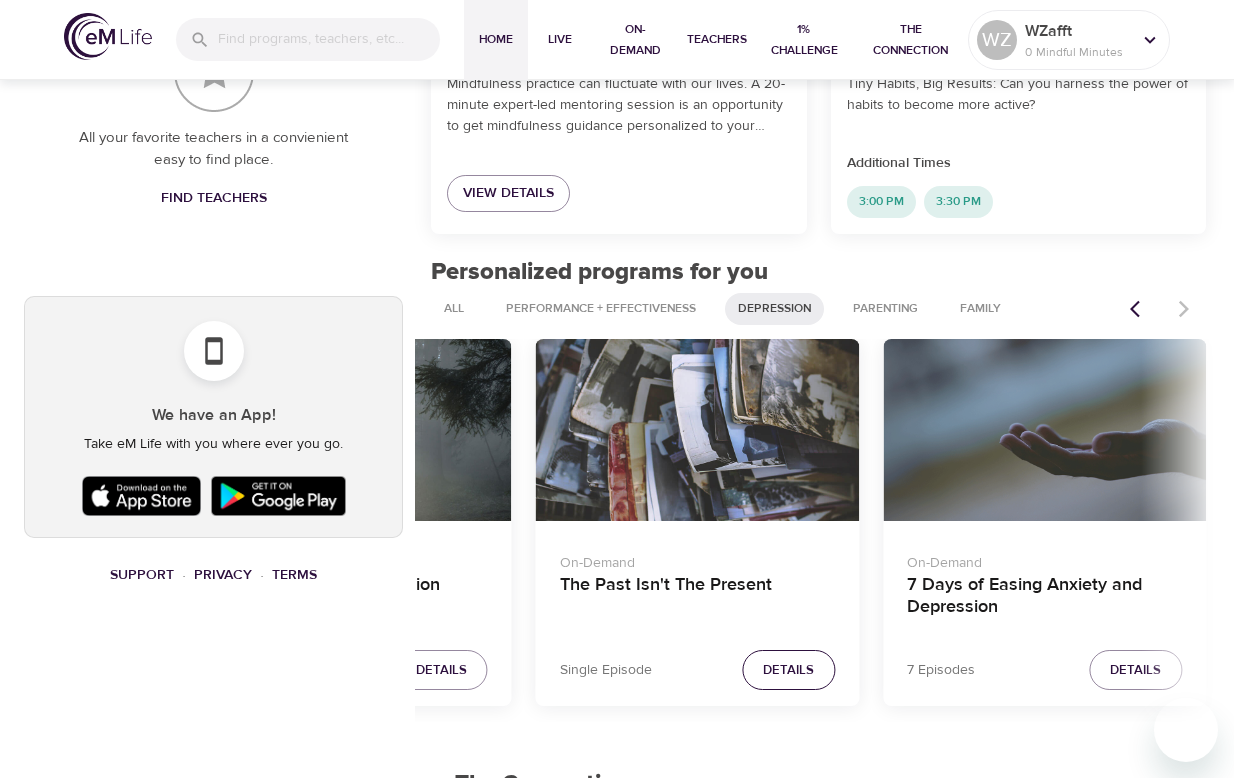 click on "Details" at bounding box center [788, 670] 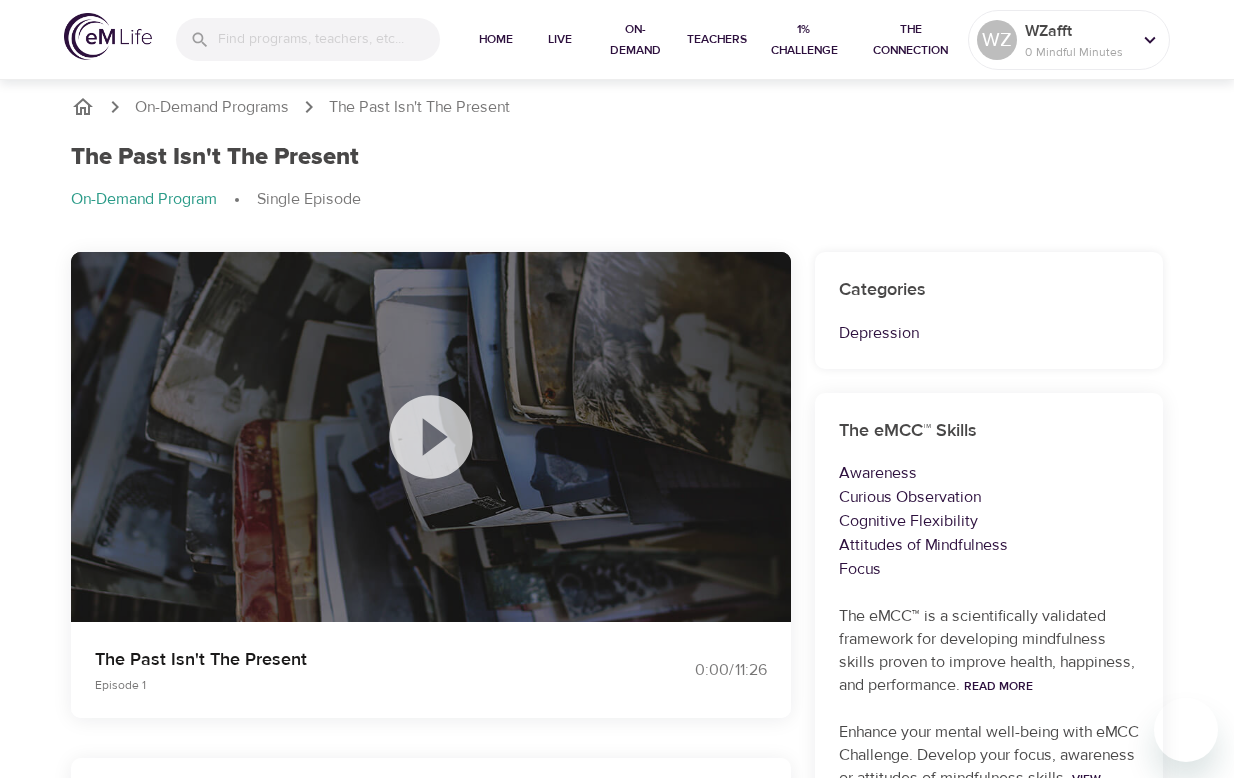 scroll, scrollTop: 0, scrollLeft: 0, axis: both 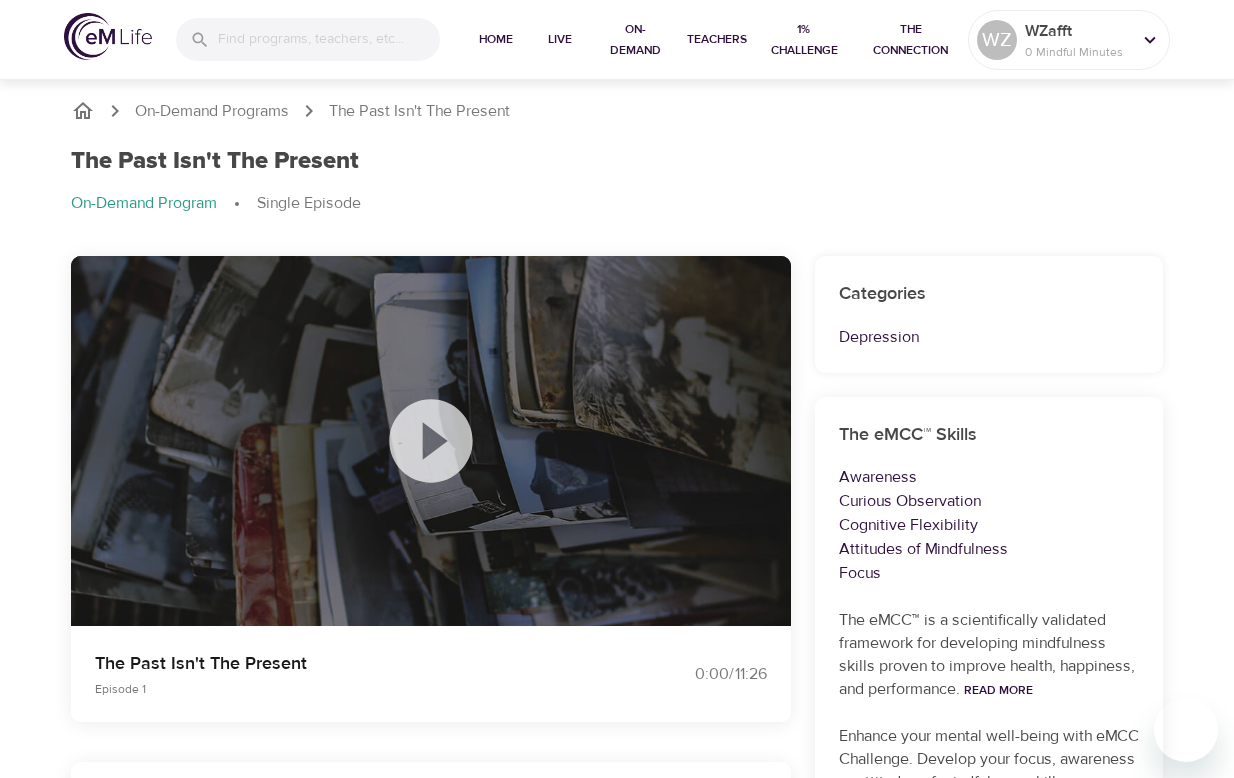 click 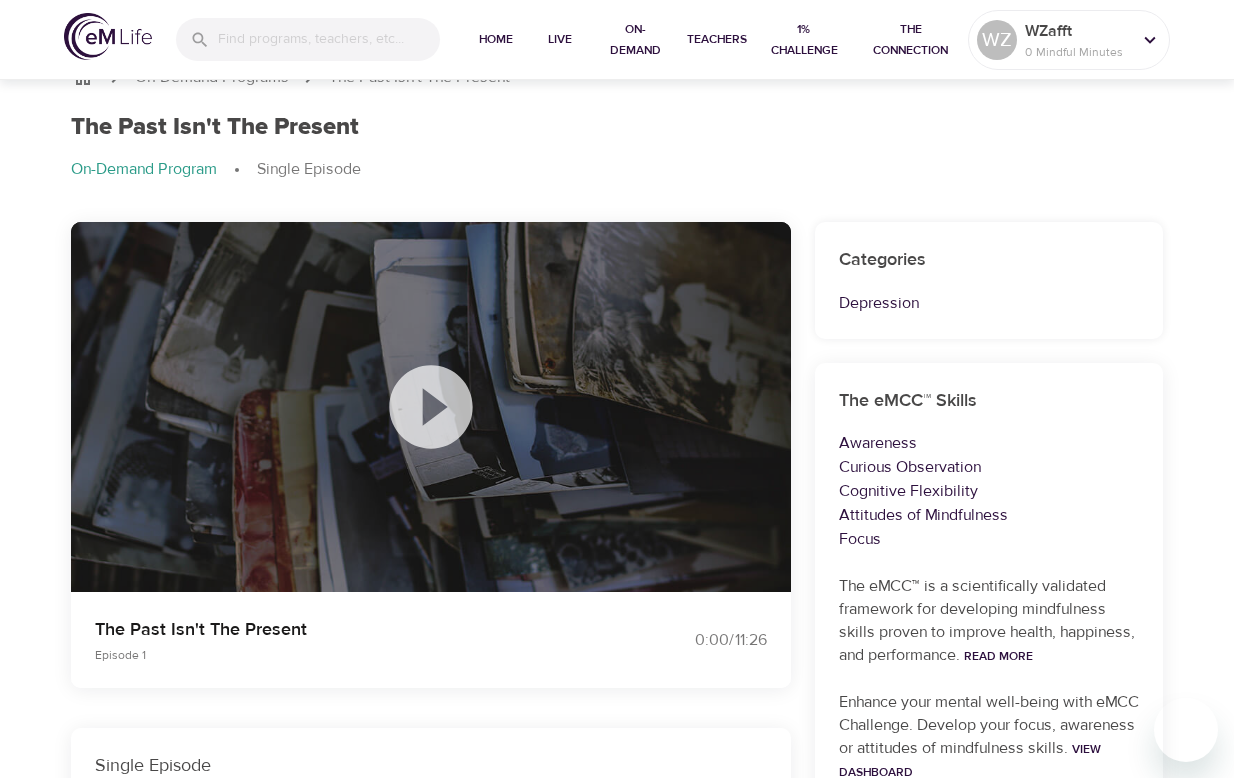scroll, scrollTop: 0, scrollLeft: 0, axis: both 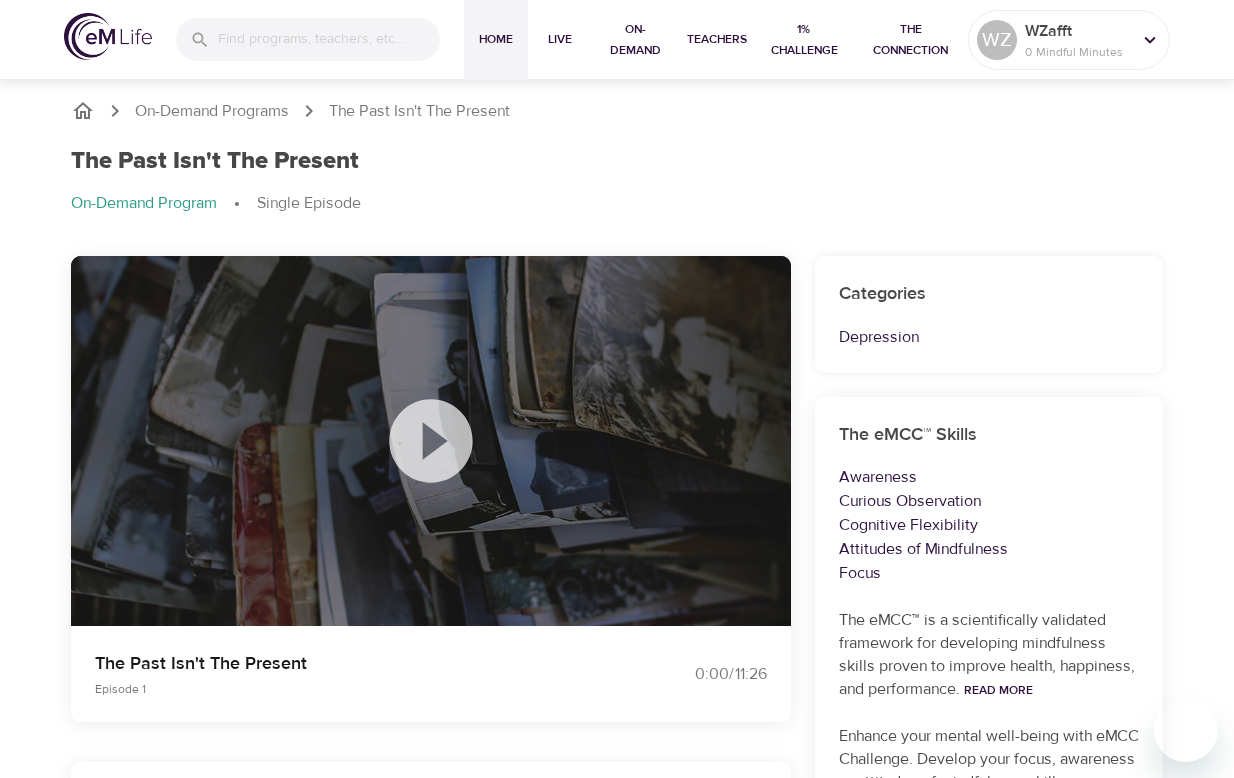 click on "Home" at bounding box center [496, 39] 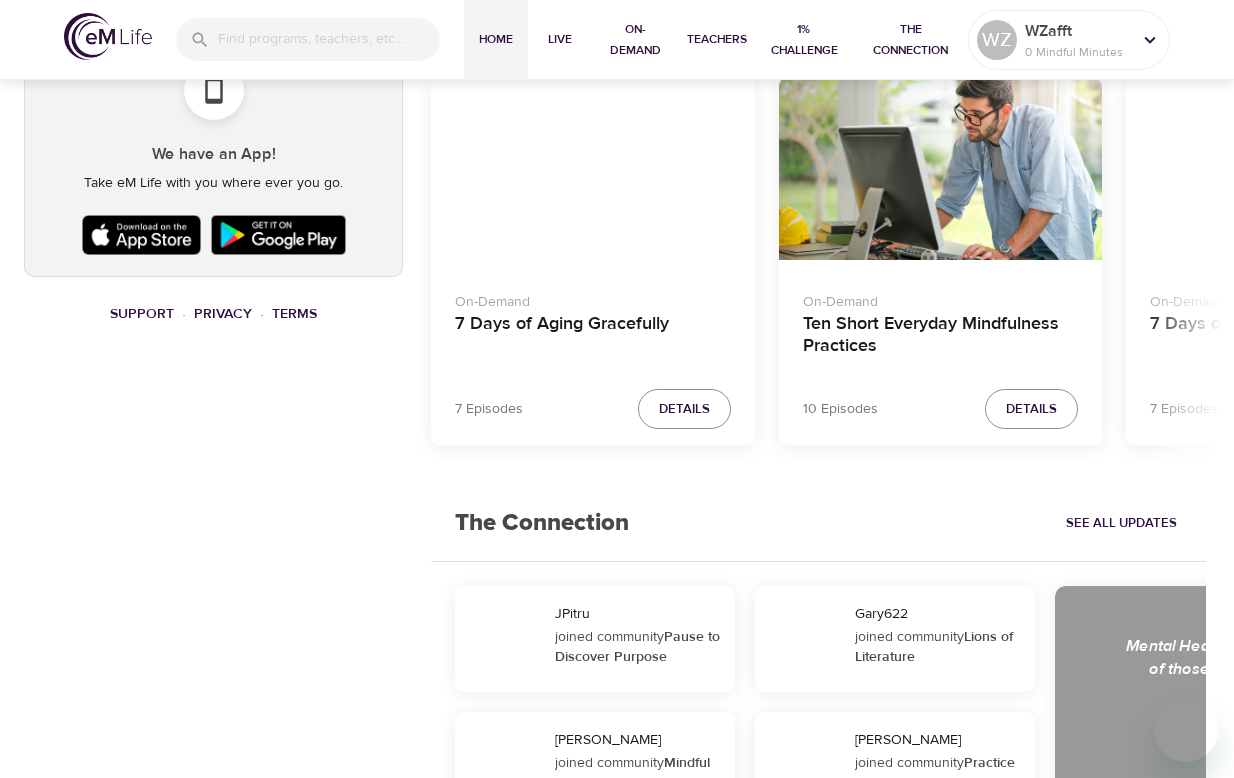 scroll, scrollTop: 1300, scrollLeft: 0, axis: vertical 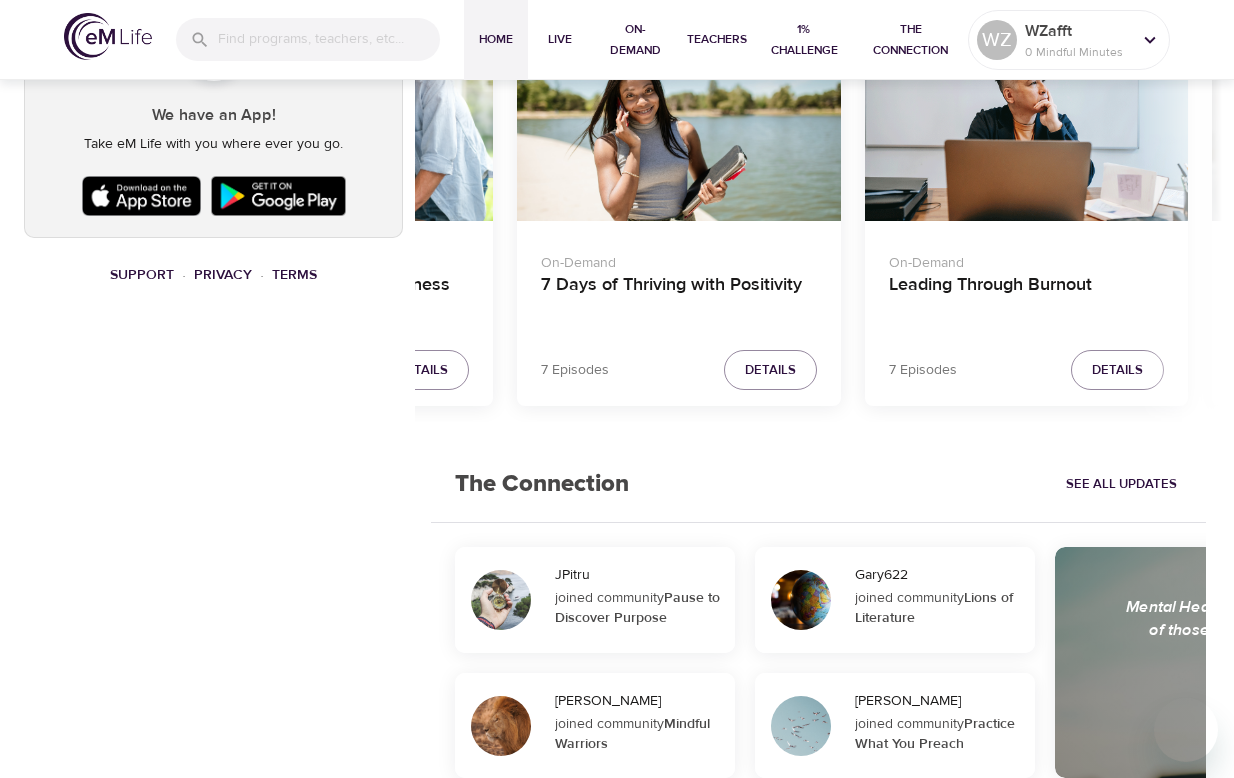 click on "WZ pencil WZafft 0 Mindful Minutes Your Live Schedule Register for live programs to see your upcoming schedule here. Explore Live Programs On-Demand Playlist Add your favorite on-demand episodes to create a personalized playlist. Explore On-Demand Programs Favorite Teachers All your favorite teachers in a convienient easy to find place. Find Teachers We have an App! Take eM Life with you where ever you go. Support · Privacy · Terms eM Life Assistant Discover programs just for you in two steps Start Over Your personalized programs: Mindful Daily [PERSON_NAME] · 3:00 PM Mindfulness-Based Cognitive Training (MBCT) Immersive Program Difficult Emotions Collection On-Demand · 5 Episodes Did you participate in the 1% Challenge? If you are eligible for rewards, redeem them now. Rewards could be waiting for you! View Dashboard Featured Program 7 Days of Happiness On-Demand · 7 Episodes View Details Up Next Mindful Daily 3:00 PM · [PERSON_NAME] View Details Additional Times 3:00 PM 3:30 PM All [MEDICAL_DATA] Parenting" at bounding box center (617, 71) 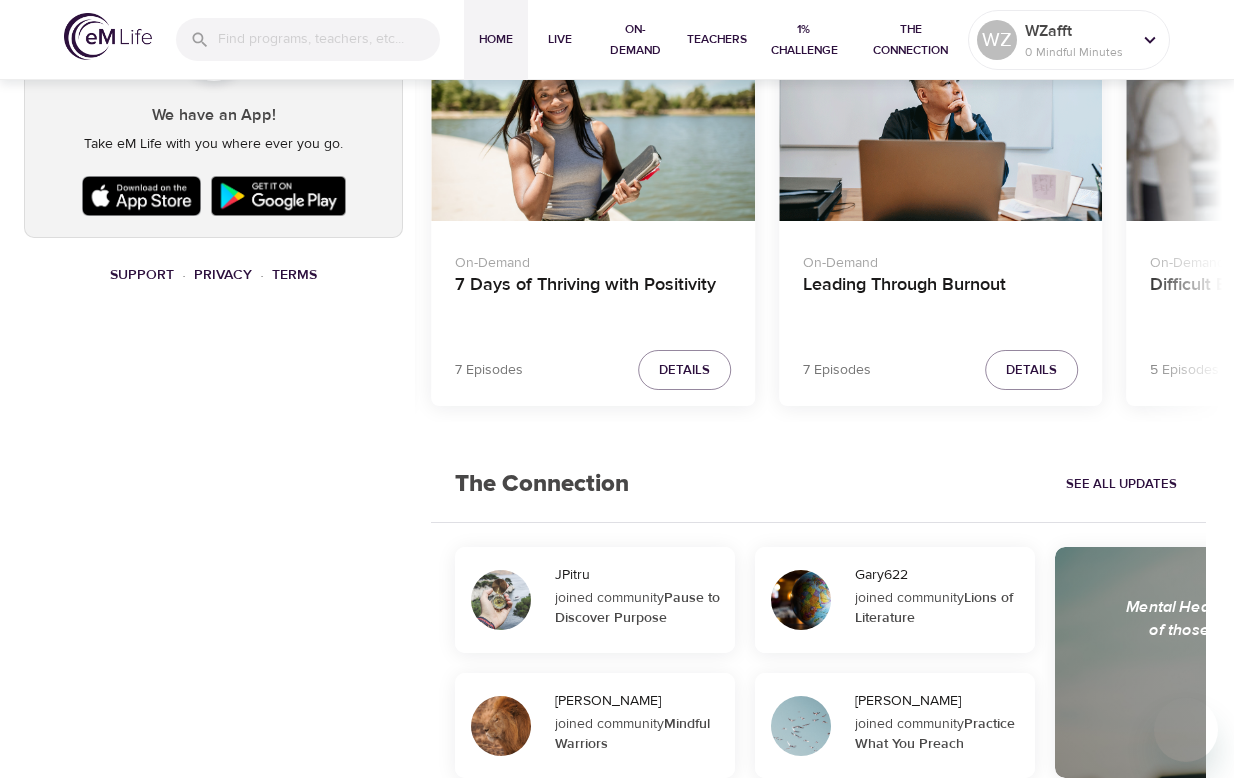 click on "On-Demand 7 Days of Aging Gracefully 7 Episodes Details On-Demand Ten Short Everyday Mindfulness Practices 10 Episodes Details On-Demand 7 Days of Thriving with Positivity 7 Episodes Details On-Demand Leading Through Burnout 7 Episodes Details On-Demand Difficult Emotions Collection 5 Episodes Details On-Demand 7 Days of Happiness in the Workplace 7 Episodes Details On-Demand 7 Days of Flourishing and Joy 7 Episodes Details On-Demand 7 Days of Meaning and Purpose 7 Episodes Details On-Demand 1 Minute Mindful Meeting Moment Single Episode Details On-Demand 5 Minute Mindful Meeting Moment Single Episode Details On-Demand 3 Minute Mindful Meeting Moment Single Episode Details On-Demand 7 Days of Performance & Effectiveness 7 Episodes Details On-Demand 7 Days of Mindfully Managing Social Media 7 Episodes Details On-Demand Mindfulness and [MEDICAL_DATA] Single Episode Details On-Demand 7 Days of Mindful Parenting 7 Episodes Details On-Demand Mindful Leadership Series 6 Episodes Details On-Demand Awake at Work Details" at bounding box center [818, 230] 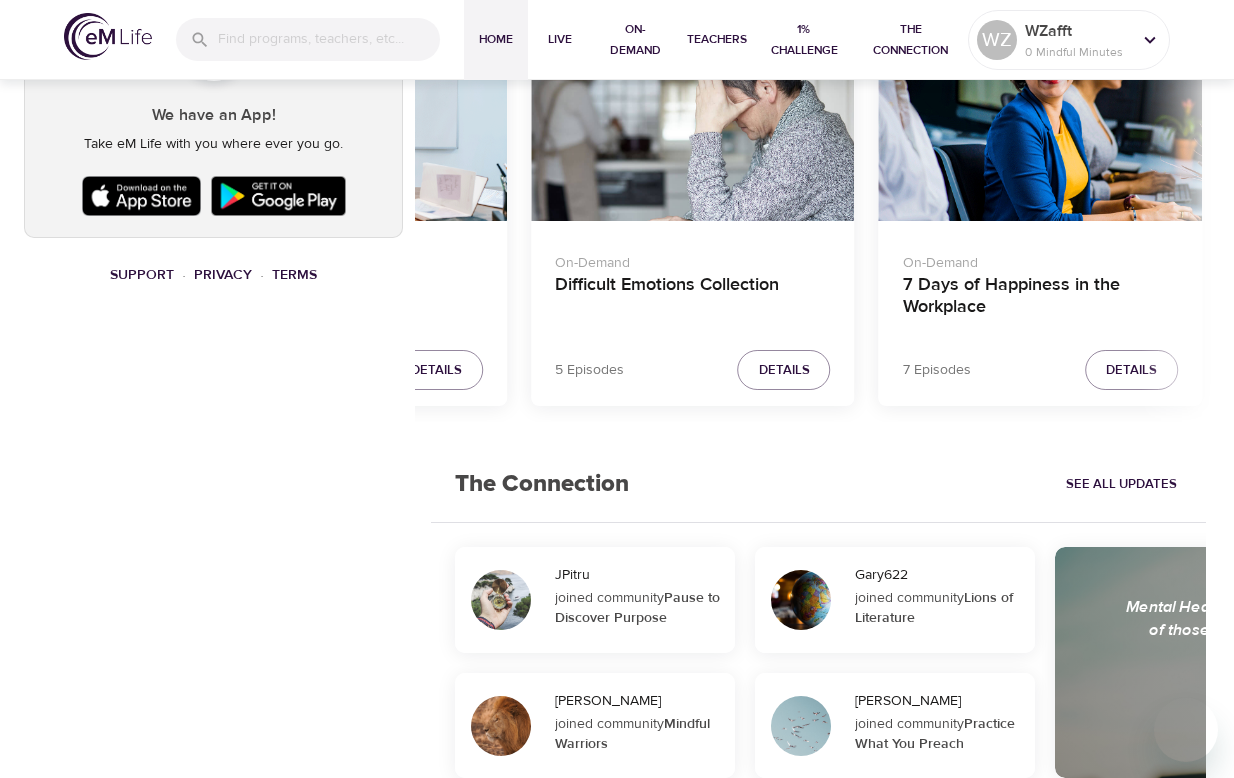 click on "WZ pencil WZafft 0 Mindful Minutes Your Live Schedule Register for live programs to see your upcoming schedule here. Explore Live Programs On-Demand Playlist Add your favorite on-demand episodes to create a personalized playlist. Explore On-Demand Programs Favorite Teachers All your favorite teachers in a convienient easy to find place. Find Teachers We have an App! Take eM Life with you where ever you go. Support · Privacy · Terms eM Life Assistant Discover programs just for you in two steps Start Over Your personalized programs: Mindful Daily [PERSON_NAME] · 3:00 PM Mindfulness-Based Cognitive Training (MBCT) Immersive Program Difficult Emotions Collection On-Demand · 5 Episodes Did you participate in the 1% Challenge? If you are eligible for rewards, redeem them now. Rewards could be waiting for you! View Dashboard Featured Program 7 Days of Happiness On-Demand · 7 Episodes View Details Up Next Mindful Daily 3:00 PM · [PERSON_NAME] View Details Additional Times 3:00 PM 3:30 PM All [MEDICAL_DATA] Parenting" at bounding box center (617, 71) 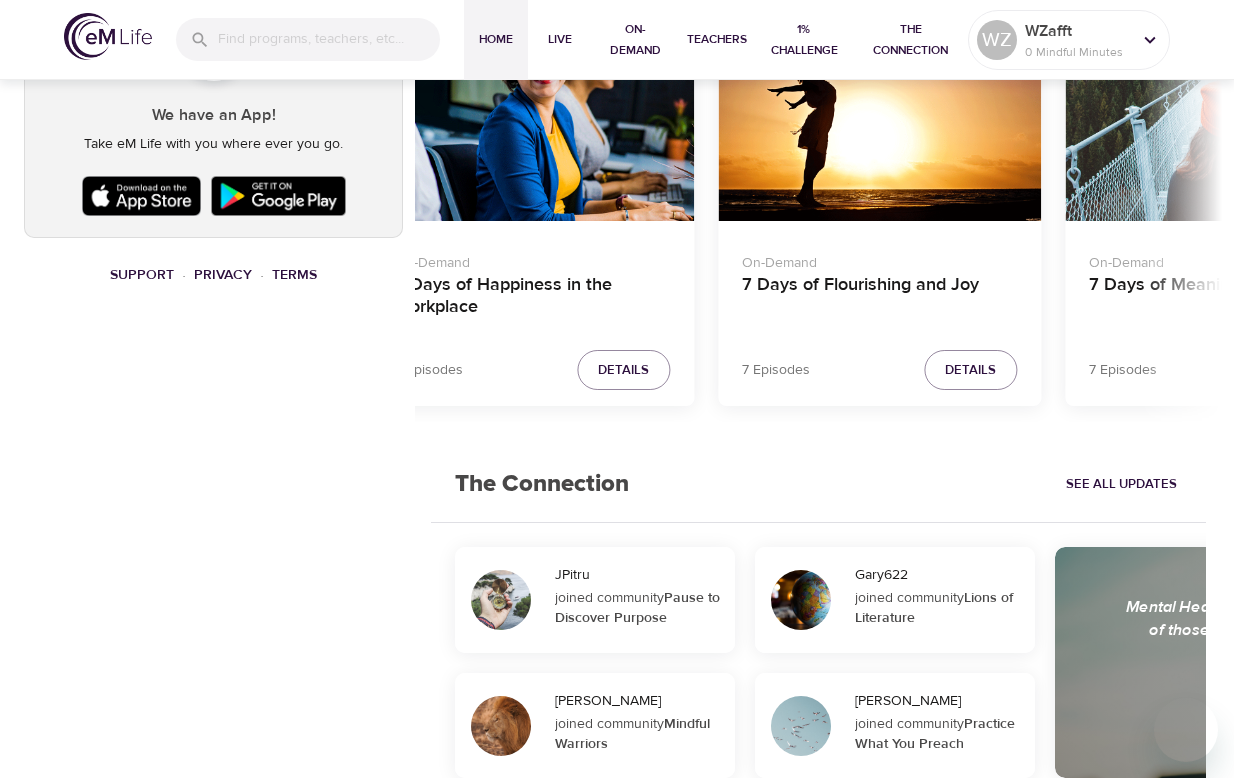 click on "WZ pencil WZafft 0 Mindful Minutes Your Live Schedule Register for live programs to see your upcoming schedule here. Explore Live Programs On-Demand Playlist Add your favorite on-demand episodes to create a personalized playlist. Explore On-Demand Programs Favorite Teachers All your favorite teachers in a convienient easy to find place. Find Teachers We have an App! Take eM Life with you where ever you go. Support · Privacy · Terms eM Life Assistant Discover programs just for you in two steps Start Over Your personalized programs: Mindful Daily [PERSON_NAME] · 3:00 PM Mindfulness-Based Cognitive Training (MBCT) Immersive Program Difficult Emotions Collection On-Demand · 5 Episodes Did you participate in the 1% Challenge? If you are eligible for rewards, redeem them now. Rewards could be waiting for you! View Dashboard Featured Program 7 Days of Happiness On-Demand · 7 Episodes View Details Up Next Mindful Daily 3:00 PM · [PERSON_NAME] View Details Additional Times 3:00 PM 3:30 PM All [MEDICAL_DATA] Parenting" at bounding box center (617, 71) 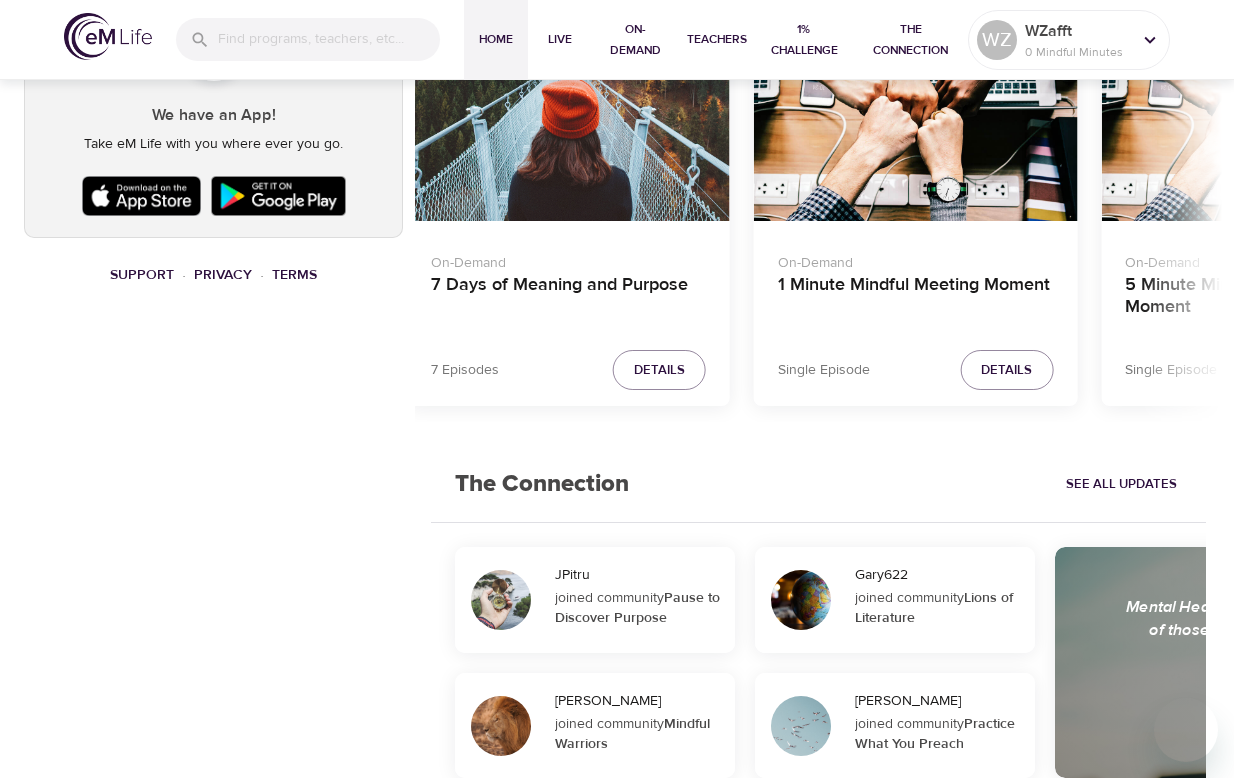 click on "WZ pencil WZafft 0 Mindful Minutes Your Live Schedule Register for live programs to see your upcoming schedule here. Explore Live Programs On-Demand Playlist Add your favorite on-demand episodes to create a personalized playlist. Explore On-Demand Programs Favorite Teachers All your favorite teachers in a convienient easy to find place. Find Teachers We have an App! Take eM Life with you where ever you go. Support · Privacy · Terms eM Life Assistant Discover programs just for you in two steps Start Over Your personalized programs: Mindful Daily [PERSON_NAME] · 3:00 PM Mindfulness-Based Cognitive Training (MBCT) Immersive Program Difficult Emotions Collection On-Demand · 5 Episodes Did you participate in the 1% Challenge? If you are eligible for rewards, redeem them now. Rewards could be waiting for you! View Dashboard Featured Program 7 Days of Happiness On-Demand · 7 Episodes View Details Up Next Mindful Daily 3:00 PM · [PERSON_NAME] View Details Additional Times 3:00 PM 3:30 PM All [MEDICAL_DATA] Parenting" at bounding box center [617, 71] 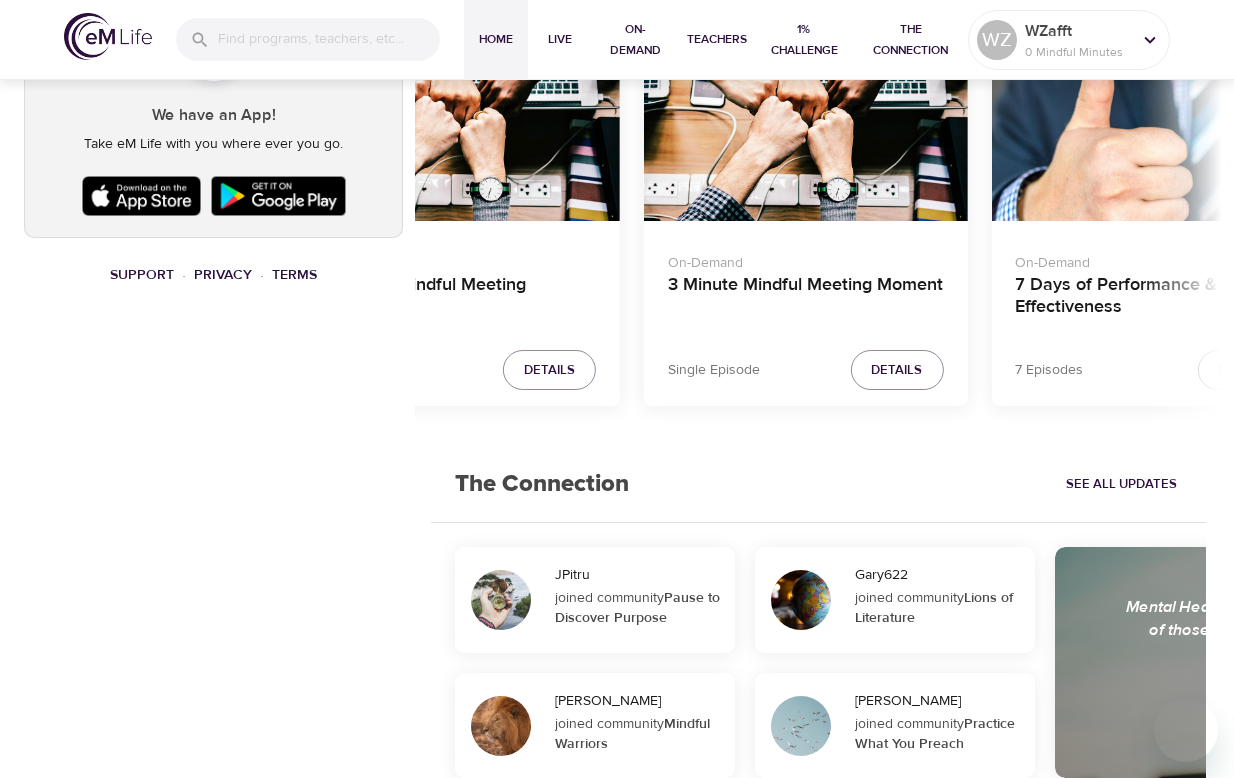 click on "WZ pencil WZafft 0 Mindful Minutes Your Live Schedule Register for live programs to see your upcoming schedule here. Explore Live Programs On-Demand Playlist Add your favorite on-demand episodes to create a personalized playlist. Explore On-Demand Programs Favorite Teachers All your favorite teachers in a convienient easy to find place. Find Teachers We have an App! Take eM Life with you where ever you go. Support · Privacy · Terms eM Life Assistant Discover programs just for you in two steps Start Over Your personalized programs: Mindful Daily [PERSON_NAME] · 3:00 PM Mindfulness-Based Cognitive Training (MBCT) Immersive Program Difficult Emotions Collection On-Demand · 5 Episodes Did you participate in the 1% Challenge? If you are eligible for rewards, redeem them now. Rewards could be waiting for you! View Dashboard Featured Program 7 Days of Happiness On-Demand · 7 Episodes View Details Up Next Mindful Daily 3:00 PM · [PERSON_NAME] View Details Additional Times 3:00 PM 3:30 PM All [MEDICAL_DATA] Parenting" at bounding box center (617, 71) 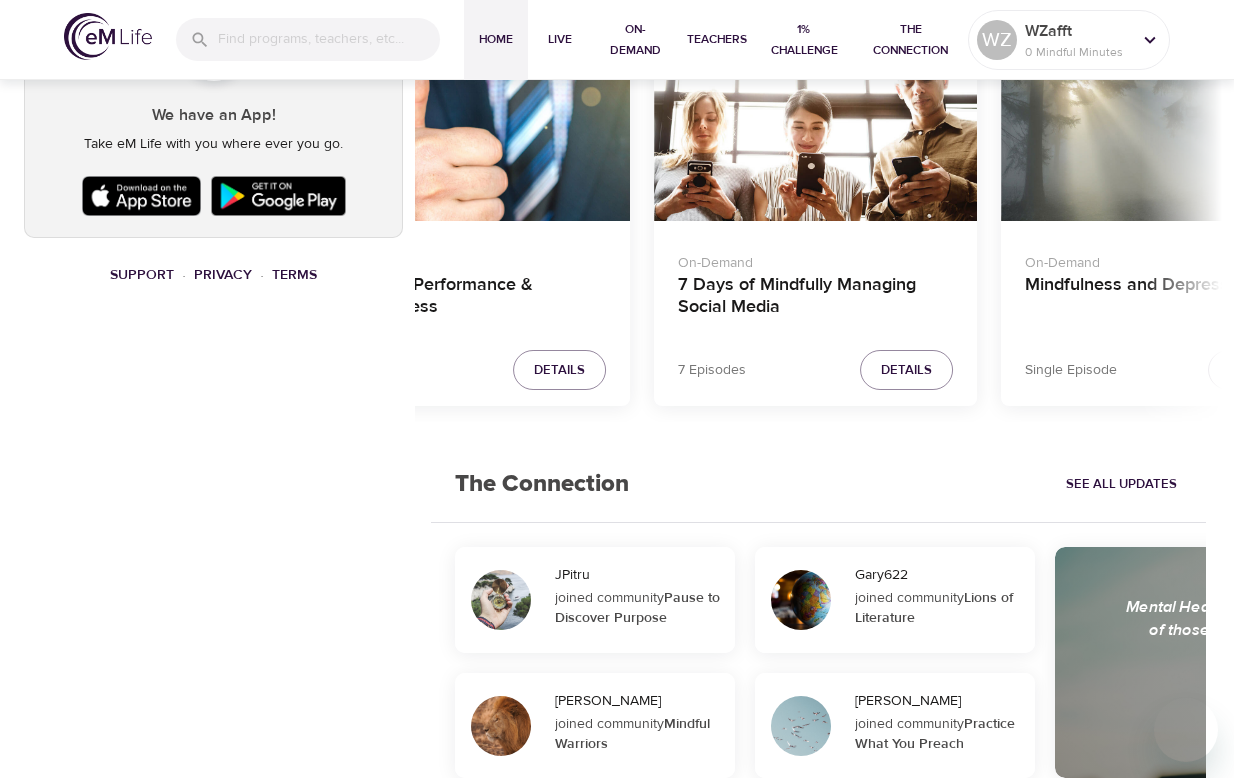 click on "WZ pencil WZafft 0 Mindful Minutes Your Live Schedule Register for live programs to see your upcoming schedule here. Explore Live Programs On-Demand Playlist Add your favorite on-demand episodes to create a personalized playlist. Explore On-Demand Programs Favorite Teachers All your favorite teachers in a convienient easy to find place. Find Teachers We have an App! Take eM Life with you where ever you go. Support · Privacy · Terms eM Life Assistant Discover programs just for you in two steps Start Over Your personalized programs: Mindful Daily [PERSON_NAME] · 3:00 PM Mindfulness-Based Cognitive Training (MBCT) Immersive Program Difficult Emotions Collection On-Demand · 5 Episodes Did you participate in the 1% Challenge? If you are eligible for rewards, redeem them now. Rewards could be waiting for you! View Dashboard Featured Program 7 Days of Happiness On-Demand · 7 Episodes View Details Up Next Mindful Daily 3:00 PM · [PERSON_NAME] View Details Additional Times 3:00 PM 3:30 PM All [MEDICAL_DATA] Parenting" at bounding box center [617, 71] 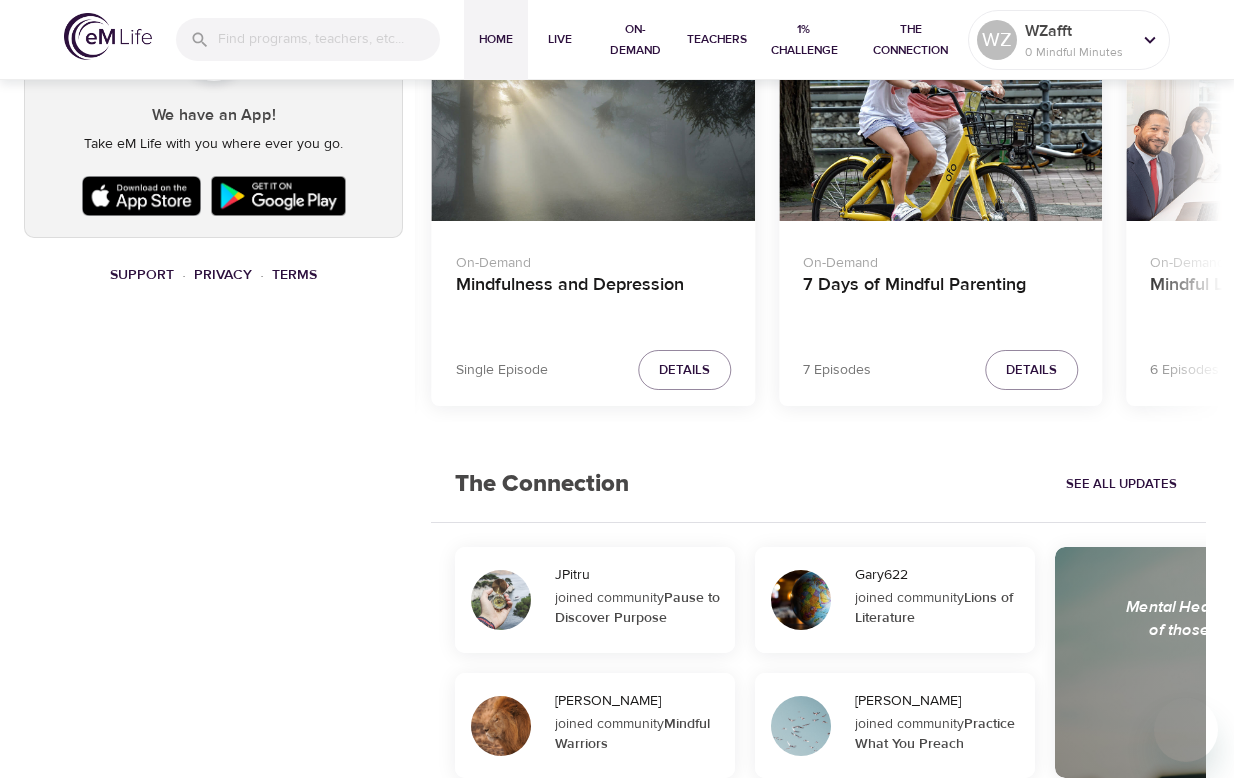 click on "On-Demand 7 Days of Aging Gracefully 7 Episodes Details On-Demand Ten Short Everyday Mindfulness Practices 10 Episodes Details On-Demand 7 Days of Thriving with Positivity 7 Episodes Details On-Demand Leading Through Burnout 7 Episodes Details On-Demand Difficult Emotions Collection 5 Episodes Details On-Demand 7 Days of Happiness in the Workplace 7 Episodes Details On-Demand 7 Days of Flourishing and Joy 7 Episodes Details On-Demand 7 Days of Meaning and Purpose 7 Episodes Details On-Demand 1 Minute Mindful Meeting Moment Single Episode Details On-Demand 5 Minute Mindful Meeting Moment Single Episode Details On-Demand 3 Minute Mindful Meeting Moment Single Episode Details On-Demand 7 Days of Performance & Effectiveness 7 Episodes Details On-Demand 7 Days of Mindfully Managing Social Media 7 Episodes Details On-Demand Mindfulness and [MEDICAL_DATA] Single Episode Details On-Demand 7 Days of Mindful Parenting 7 Episodes Details On-Demand Mindful Leadership Series 6 Episodes Details On-Demand Awake at Work Details" at bounding box center (818, 230) 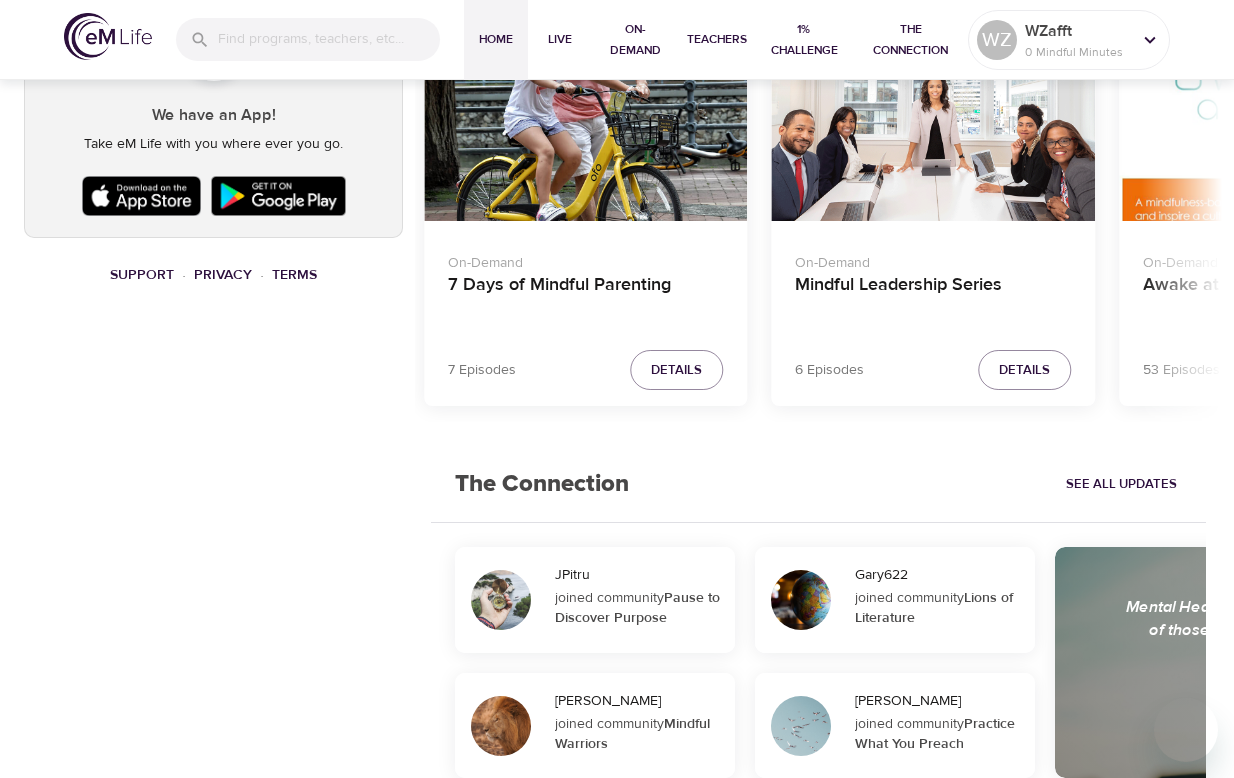 click on "WZ pencil WZafft 0 Mindful Minutes Your Live Schedule Register for live programs to see your upcoming schedule here. Explore Live Programs On-Demand Playlist Add your favorite on-demand episodes to create a personalized playlist. Explore On-Demand Programs Favorite Teachers All your favorite teachers in a convienient easy to find place. Find Teachers We have an App! Take eM Life with you where ever you go. Support · Privacy · Terms eM Life Assistant Discover programs just for you in two steps Start Over Your personalized programs: Mindful Daily [PERSON_NAME] · 3:00 PM Mindfulness-Based Cognitive Training (MBCT) Immersive Program Difficult Emotions Collection On-Demand · 5 Episodes Did you participate in the 1% Challenge? If you are eligible for rewards, redeem them now. Rewards could be waiting for you! View Dashboard Featured Program 7 Days of Happiness On-Demand · 7 Episodes View Details Up Next Mindful Daily 3:00 PM · [PERSON_NAME] View Details Additional Times 3:00 PM 3:30 PM All [MEDICAL_DATA] Parenting" at bounding box center [617, 71] 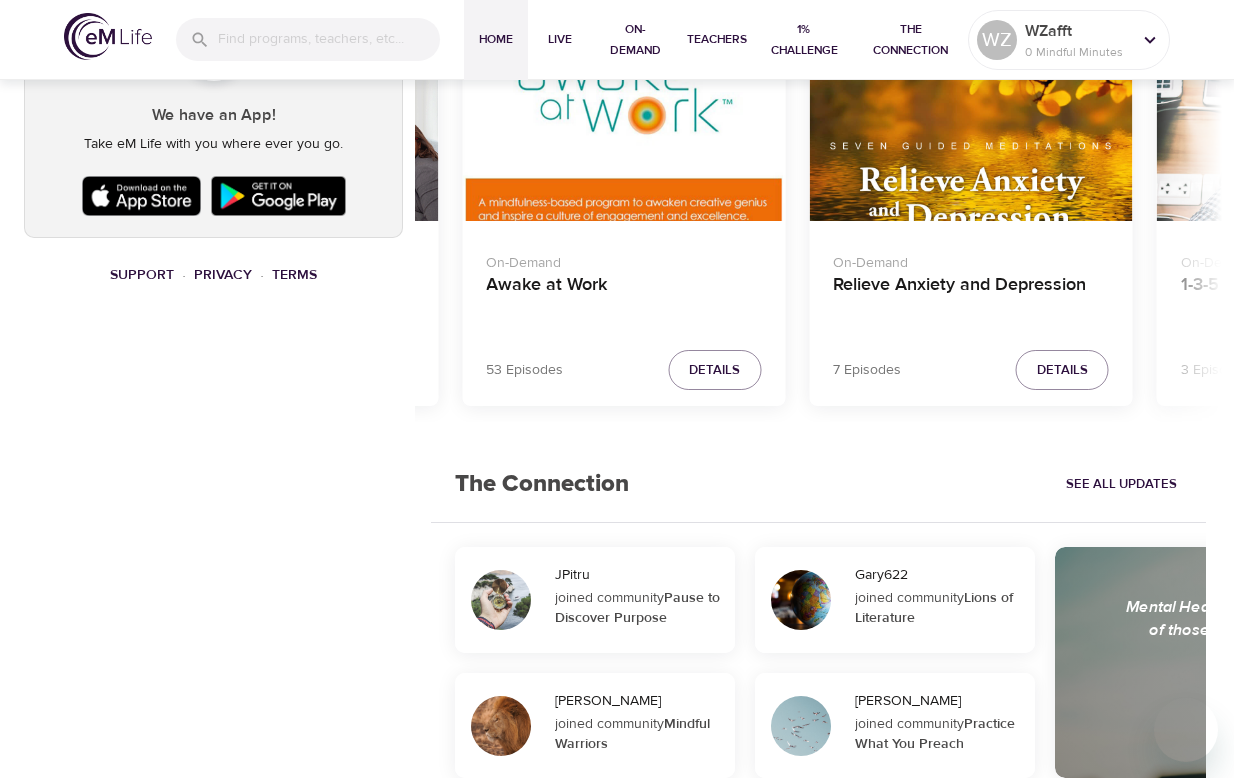 click on "On-Demand 7 Days of Aging Gracefully 7 Episodes Details On-Demand Ten Short Everyday Mindfulness Practices 10 Episodes Details On-Demand 7 Days of Thriving with Positivity 7 Episodes Details On-Demand Leading Through Burnout 7 Episodes Details On-Demand Difficult Emotions Collection 5 Episodes Details On-Demand 7 Days of Happiness in the Workplace 7 Episodes Details On-Demand 7 Days of Flourishing and Joy 7 Episodes Details On-Demand 7 Days of Meaning and Purpose 7 Episodes Details On-Demand 1 Minute Mindful Meeting Moment Single Episode Details On-Demand 5 Minute Mindful Meeting Moment Single Episode Details On-Demand 3 Minute Mindful Meeting Moment Single Episode Details On-Demand 7 Days of Performance & Effectiveness 7 Episodes Details On-Demand 7 Days of Mindfully Managing Social Media 7 Episodes Details On-Demand Mindfulness and [MEDICAL_DATA] Single Episode Details On-Demand 7 Days of Mindful Parenting 7 Episodes Details On-Demand Mindful Leadership Series 6 Episodes Details On-Demand Awake at Work Details" at bounding box center [818, 230] 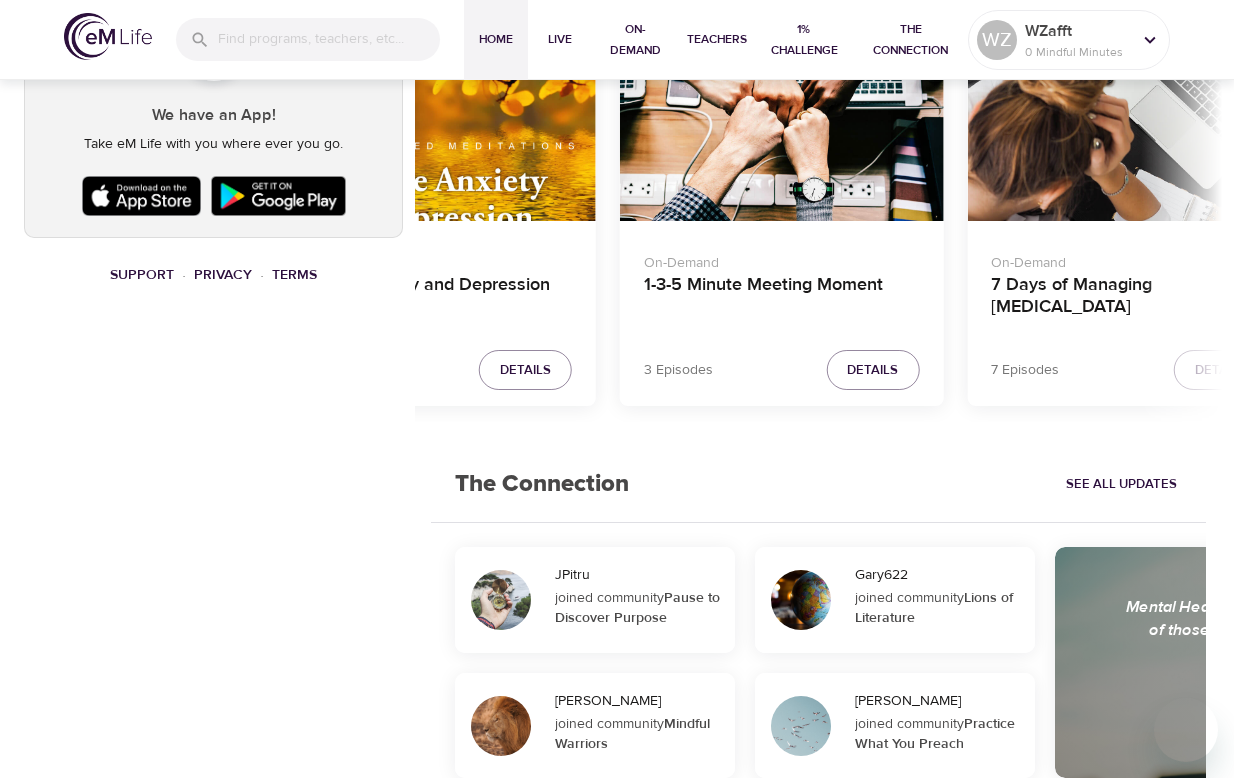 click on "On-Demand 7 Days of Aging Gracefully 7 Episodes Details On-Demand Ten Short Everyday Mindfulness Practices 10 Episodes Details On-Demand 7 Days of Thriving with Positivity 7 Episodes Details On-Demand Leading Through Burnout 7 Episodes Details On-Demand Difficult Emotions Collection 5 Episodes Details On-Demand 7 Days of Happiness in the Workplace 7 Episodes Details On-Demand 7 Days of Flourishing and Joy 7 Episodes Details On-Demand 7 Days of Meaning and Purpose 7 Episodes Details On-Demand 1 Minute Mindful Meeting Moment Single Episode Details On-Demand 5 Minute Mindful Meeting Moment Single Episode Details On-Demand 3 Minute Mindful Meeting Moment Single Episode Details On-Demand 7 Days of Performance & Effectiveness 7 Episodes Details On-Demand 7 Days of Mindfully Managing Social Media 7 Episodes Details On-Demand Mindfulness and [MEDICAL_DATA] Single Episode Details On-Demand 7 Days of Mindful Parenting 7 Episodes Details On-Demand Mindful Leadership Series 6 Episodes Details On-Demand Awake at Work Details" at bounding box center [818, 230] 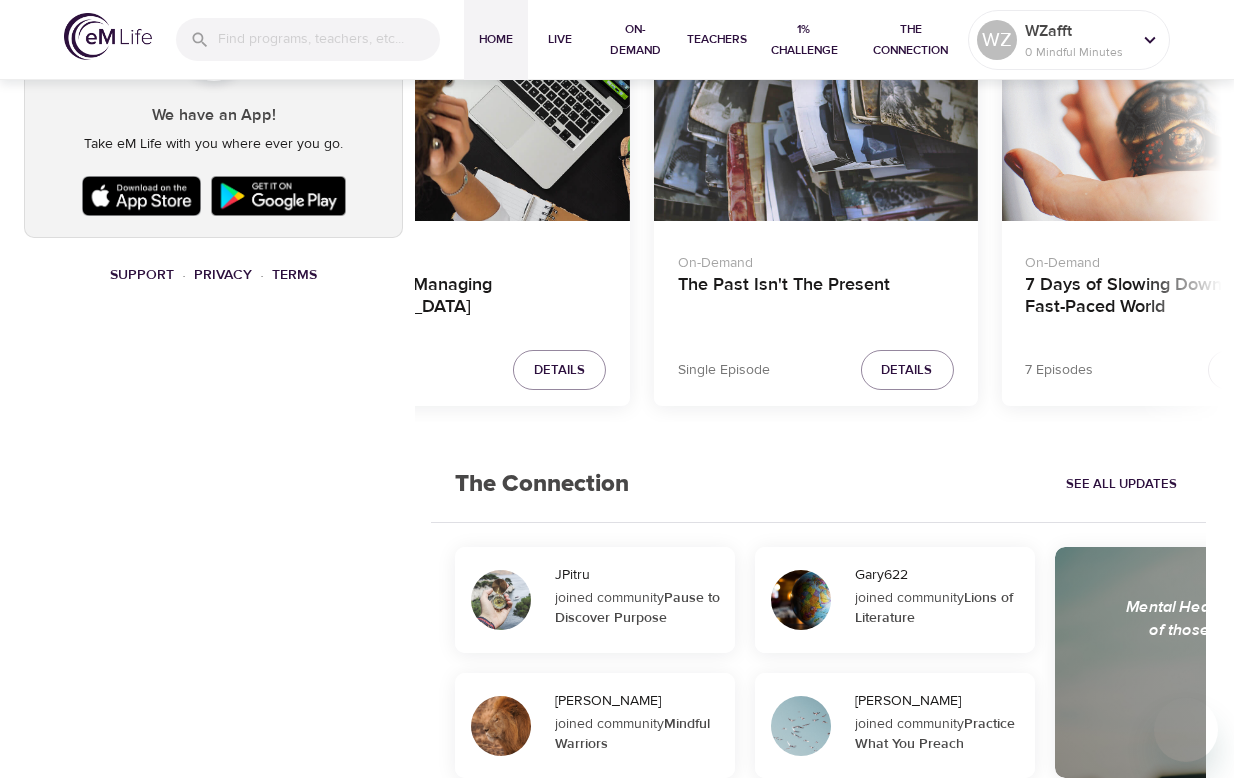 click on "On-Demand 7 Days of Aging Gracefully 7 Episodes Details On-Demand Ten Short Everyday Mindfulness Practices 10 Episodes Details On-Demand 7 Days of Thriving with Positivity 7 Episodes Details On-Demand Leading Through Burnout 7 Episodes Details On-Demand Difficult Emotions Collection 5 Episodes Details On-Demand 7 Days of Happiness in the Workplace 7 Episodes Details On-Demand 7 Days of Flourishing and Joy 7 Episodes Details On-Demand 7 Days of Meaning and Purpose 7 Episodes Details On-Demand 1 Minute Mindful Meeting Moment Single Episode Details On-Demand 5 Minute Mindful Meeting Moment Single Episode Details On-Demand 3 Minute Mindful Meeting Moment Single Episode Details On-Demand 7 Days of Performance & Effectiveness 7 Episodes Details On-Demand 7 Days of Mindfully Managing Social Media 7 Episodes Details On-Demand Mindfulness and [MEDICAL_DATA] Single Episode Details On-Demand 7 Days of Mindful Parenting 7 Episodes Details On-Demand Mindful Leadership Series 6 Episodes Details On-Demand Awake at Work Details" at bounding box center [818, 230] 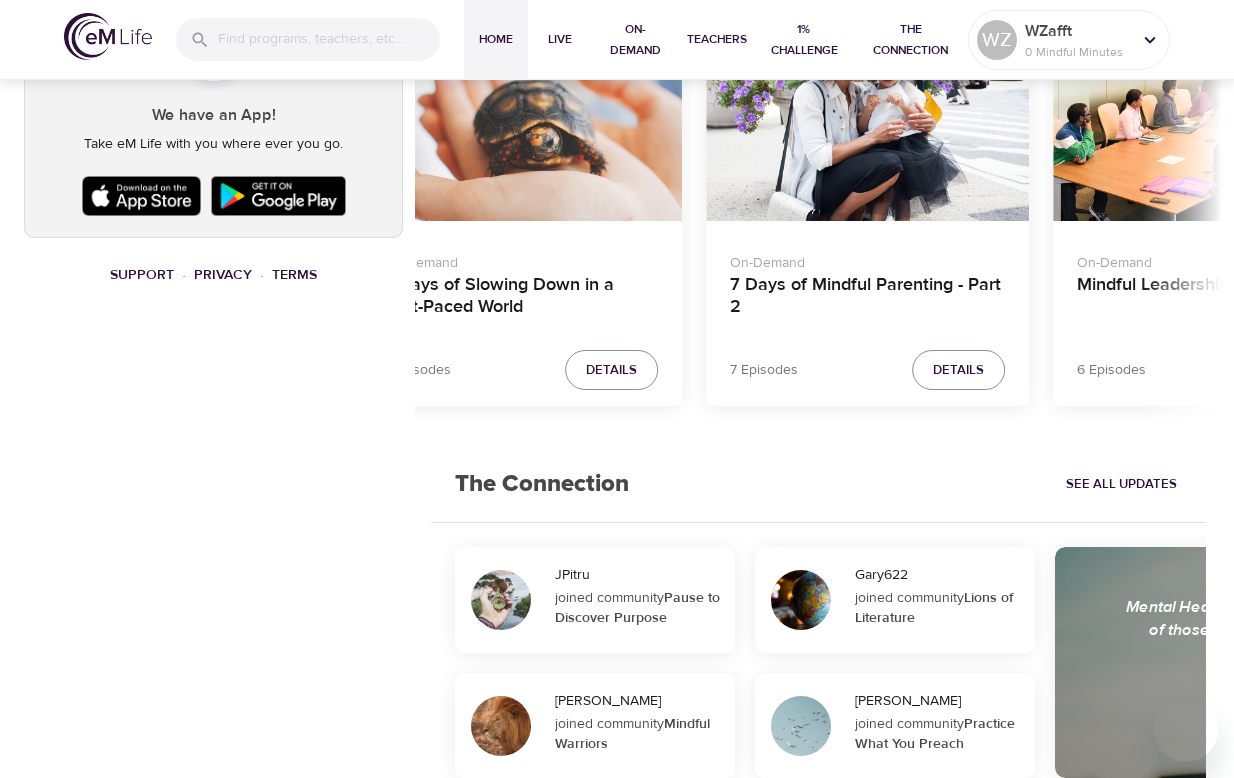 click on "On-Demand 7 Days of Aging Gracefully 7 Episodes Details On-Demand Ten Short Everyday Mindfulness Practices 10 Episodes Details On-Demand 7 Days of Thriving with Positivity 7 Episodes Details On-Demand Leading Through Burnout 7 Episodes Details On-Demand Difficult Emotions Collection 5 Episodes Details On-Demand 7 Days of Happiness in the Workplace 7 Episodes Details On-Demand 7 Days of Flourishing and Joy 7 Episodes Details On-Demand 7 Days of Meaning and Purpose 7 Episodes Details On-Demand 1 Minute Mindful Meeting Moment Single Episode Details On-Demand 5 Minute Mindful Meeting Moment Single Episode Details On-Demand 3 Minute Mindful Meeting Moment Single Episode Details On-Demand 7 Days of Performance & Effectiveness 7 Episodes Details On-Demand 7 Days of Mindfully Managing Social Media 7 Episodes Details On-Demand Mindfulness and [MEDICAL_DATA] Single Episode Details On-Demand 7 Days of Mindful Parenting 7 Episodes Details On-Demand Mindful Leadership Series 6 Episodes Details On-Demand Awake at Work Details" at bounding box center [818, 230] 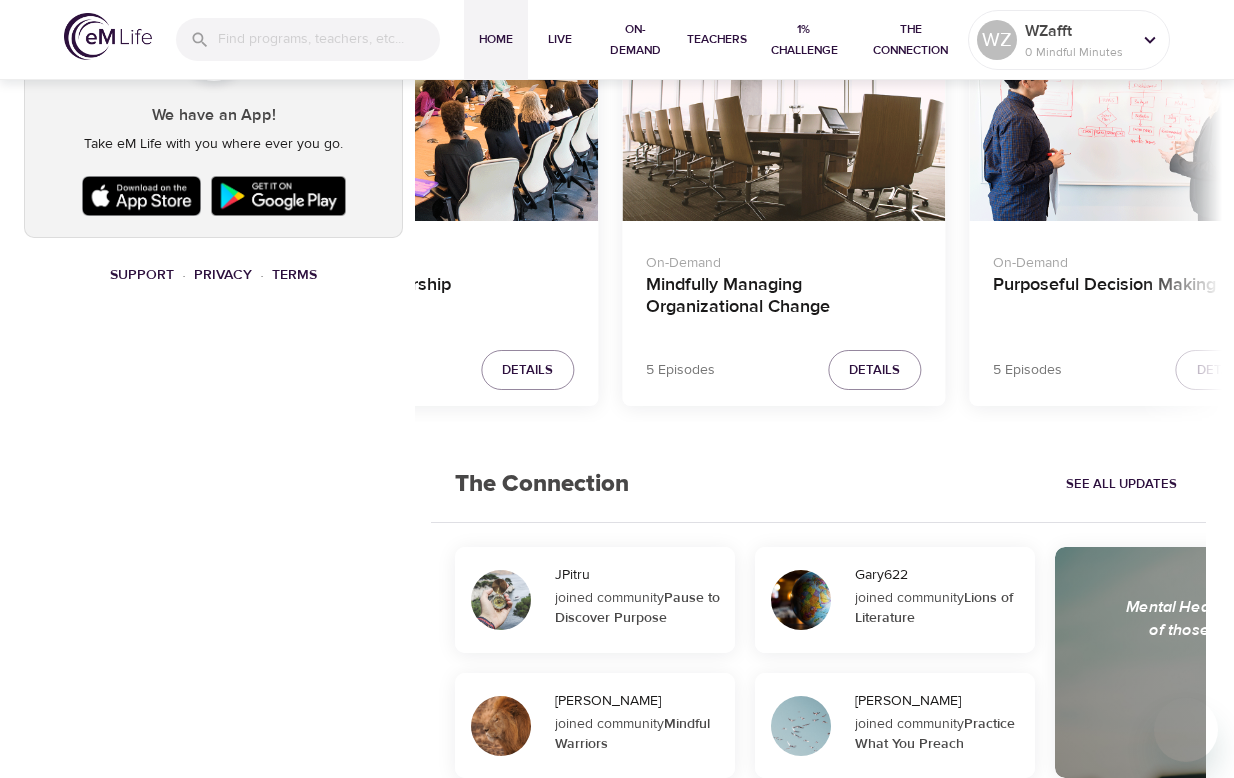 click on "On-Demand 7 Days of Aging Gracefully 7 Episodes Details On-Demand Ten Short Everyday Mindfulness Practices 10 Episodes Details On-Demand 7 Days of Thriving with Positivity 7 Episodes Details On-Demand Leading Through Burnout 7 Episodes Details On-Demand Difficult Emotions Collection 5 Episodes Details On-Demand 7 Days of Happiness in the Workplace 7 Episodes Details On-Demand 7 Days of Flourishing and Joy 7 Episodes Details On-Demand 7 Days of Meaning and Purpose 7 Episodes Details On-Demand 1 Minute Mindful Meeting Moment Single Episode Details On-Demand 5 Minute Mindful Meeting Moment Single Episode Details On-Demand 3 Minute Mindful Meeting Moment Single Episode Details On-Demand 7 Days of Performance & Effectiveness 7 Episodes Details On-Demand 7 Days of Mindfully Managing Social Media 7 Episodes Details On-Demand Mindfulness and [MEDICAL_DATA] Single Episode Details On-Demand 7 Days of Mindful Parenting 7 Episodes Details On-Demand Mindful Leadership Series 6 Episodes Details On-Demand Awake at Work Details" at bounding box center (818, 230) 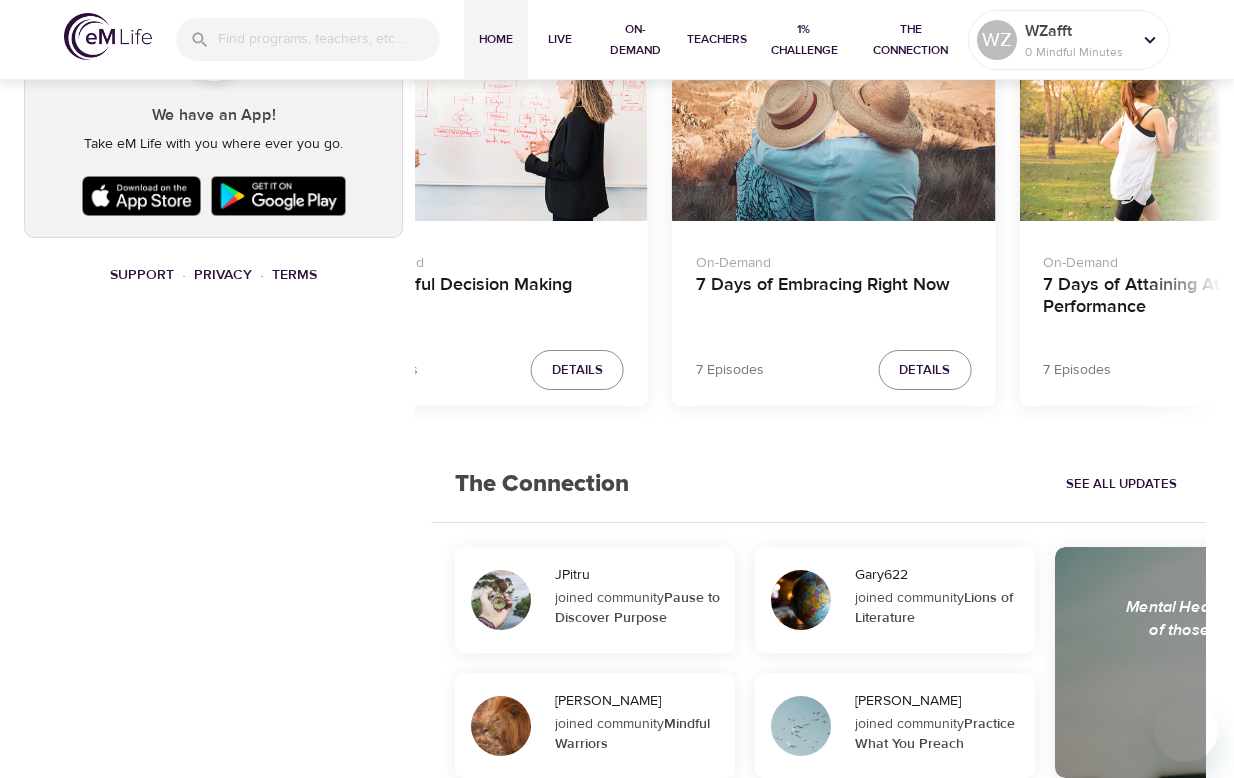 click on "On-Demand 7 Days of Aging Gracefully 7 Episodes Details On-Demand Ten Short Everyday Mindfulness Practices 10 Episodes Details On-Demand 7 Days of Thriving with Positivity 7 Episodes Details On-Demand Leading Through Burnout 7 Episodes Details On-Demand Difficult Emotions Collection 5 Episodes Details On-Demand 7 Days of Happiness in the Workplace 7 Episodes Details On-Demand 7 Days of Flourishing and Joy 7 Episodes Details On-Demand 7 Days of Meaning and Purpose 7 Episodes Details On-Demand 1 Minute Mindful Meeting Moment Single Episode Details On-Demand 5 Minute Mindful Meeting Moment Single Episode Details On-Demand 3 Minute Mindful Meeting Moment Single Episode Details On-Demand 7 Days of Performance & Effectiveness 7 Episodes Details On-Demand 7 Days of Mindfully Managing Social Media 7 Episodes Details On-Demand Mindfulness and [MEDICAL_DATA] Single Episode Details On-Demand 7 Days of Mindful Parenting 7 Episodes Details On-Demand Mindful Leadership Series 6 Episodes Details On-Demand Awake at Work Details" at bounding box center (818, 230) 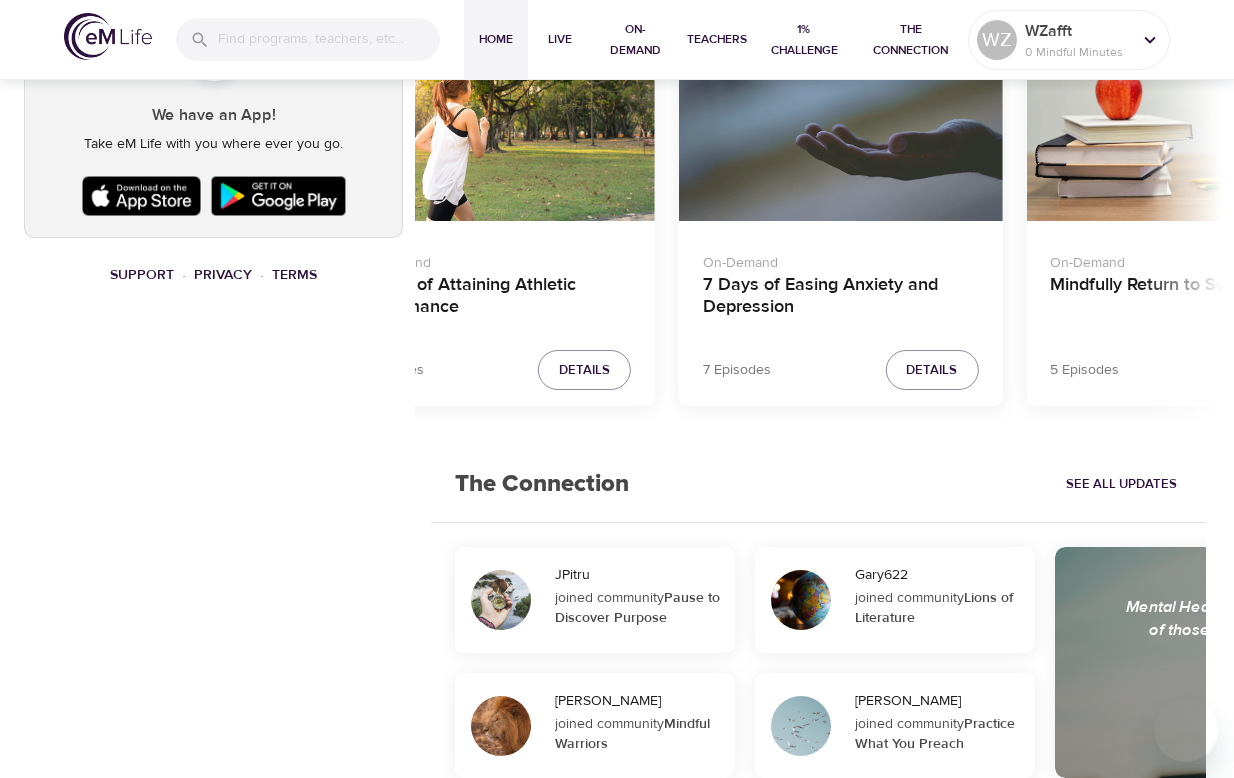 click on "On-Demand 7 Days of Aging Gracefully 7 Episodes Details On-Demand Ten Short Everyday Mindfulness Practices 10 Episodes Details On-Demand 7 Days of Thriving with Positivity 7 Episodes Details On-Demand Leading Through Burnout 7 Episodes Details On-Demand Difficult Emotions Collection 5 Episodes Details On-Demand 7 Days of Happiness in the Workplace 7 Episodes Details On-Demand 7 Days of Flourishing and Joy 7 Episodes Details On-Demand 7 Days of Meaning and Purpose 7 Episodes Details On-Demand 1 Minute Mindful Meeting Moment Single Episode Details On-Demand 5 Minute Mindful Meeting Moment Single Episode Details On-Demand 3 Minute Mindful Meeting Moment Single Episode Details On-Demand 7 Days of Performance & Effectiveness 7 Episodes Details On-Demand 7 Days of Mindfully Managing Social Media 7 Episodes Details On-Demand Mindfulness and [MEDICAL_DATA] Single Episode Details On-Demand 7 Days of Mindful Parenting 7 Episodes Details On-Demand Mindful Leadership Series 6 Episodes Details On-Demand Awake at Work Details" at bounding box center [818, 230] 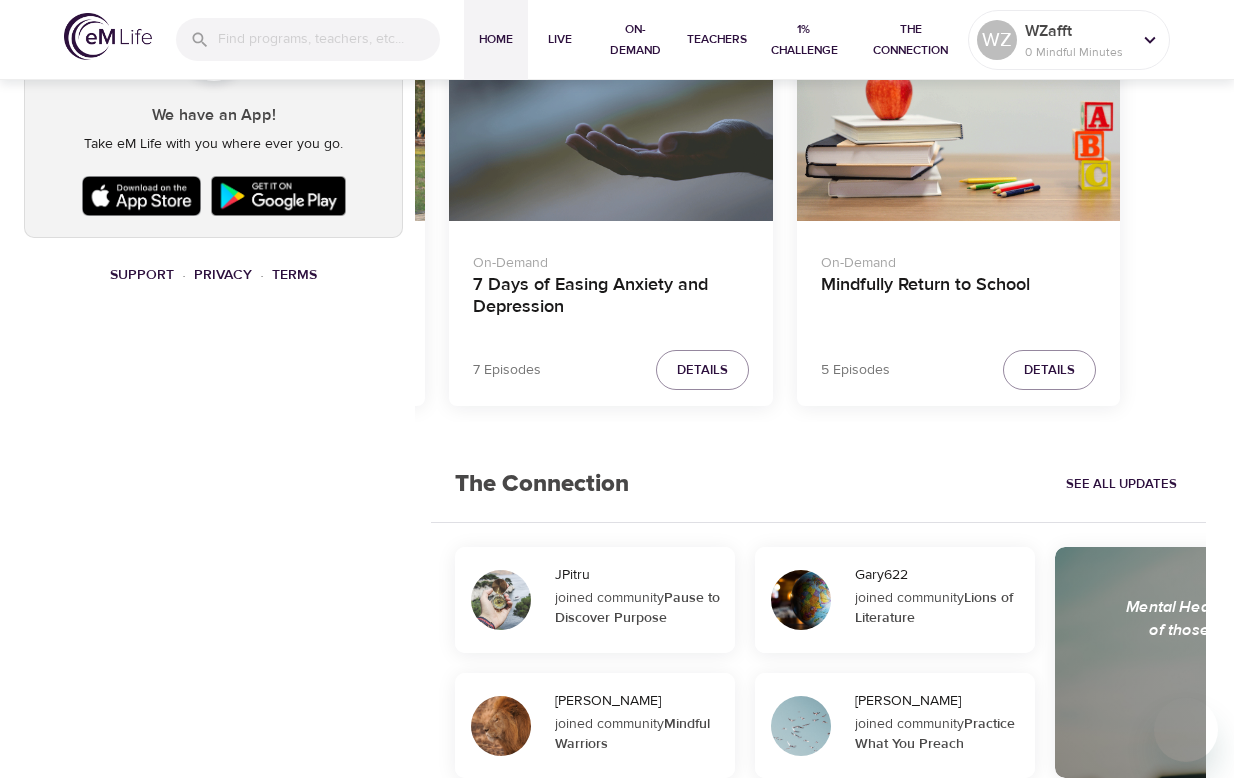click on "On-Demand 7 Days of Aging Gracefully 7 Episodes Details On-Demand Ten Short Everyday Mindfulness Practices 10 Episodes Details On-Demand 7 Days of Thriving with Positivity 7 Episodes Details On-Demand Leading Through Burnout 7 Episodes Details On-Demand Difficult Emotions Collection 5 Episodes Details On-Demand 7 Days of Happiness in the Workplace 7 Episodes Details On-Demand 7 Days of Flourishing and Joy 7 Episodes Details On-Demand 7 Days of Meaning and Purpose 7 Episodes Details On-Demand 1 Minute Mindful Meeting Moment Single Episode Details On-Demand 5 Minute Mindful Meeting Moment Single Episode Details On-Demand 3 Minute Mindful Meeting Moment Single Episode Details On-Demand 7 Days of Performance & Effectiveness 7 Episodes Details On-Demand 7 Days of Mindfully Managing Social Media 7 Episodes Details On-Demand Mindfulness and [MEDICAL_DATA] Single Episode Details On-Demand 7 Days of Mindful Parenting 7 Episodes Details On-Demand Mindful Leadership Series 6 Episodes Details On-Demand Awake at Work Details" at bounding box center [818, 230] 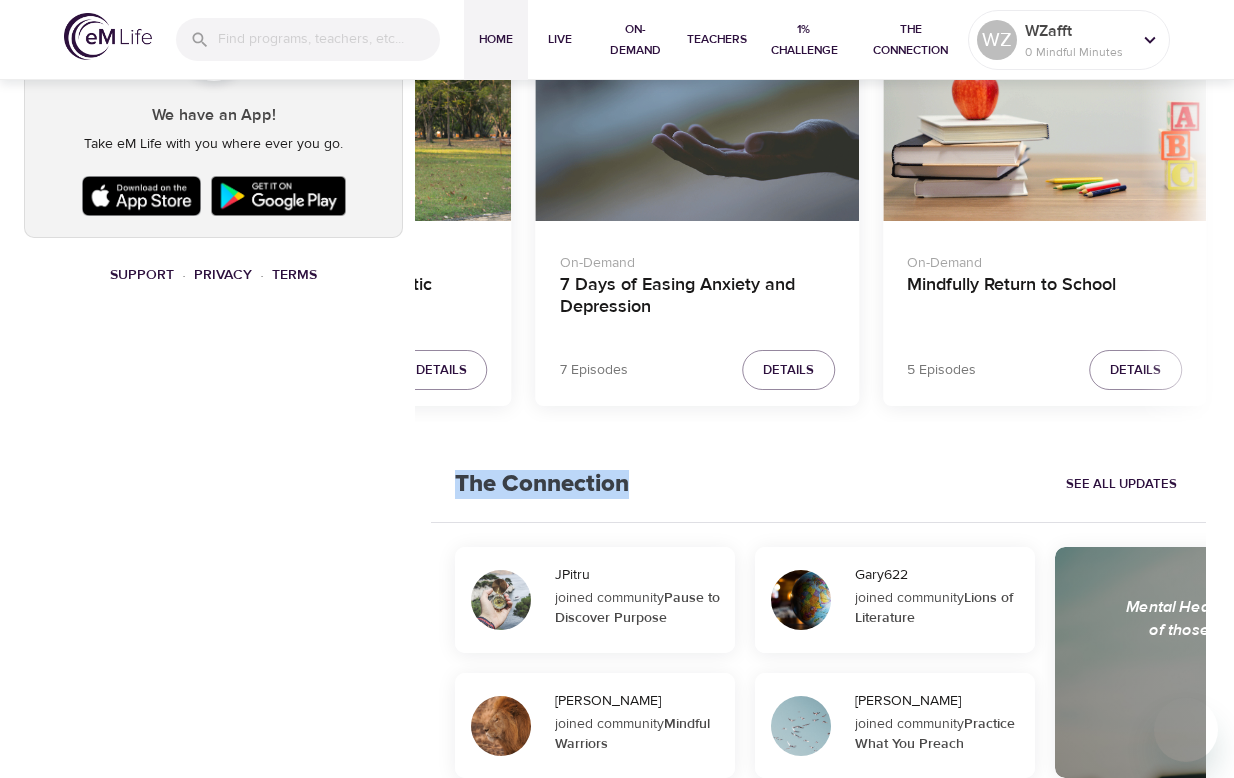 drag, startPoint x: 838, startPoint y: 422, endPoint x: 950, endPoint y: 430, distance: 112.28535 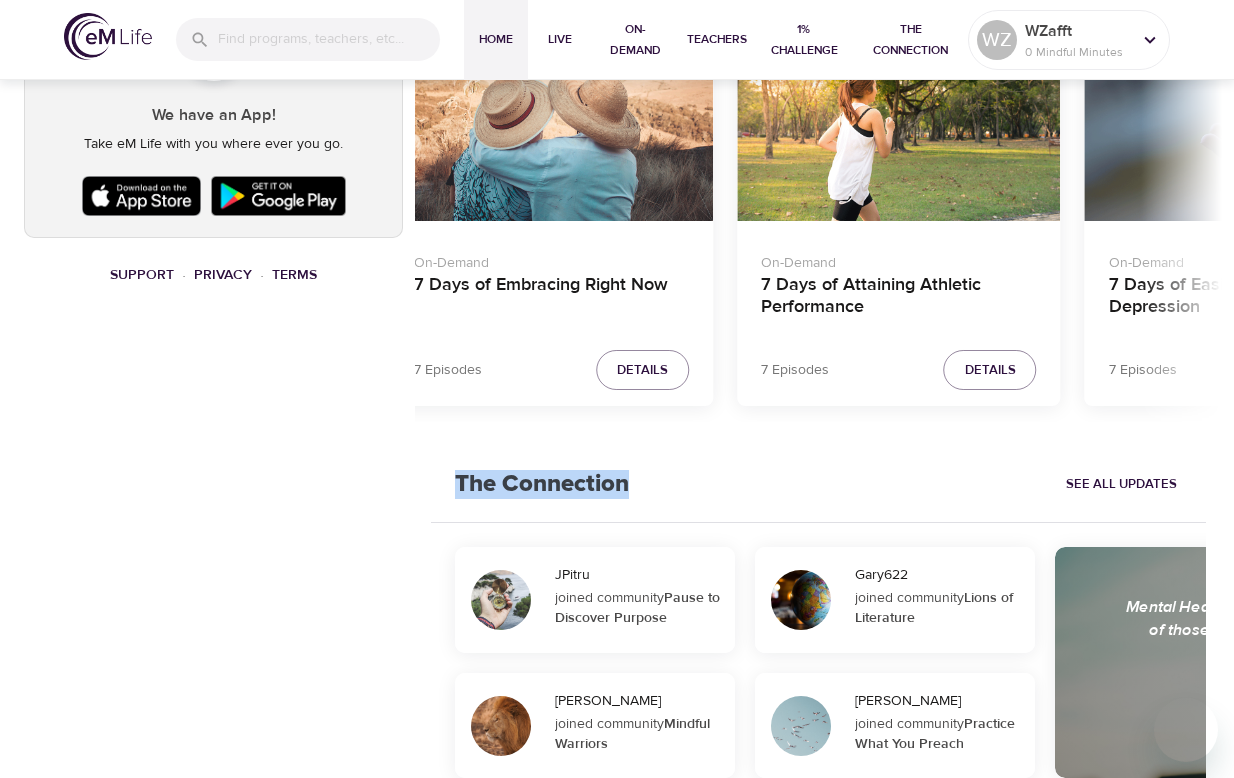 click on "Home Live On-Demand Teachers 1% Challenge The Connection WZ WZafft 0 Mindful Minutes WZ pencil WZafft 0 Mindful Minutes Your Live Schedule Register for live programs to see your upcoming schedule here. Explore Live Programs On-Demand Playlist Add your favorite on-demand episodes to create a personalized playlist. Explore On-Demand Programs Favorite Teachers All your favorite teachers in a convienient easy to find place. Find Teachers We have an App! Take eM Life with you where ever you go. Support · Privacy · Terms eM Life Assistant Discover programs just for you in two steps Start Over Your personalized programs: Mindful Daily [PERSON_NAME] · 3:00 PM Mindfulness-Based Cognitive Training (MBCT) Immersive Program Difficult Emotions Collection On-Demand · 5 Episodes Did you participate in the 1% Challenge? If you are eligible for rewards, redeem them now. Rewards could be waiting for you! View Dashboard Featured Program 7 Days of Happiness On-Demand · 7 Episodes View Details Up Next Mindful Daily 3:00 PM ·" at bounding box center [617, 34] 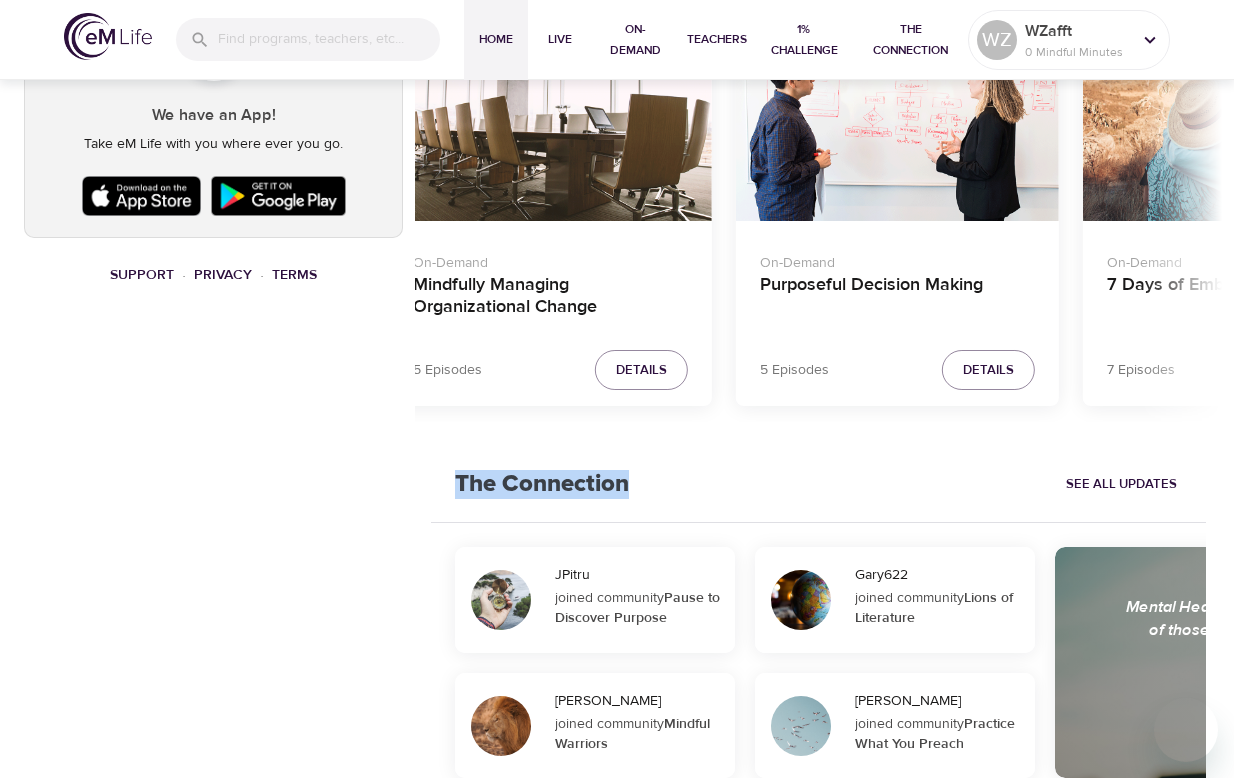 click on "Home Live On-Demand Teachers 1% Challenge The Connection WZ WZafft 0 Mindful Minutes WZ pencil WZafft 0 Mindful Minutes Your Live Schedule Register for live programs to see your upcoming schedule here. Explore Live Programs On-Demand Playlist Add your favorite on-demand episodes to create a personalized playlist. Explore On-Demand Programs Favorite Teachers All your favorite teachers in a convienient easy to find place. Find Teachers We have an App! Take eM Life with you where ever you go. Support · Privacy · Terms eM Life Assistant Discover programs just for you in two steps Start Over Your personalized programs: Mindful Daily [PERSON_NAME] · 3:00 PM Mindfulness-Based Cognitive Training (MBCT) Immersive Program Difficult Emotions Collection On-Demand · 5 Episodes Did you participate in the 1% Challenge? If you are eligible for rewards, redeem them now. Rewards could be waiting for you! View Dashboard Featured Program 7 Days of Happiness On-Demand · 7 Episodes View Details Up Next Mindful Daily 3:00 PM ·" at bounding box center [617, 34] 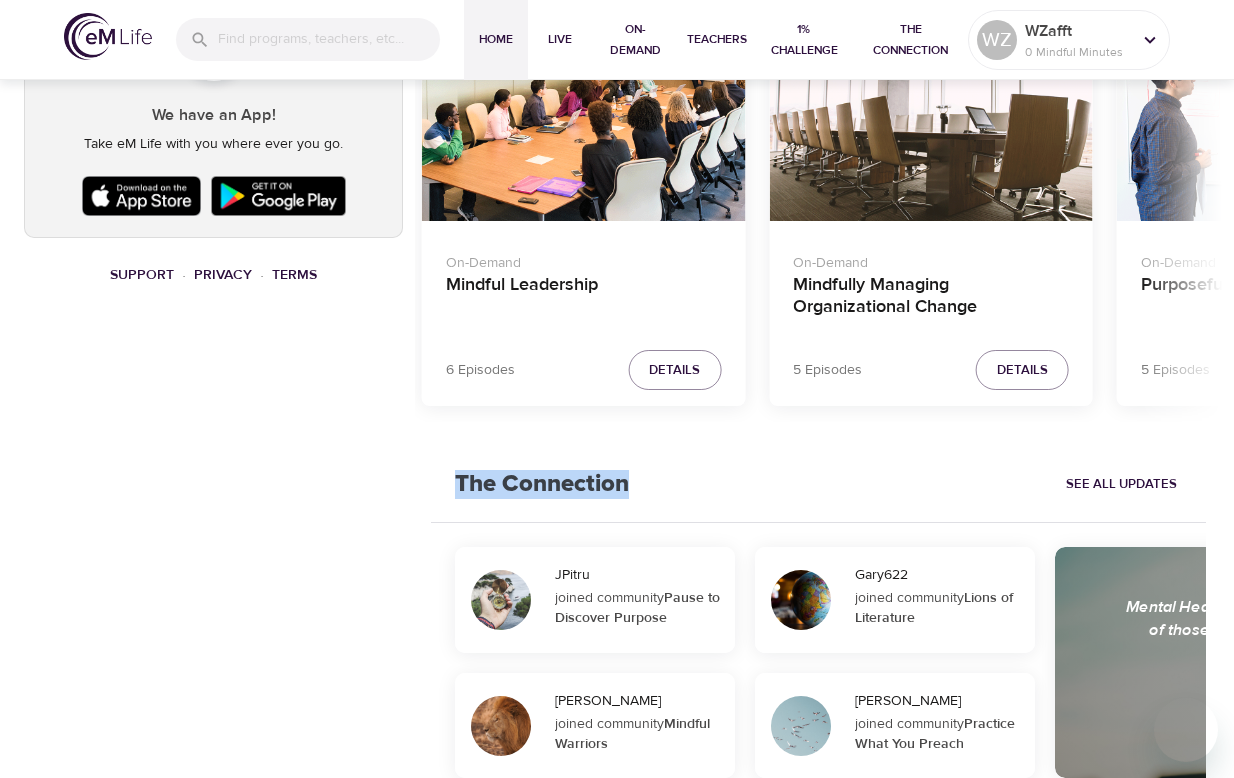 click on "On-Demand 7 Days of Aging Gracefully 7 Episodes Details On-Demand Ten Short Everyday Mindfulness Practices 10 Episodes Details On-Demand 7 Days of Thriving with Positivity 7 Episodes Details On-Demand Leading Through Burnout 7 Episodes Details On-Demand Difficult Emotions Collection 5 Episodes Details On-Demand 7 Days of Happiness in the Workplace 7 Episodes Details On-Demand 7 Days of Flourishing and Joy 7 Episodes Details On-Demand 7 Days of Meaning and Purpose 7 Episodes Details On-Demand 1 Minute Mindful Meeting Moment Single Episode Details On-Demand 5 Minute Mindful Meeting Moment Single Episode Details On-Demand 3 Minute Mindful Meeting Moment Single Episode Details On-Demand 7 Days of Performance & Effectiveness 7 Episodes Details On-Demand 7 Days of Mindfully Managing Social Media 7 Episodes Details On-Demand Mindfulness and [MEDICAL_DATA] Single Episode Details On-Demand 7 Days of Mindful Parenting 7 Episodes Details On-Demand Mindful Leadership Series 6 Episodes Details On-Demand Awake at Work Details" at bounding box center (818, 230) 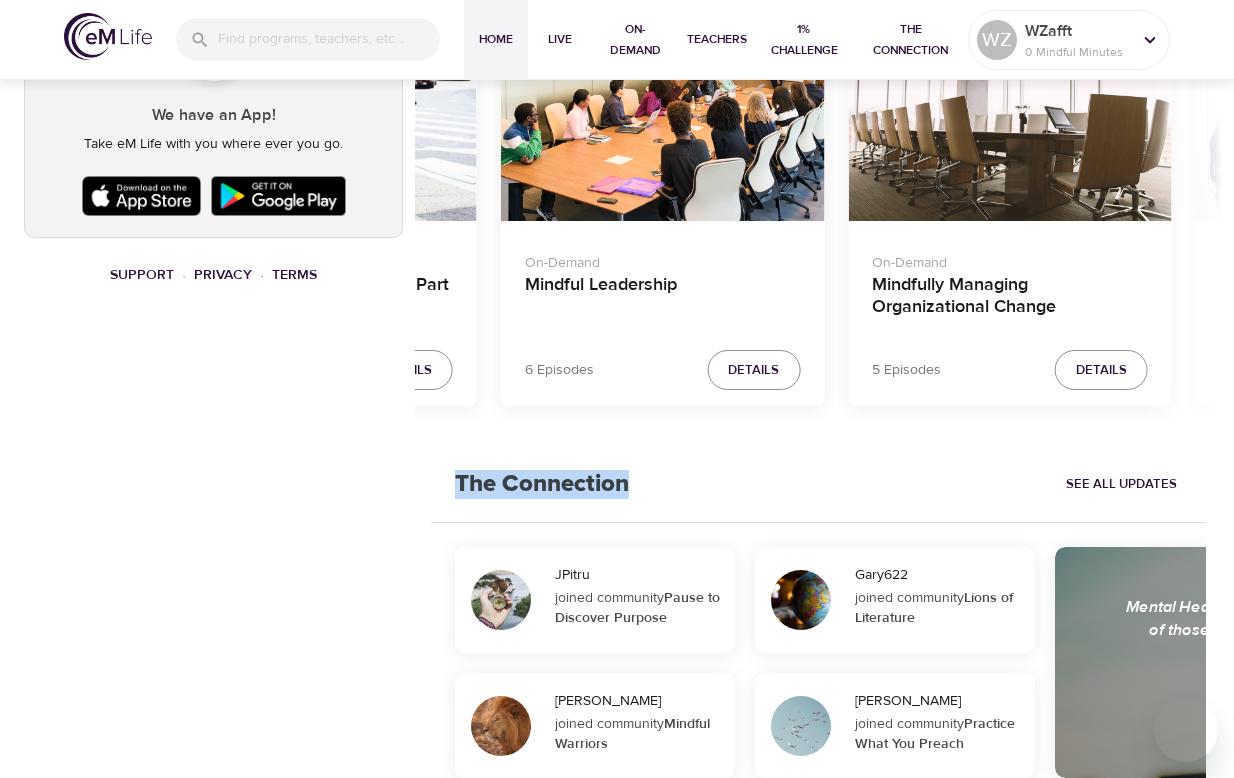 click on "On-Demand 7 Days of Aging Gracefully 7 Episodes Details On-Demand Ten Short Everyday Mindfulness Practices 10 Episodes Details On-Demand 7 Days of Thriving with Positivity 7 Episodes Details On-Demand Leading Through Burnout 7 Episodes Details On-Demand Difficult Emotions Collection 5 Episodes Details On-Demand 7 Days of Happiness in the Workplace 7 Episodes Details On-Demand 7 Days of Flourishing and Joy 7 Episodes Details On-Demand 7 Days of Meaning and Purpose 7 Episodes Details On-Demand 1 Minute Mindful Meeting Moment Single Episode Details On-Demand 5 Minute Mindful Meeting Moment Single Episode Details On-Demand 3 Minute Mindful Meeting Moment Single Episode Details On-Demand 7 Days of Performance & Effectiveness 7 Episodes Details On-Demand 7 Days of Mindfully Managing Social Media 7 Episodes Details On-Demand Mindfulness and [MEDICAL_DATA] Single Episode Details On-Demand 7 Days of Mindful Parenting 7 Episodes Details On-Demand Mindful Leadership Series 6 Episodes Details On-Demand Awake at Work Details" at bounding box center (818, 230) 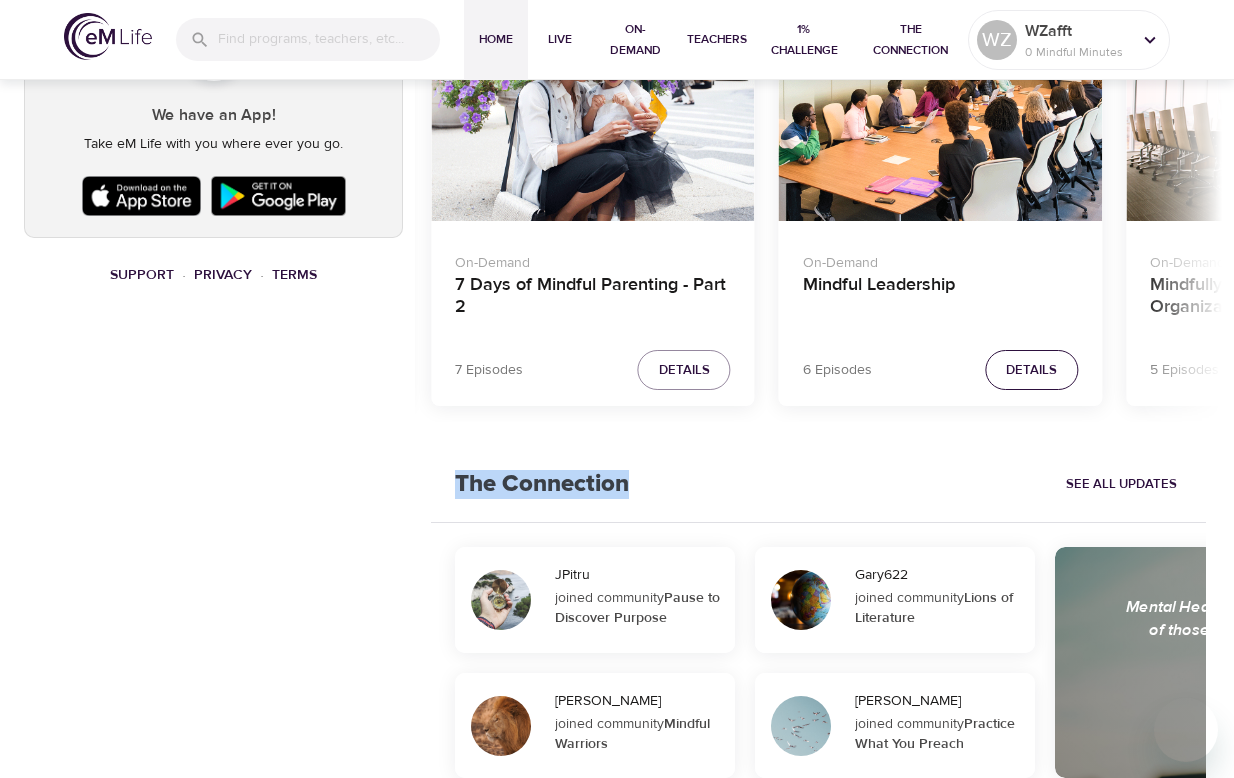 click on "Details" at bounding box center [1031, 370] 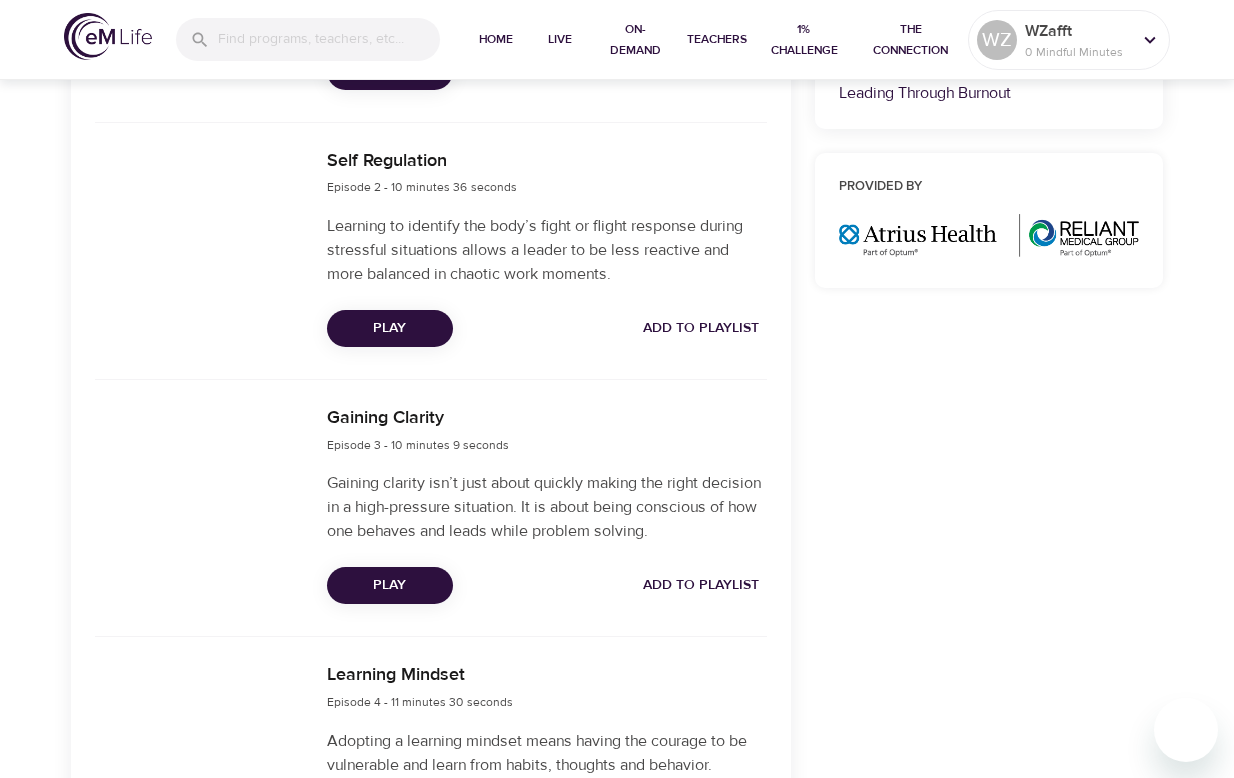 scroll, scrollTop: 994, scrollLeft: 0, axis: vertical 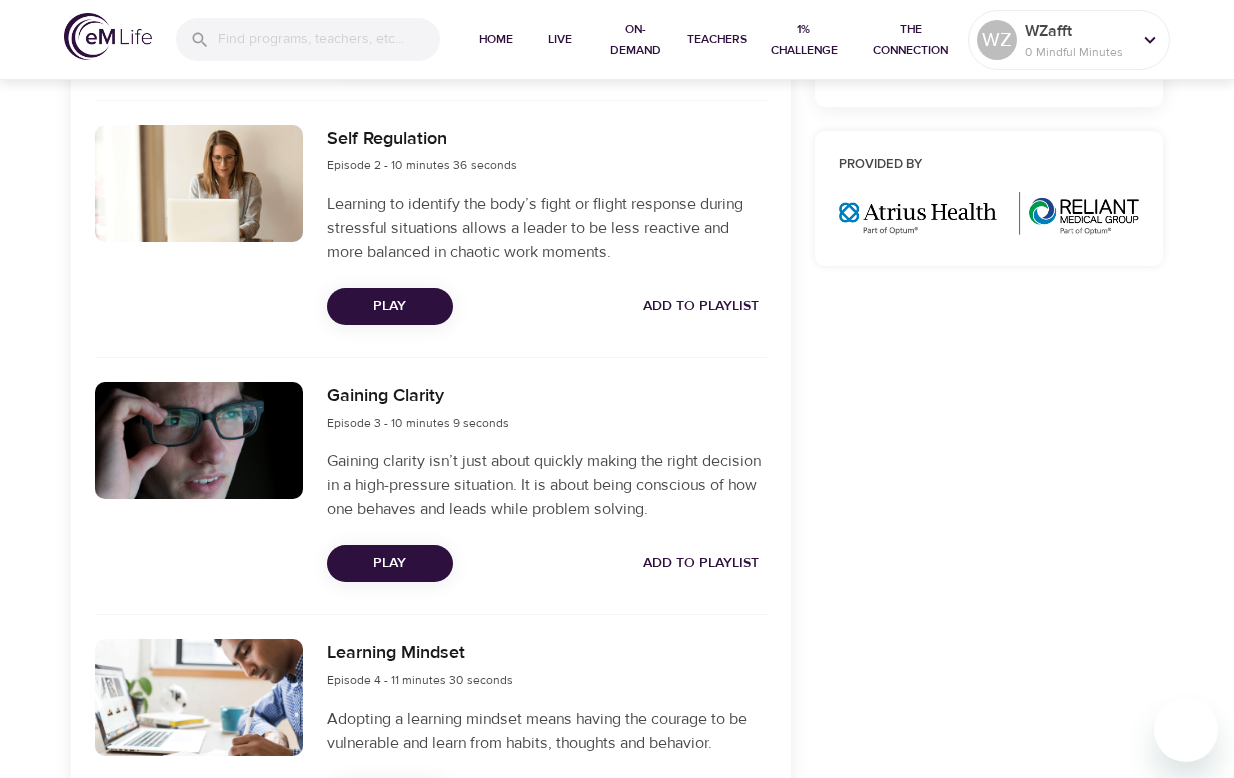 click on "Play" at bounding box center [390, 563] 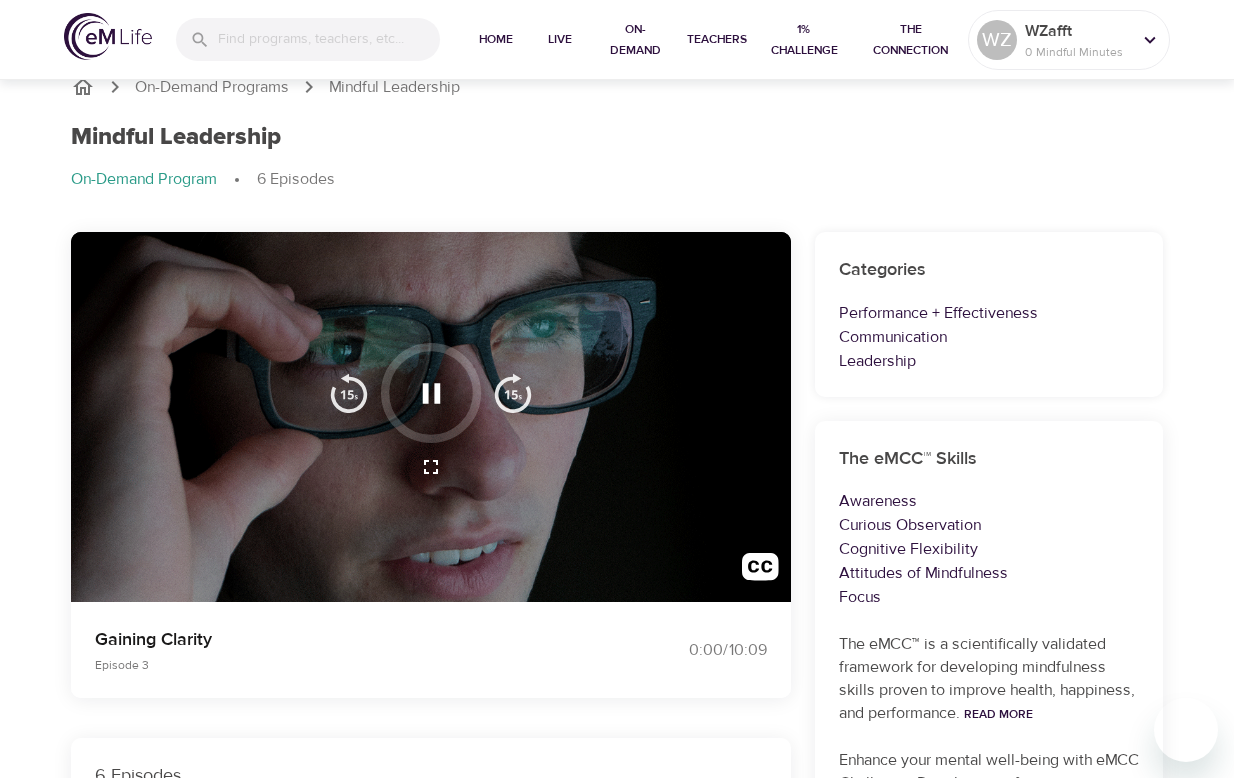 scroll, scrollTop: 0, scrollLeft: 0, axis: both 